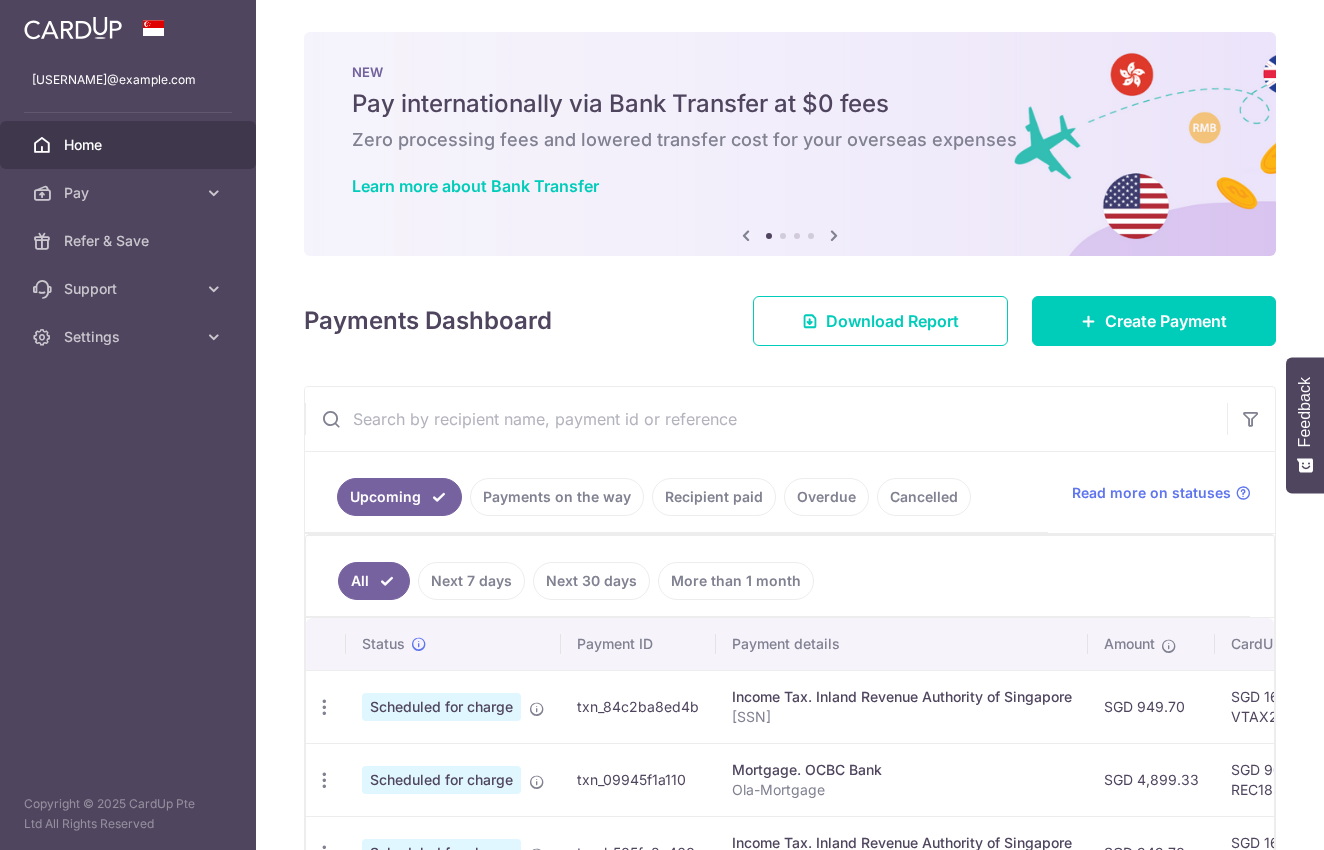 scroll, scrollTop: 0, scrollLeft: 0, axis: both 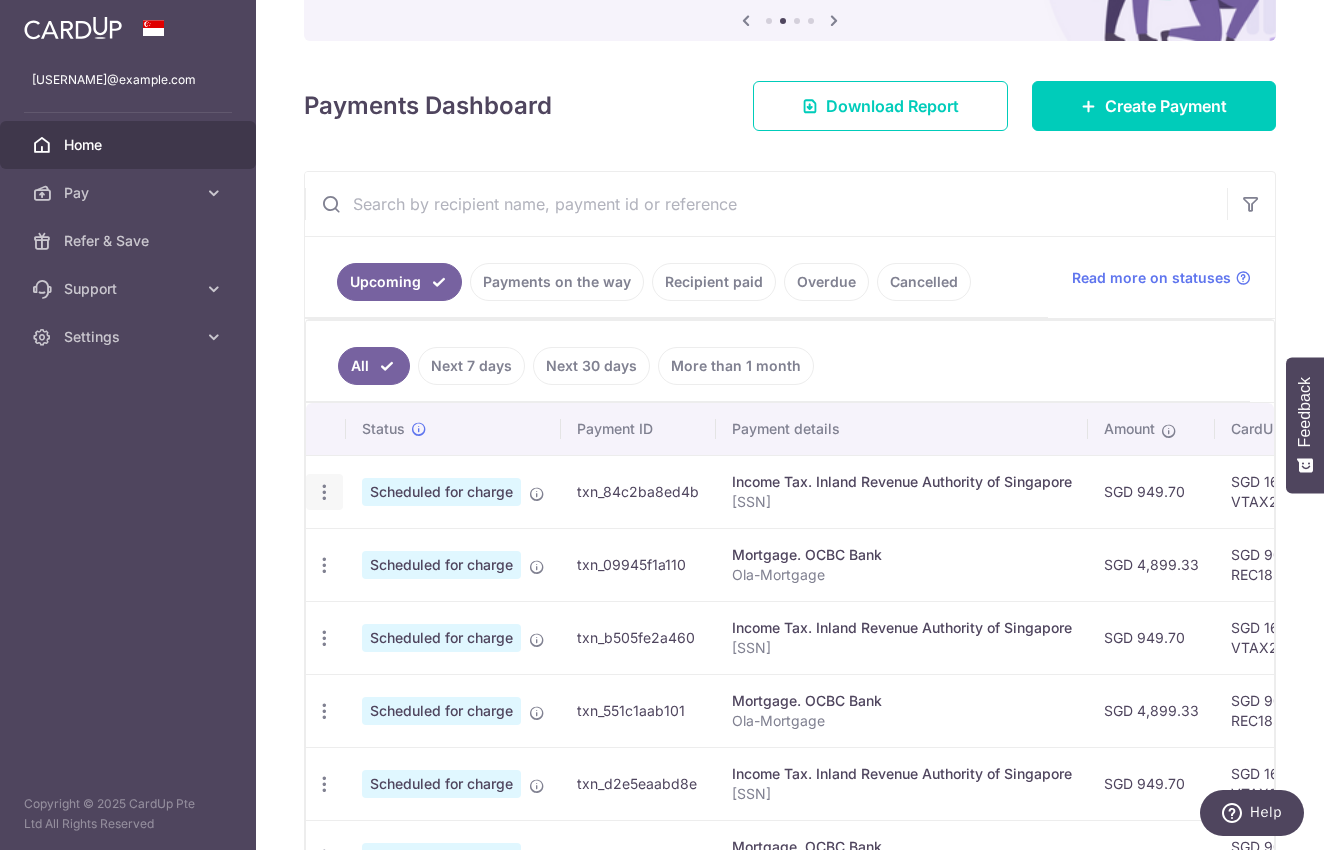 click at bounding box center [324, 492] 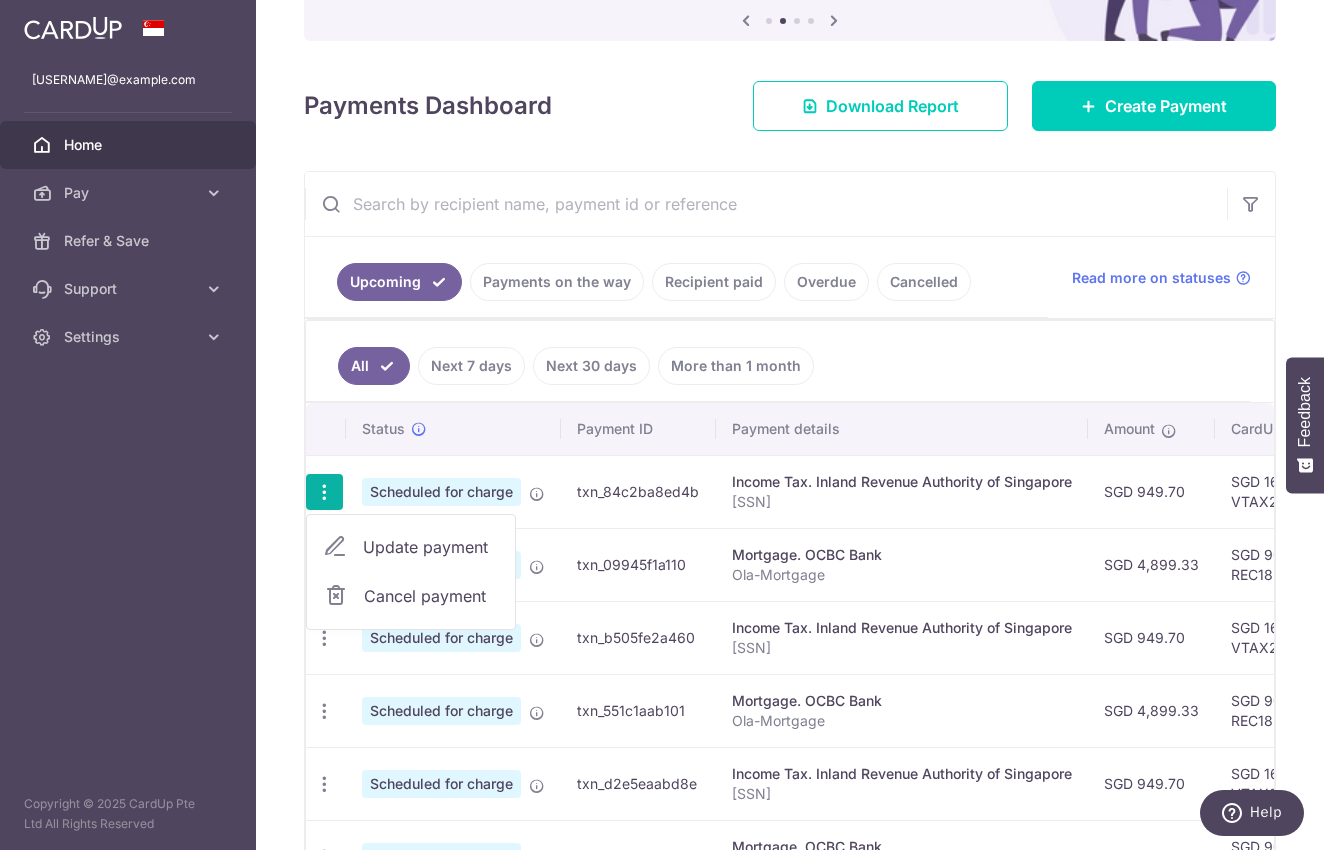 click on "Cancel payment" at bounding box center [431, 596] 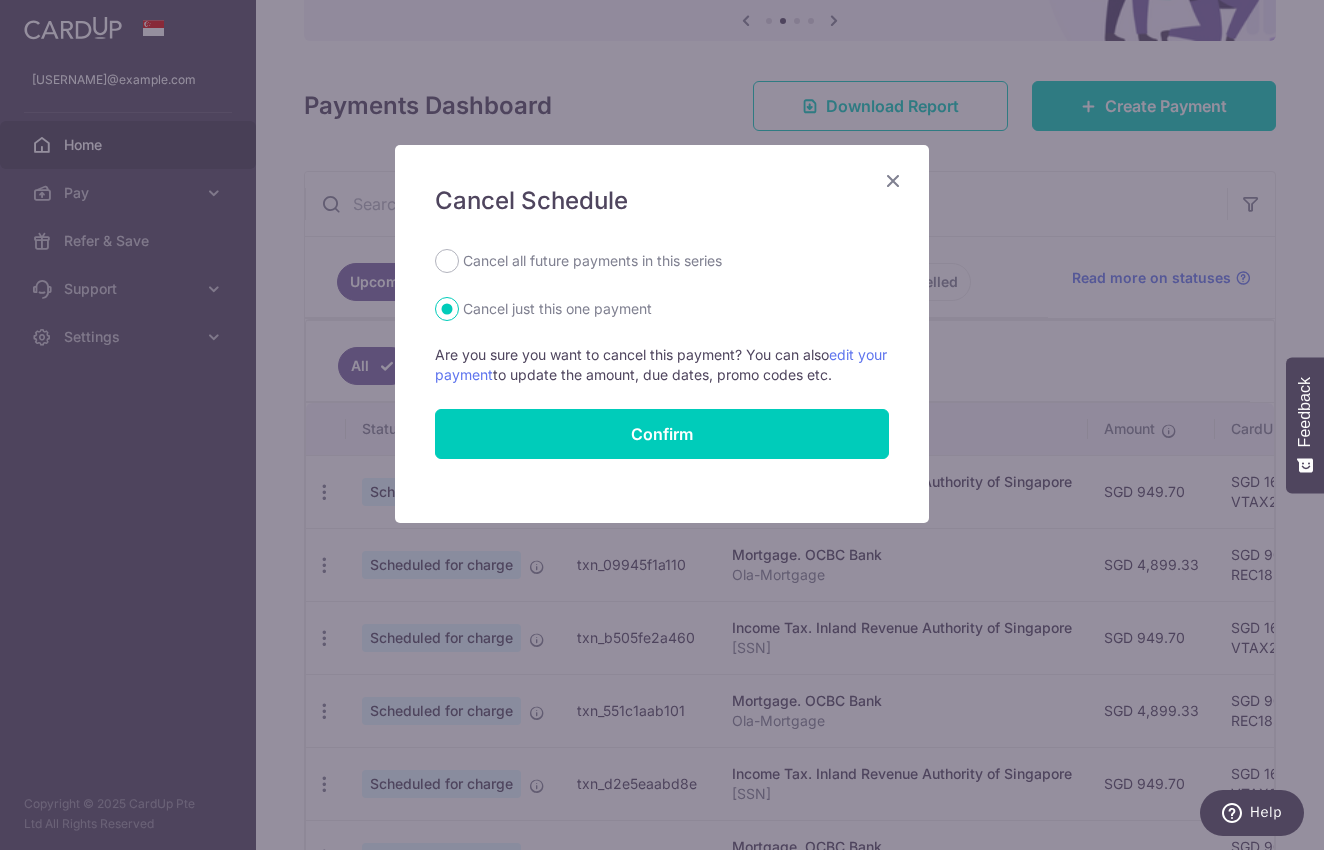click on "Cancel all future payments in this series" at bounding box center (592, 261) 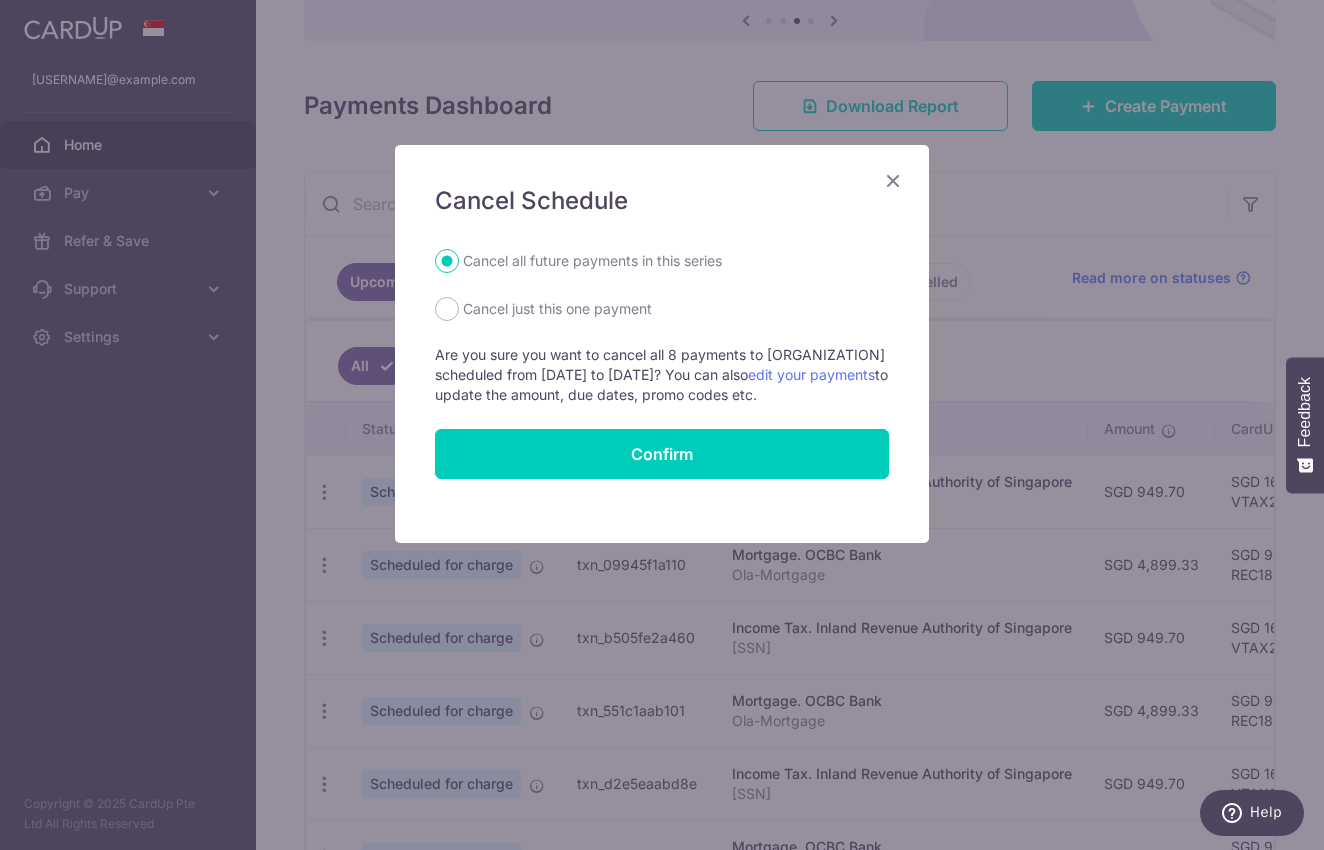 click at bounding box center [893, 180] 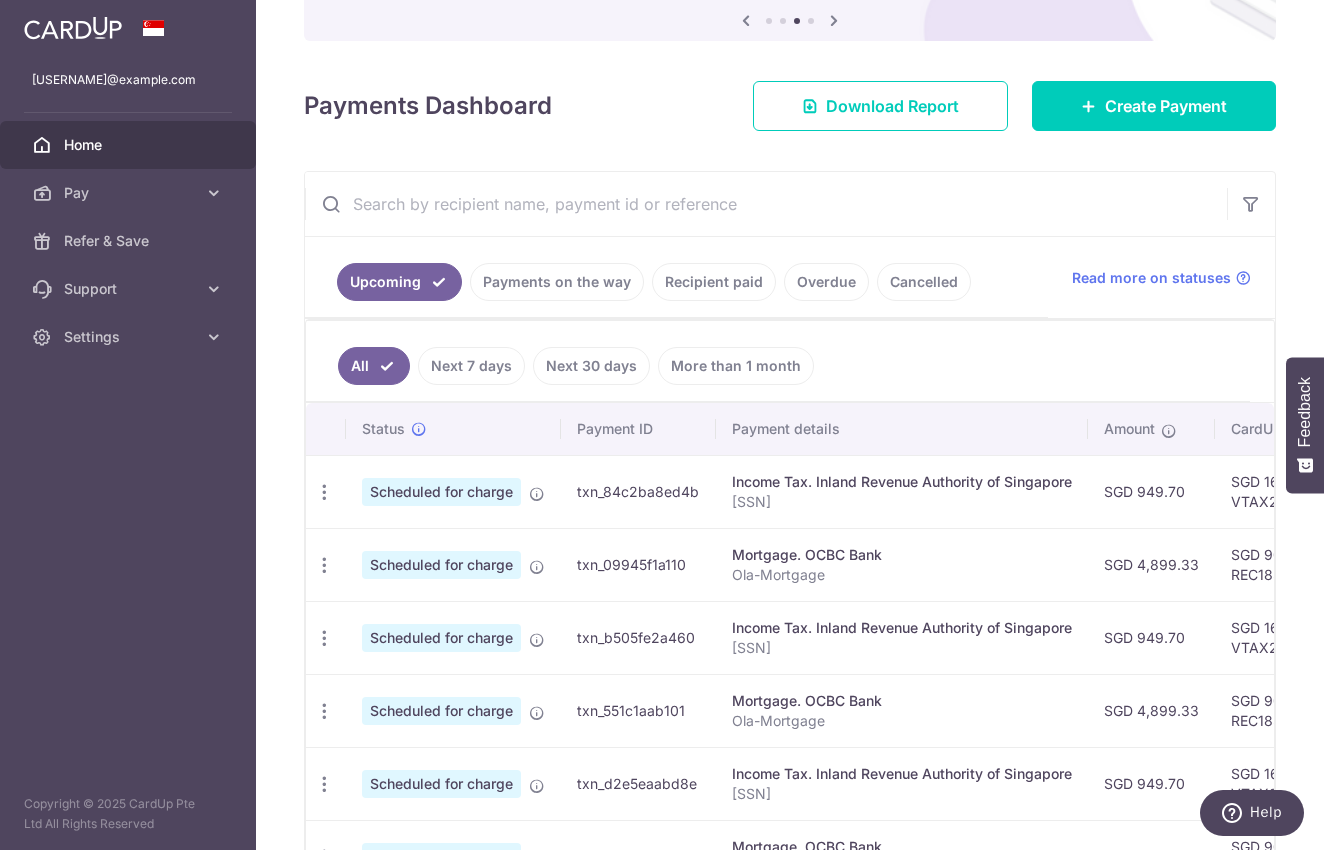 scroll, scrollTop: 0, scrollLeft: 0, axis: both 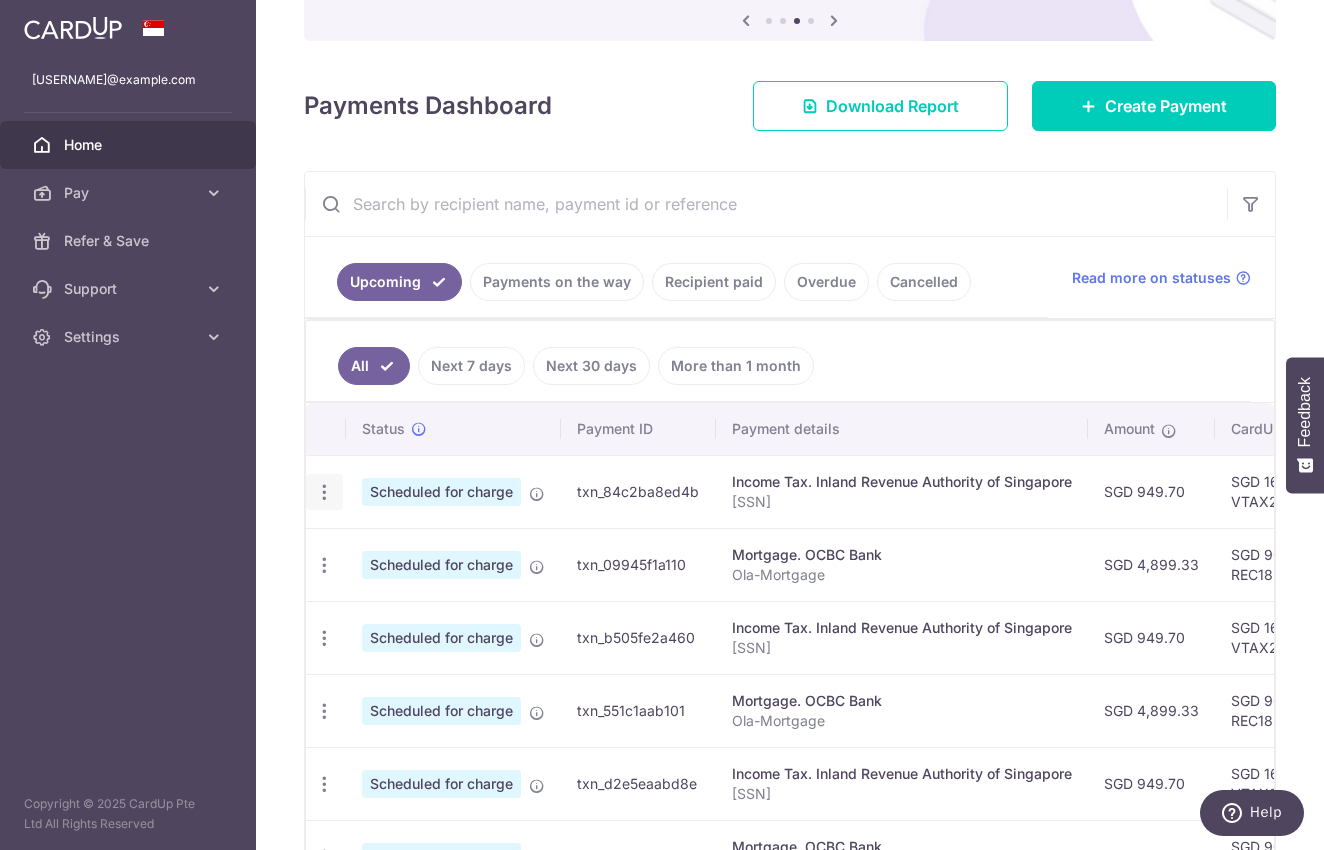 click at bounding box center [324, 492] 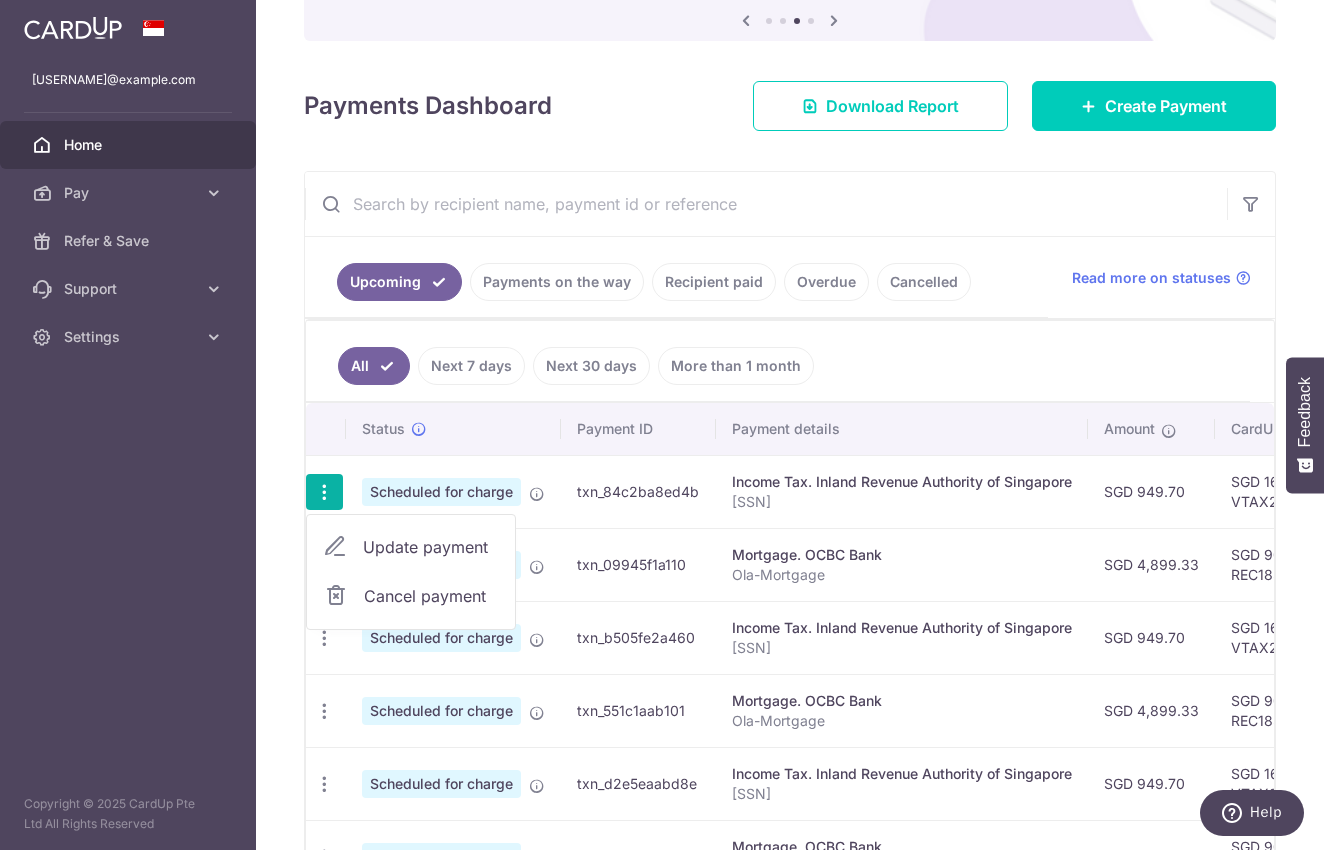 click on "Cancel payment" at bounding box center [431, 596] 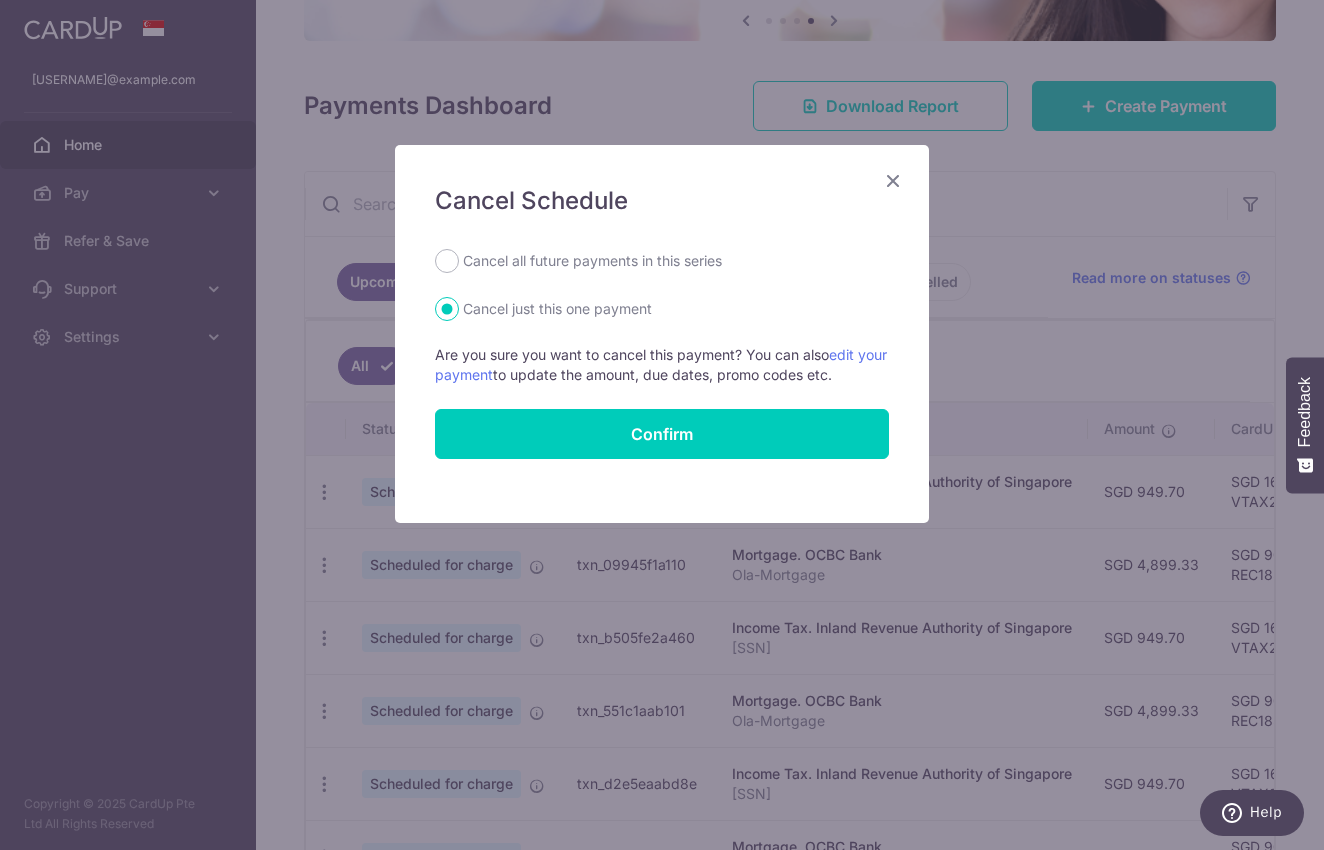 click at bounding box center (893, 180) 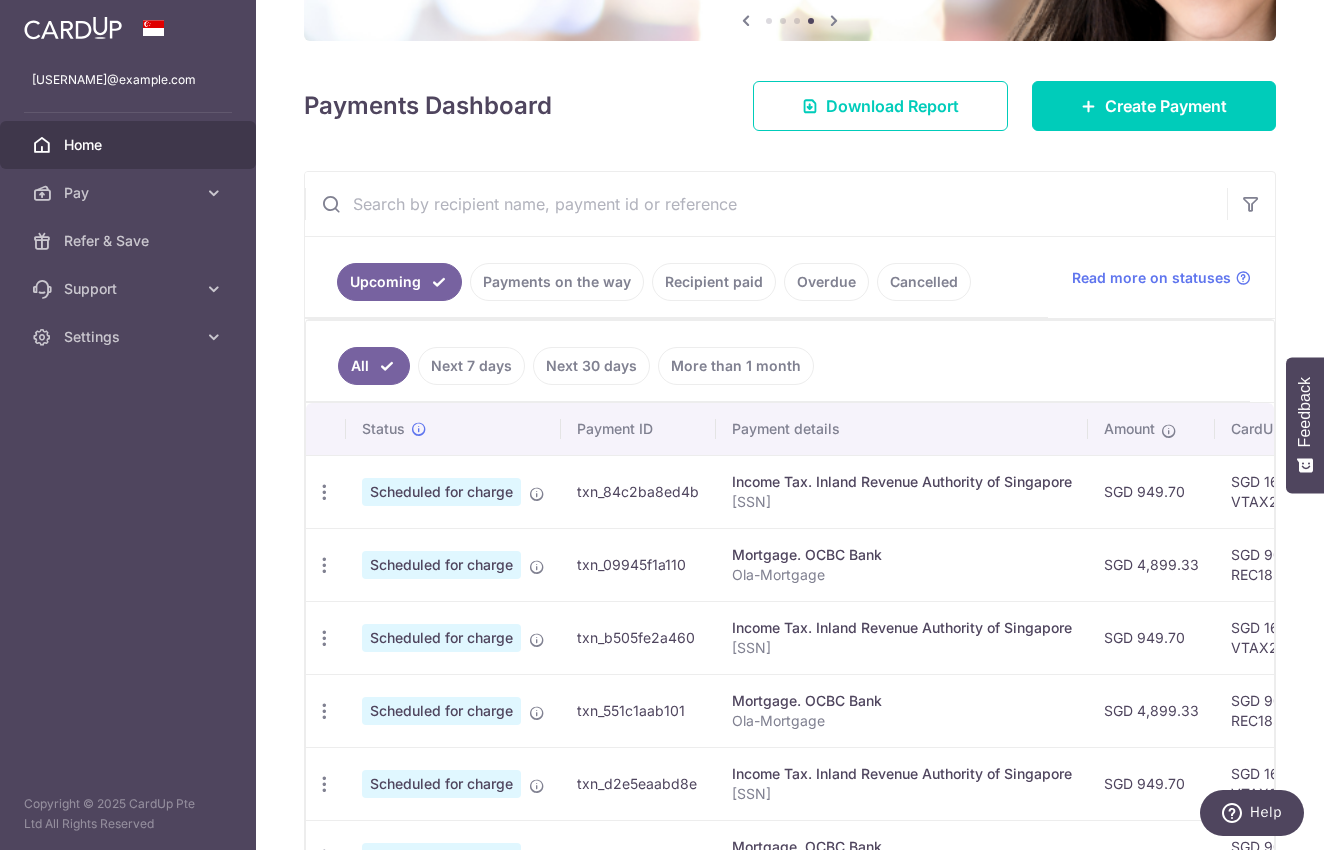 scroll, scrollTop: 0, scrollLeft: 0, axis: both 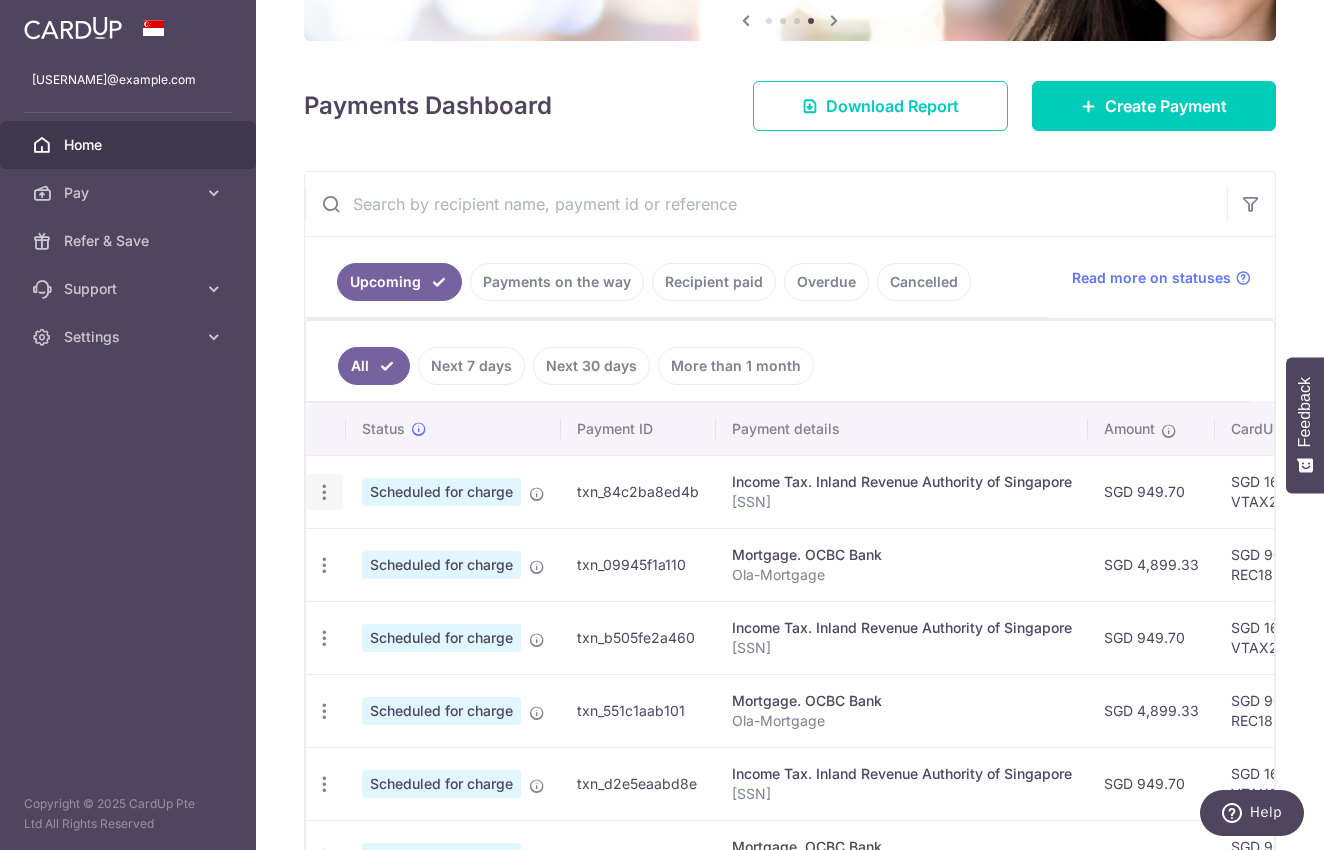 click at bounding box center [324, 492] 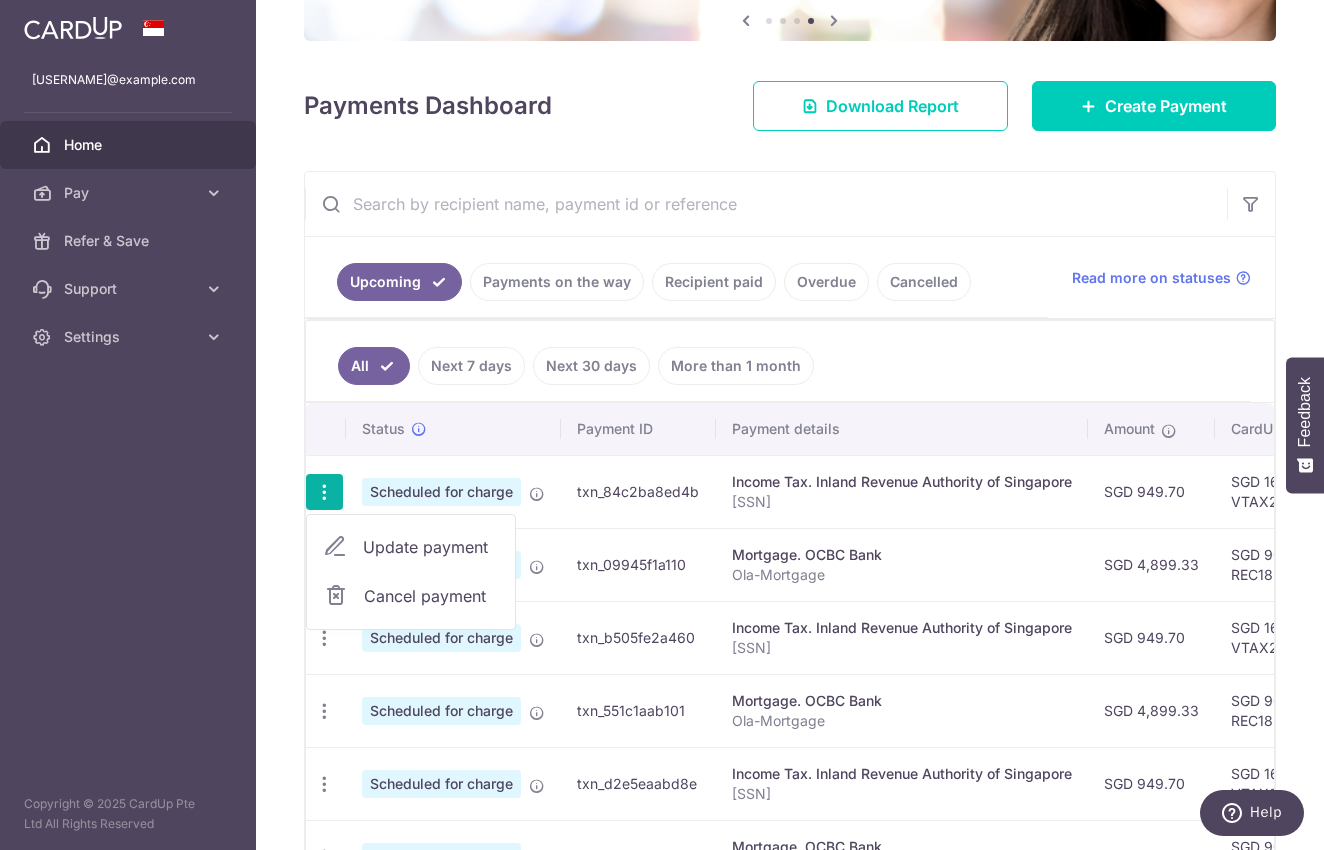 click on "Cancel payment" at bounding box center [431, 596] 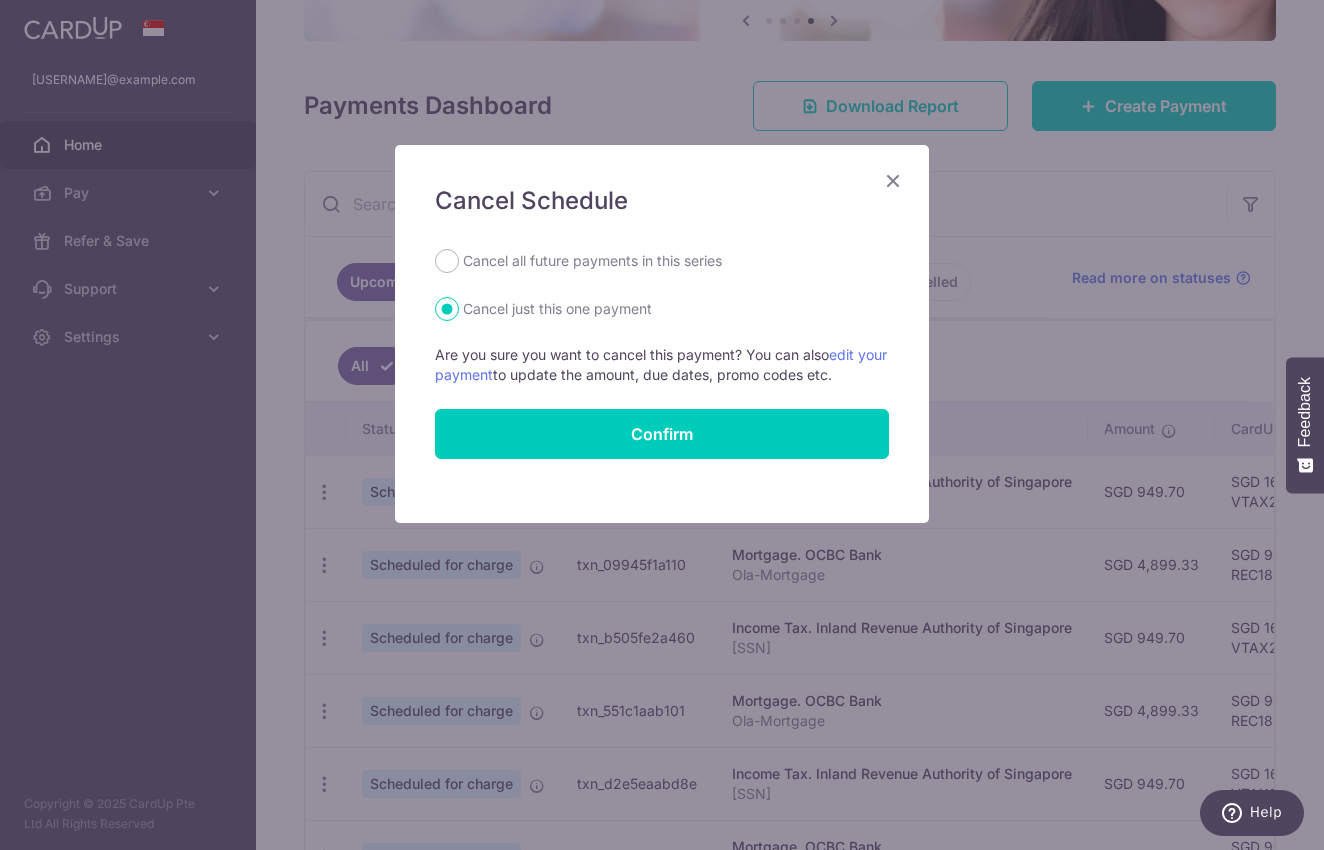 click on "Cancel all future payments in this series" at bounding box center [592, 261] 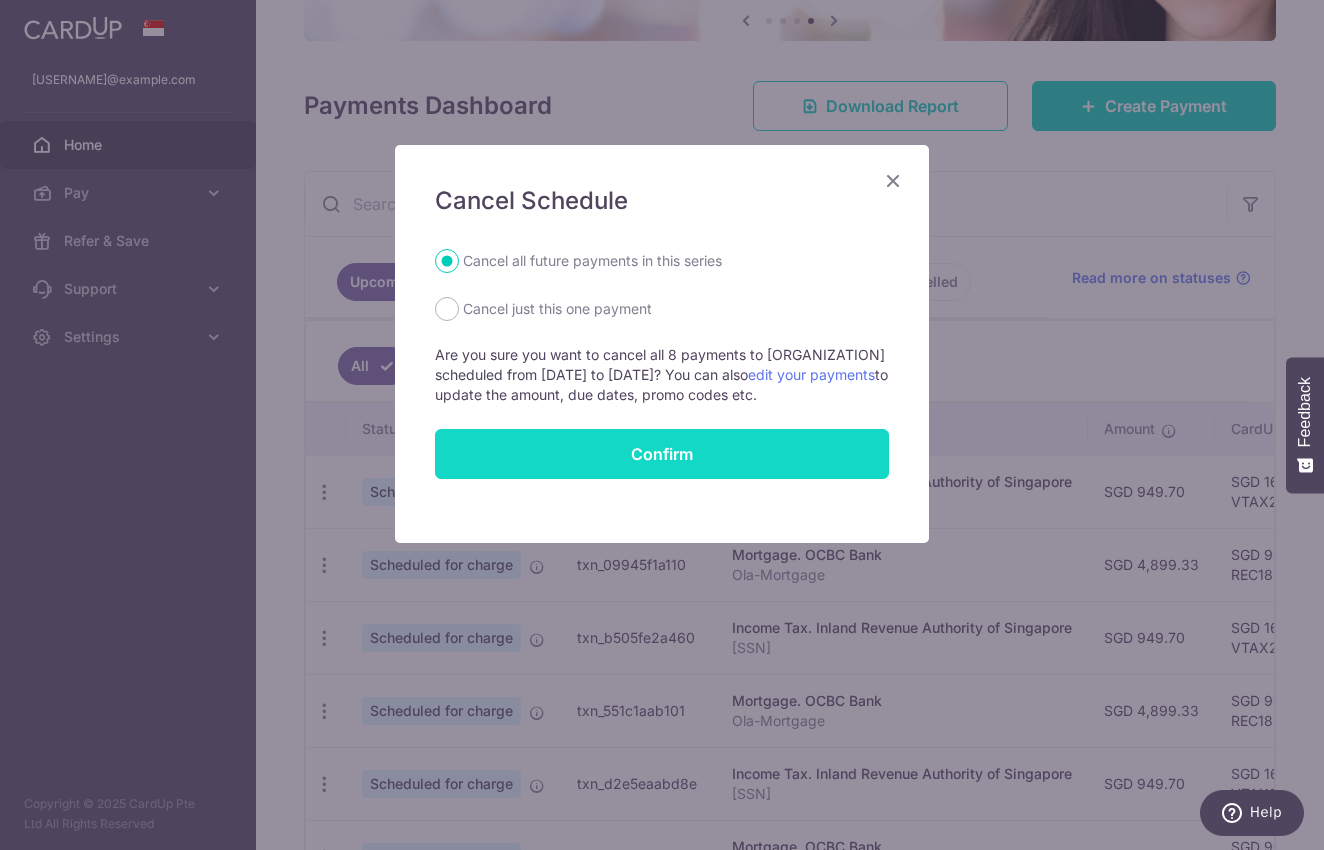 click on "Confirm" at bounding box center [662, 454] 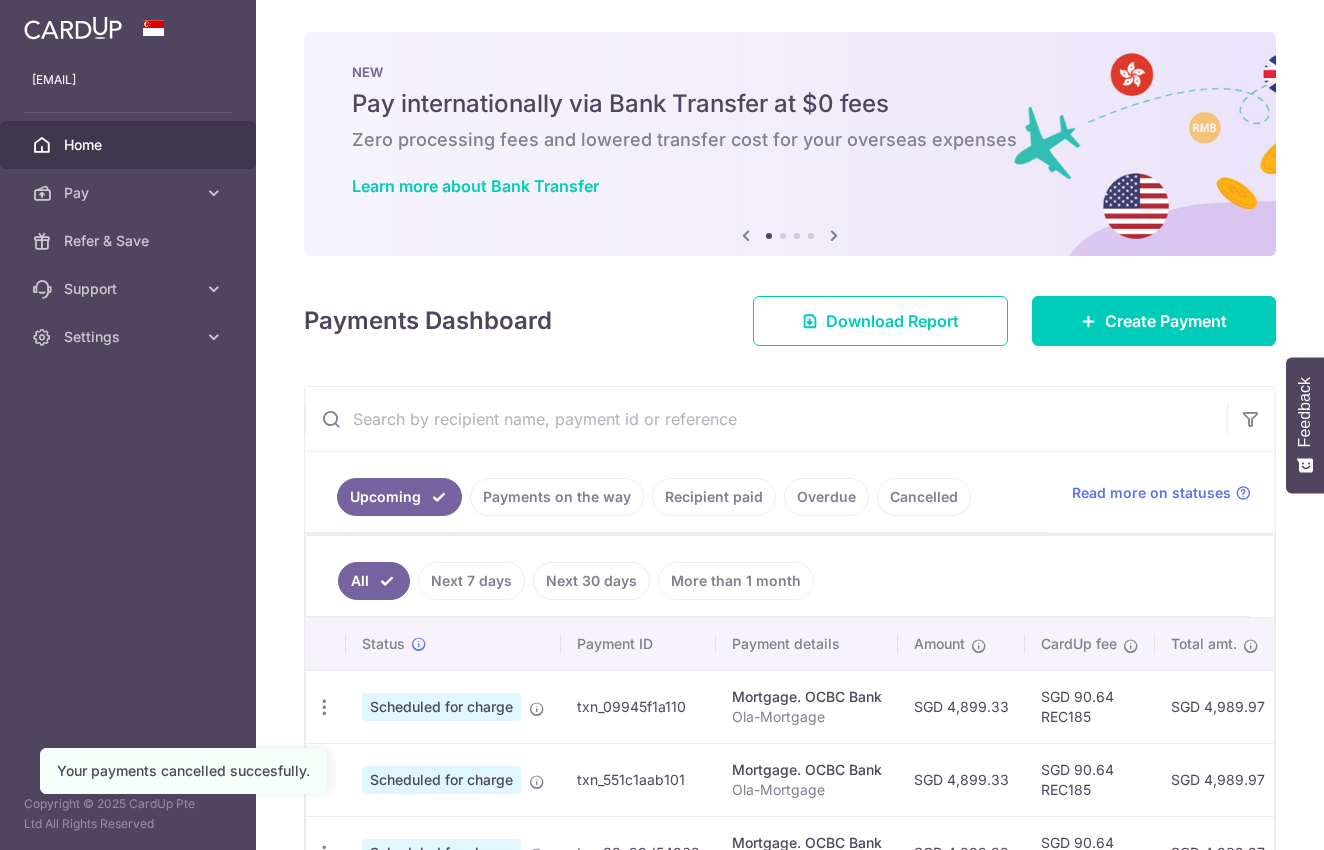 scroll, scrollTop: 0, scrollLeft: 0, axis: both 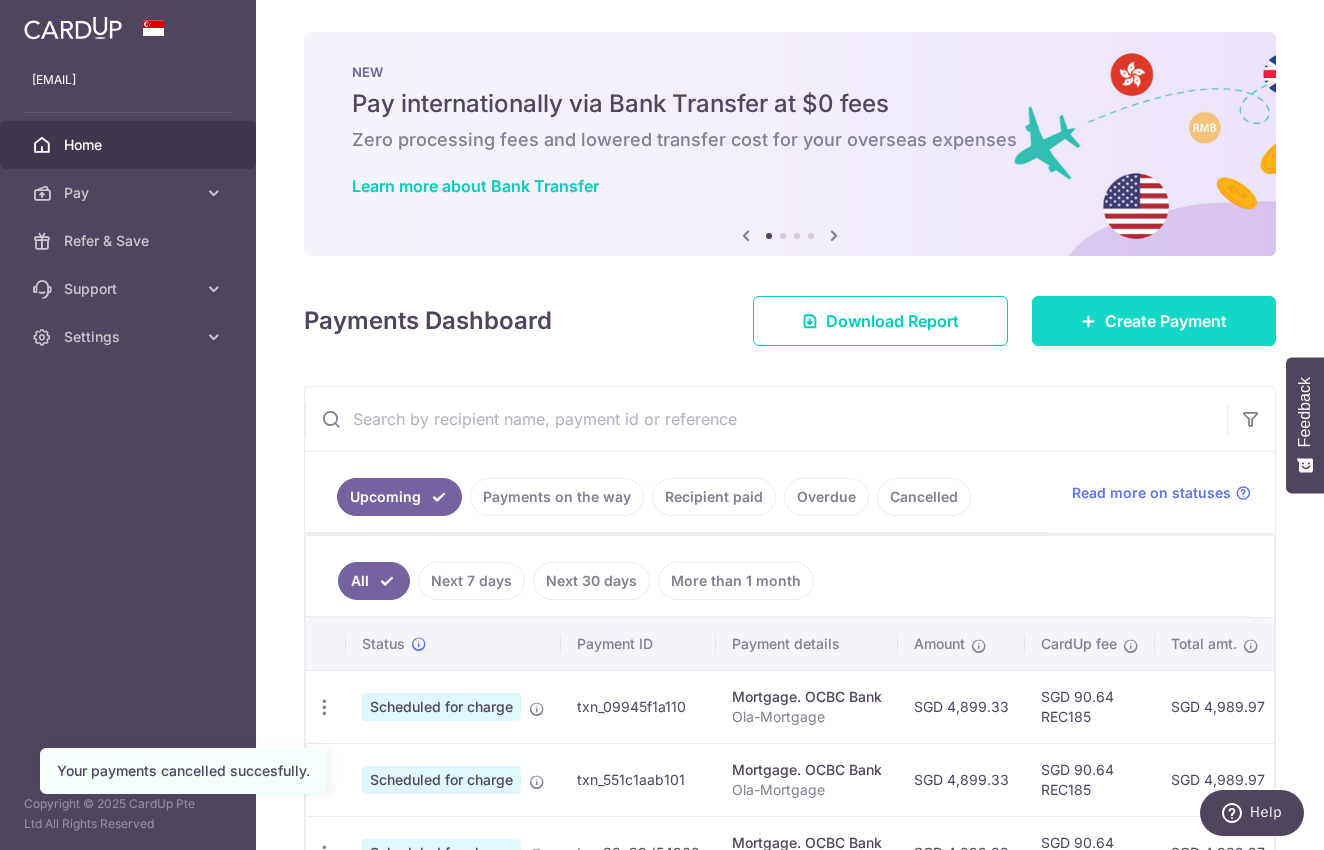 click on "Create Payment" at bounding box center (1166, 321) 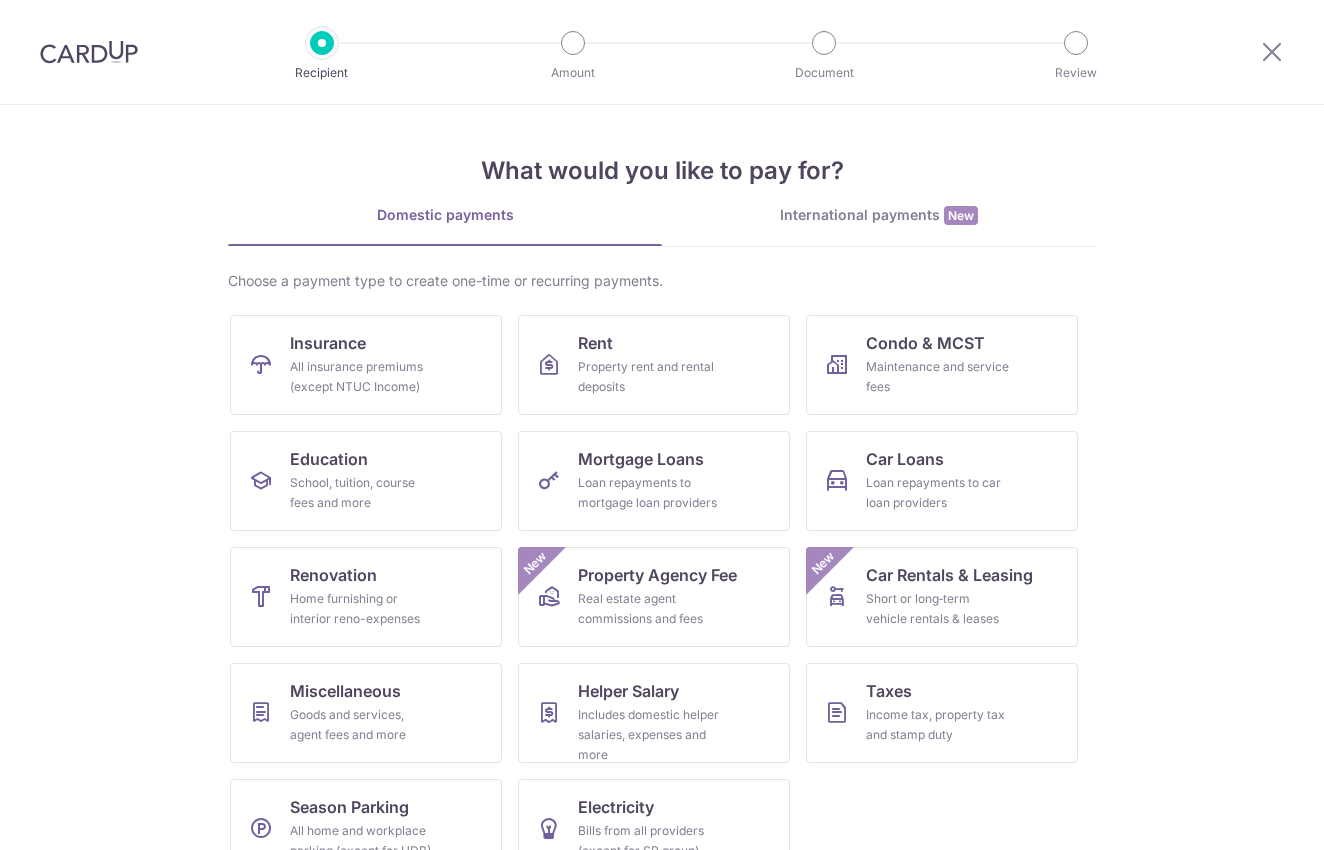 scroll, scrollTop: 0, scrollLeft: 0, axis: both 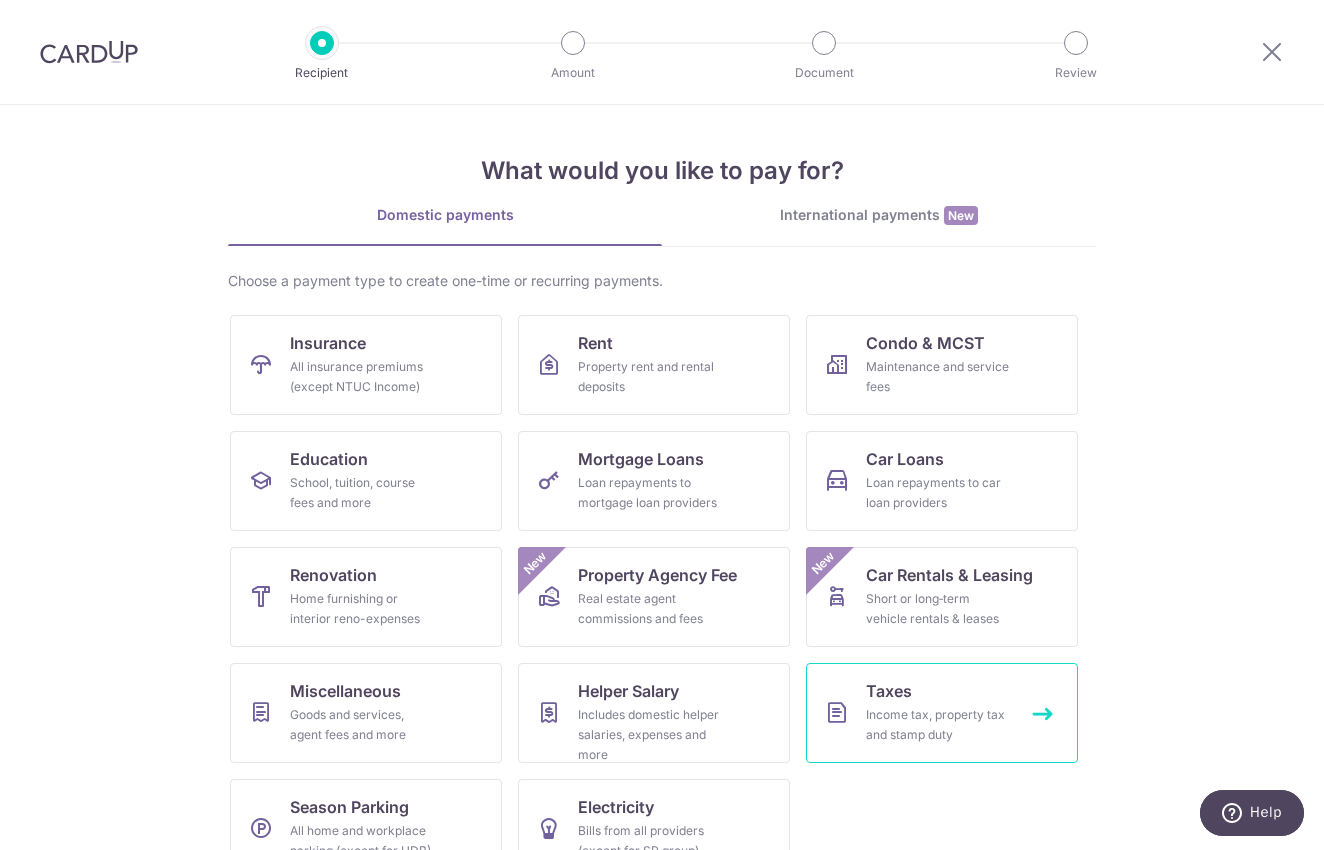 click on "Income tax, property tax and stamp duty" at bounding box center (938, 725) 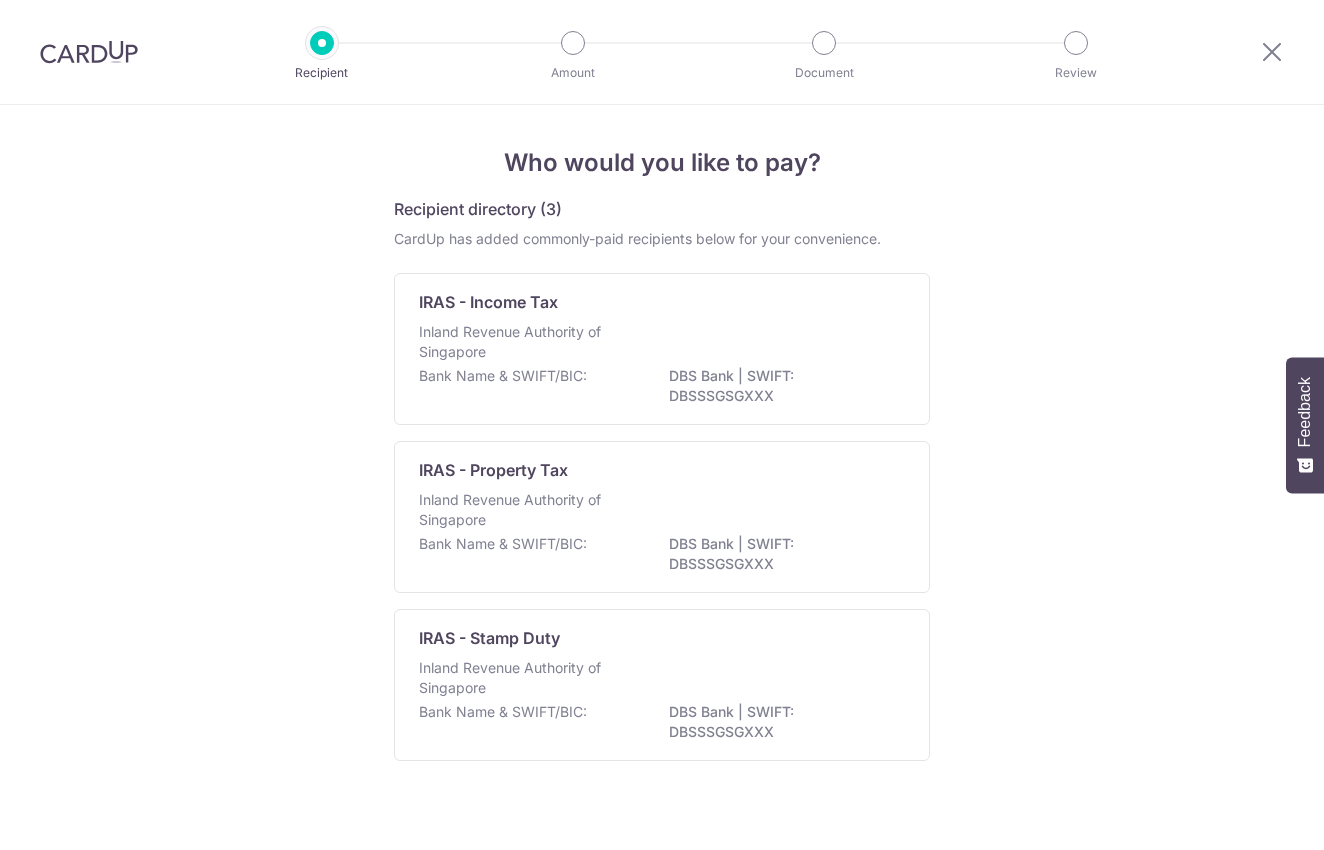 scroll, scrollTop: 0, scrollLeft: 0, axis: both 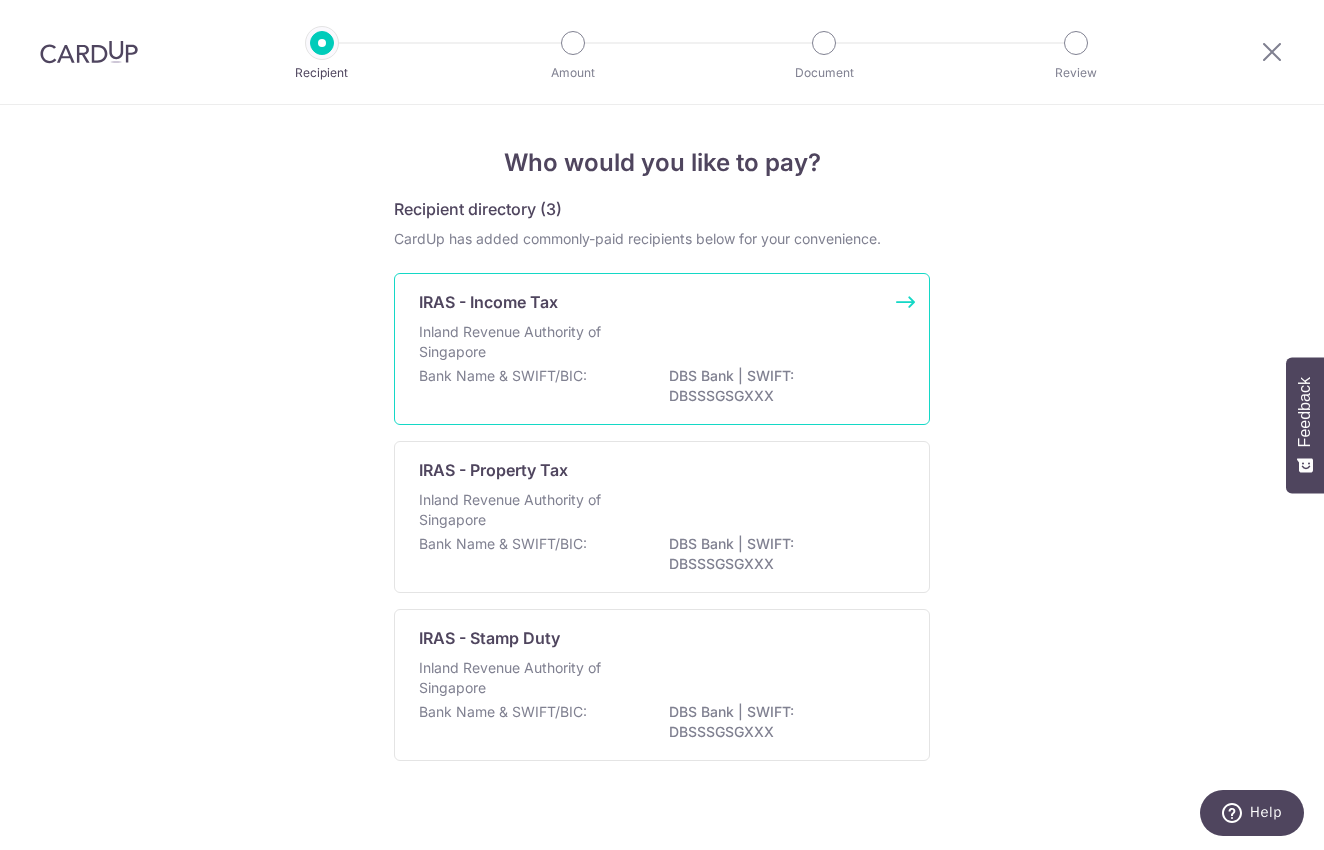 click on "Inland Revenue Authority of Singapore" at bounding box center [525, 342] 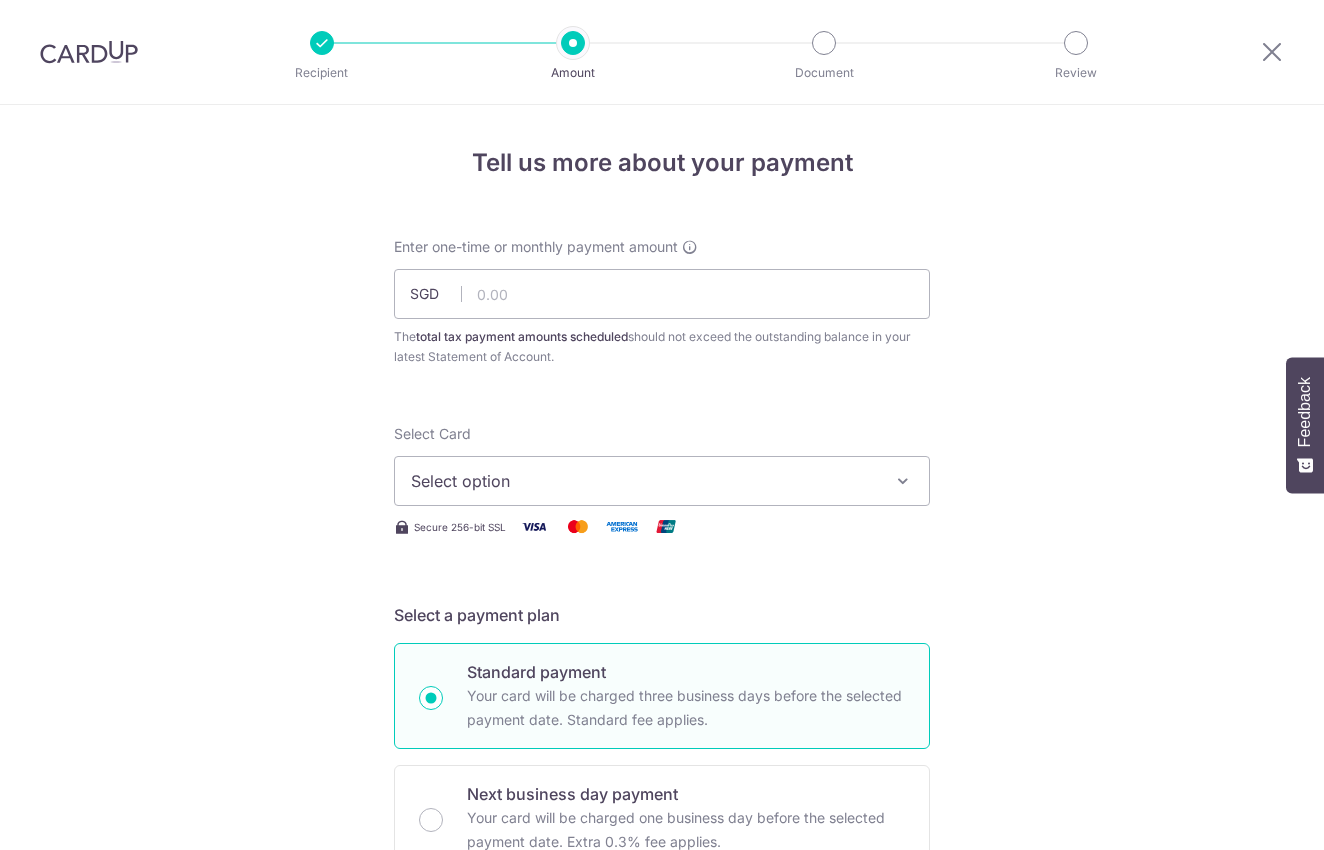 scroll, scrollTop: 0, scrollLeft: 0, axis: both 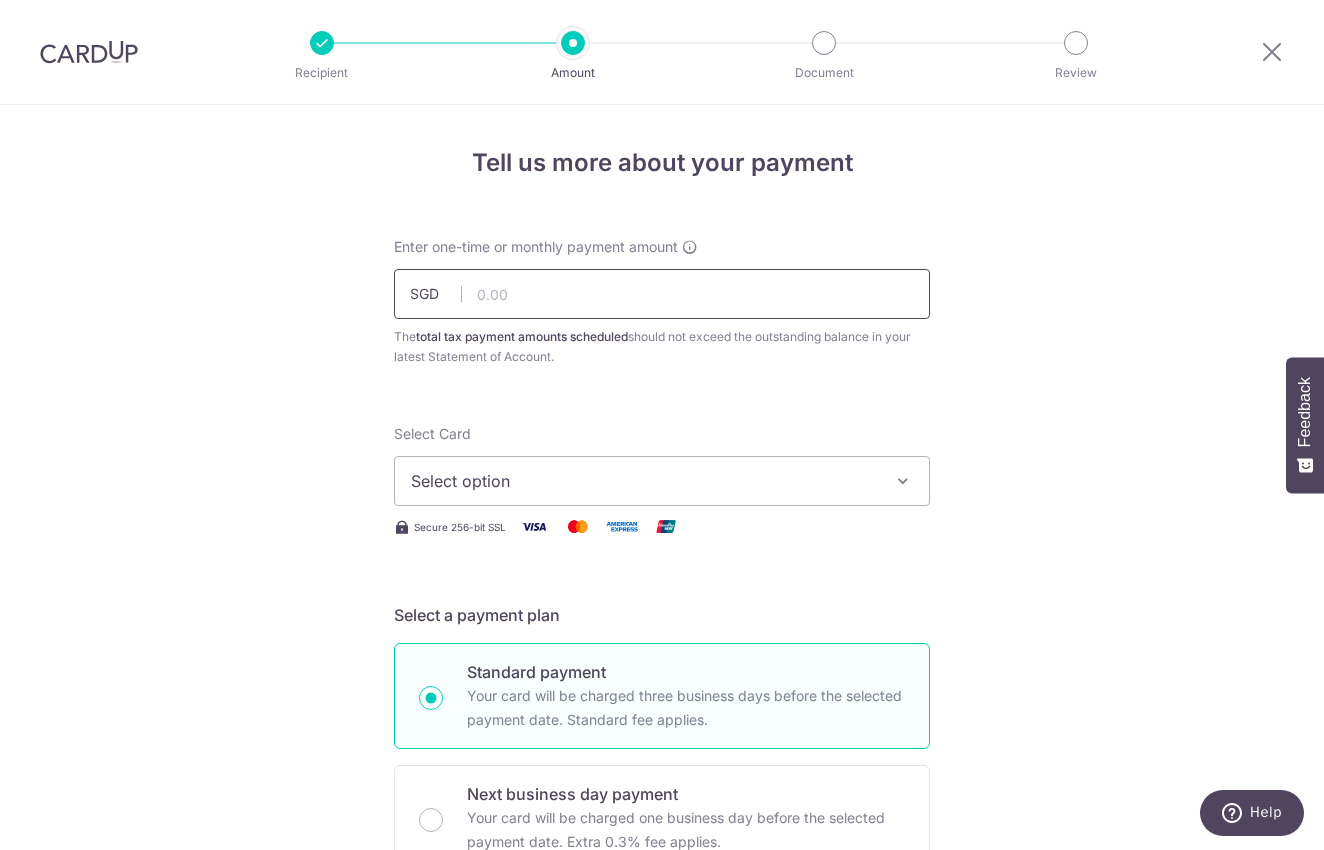 click at bounding box center (662, 294) 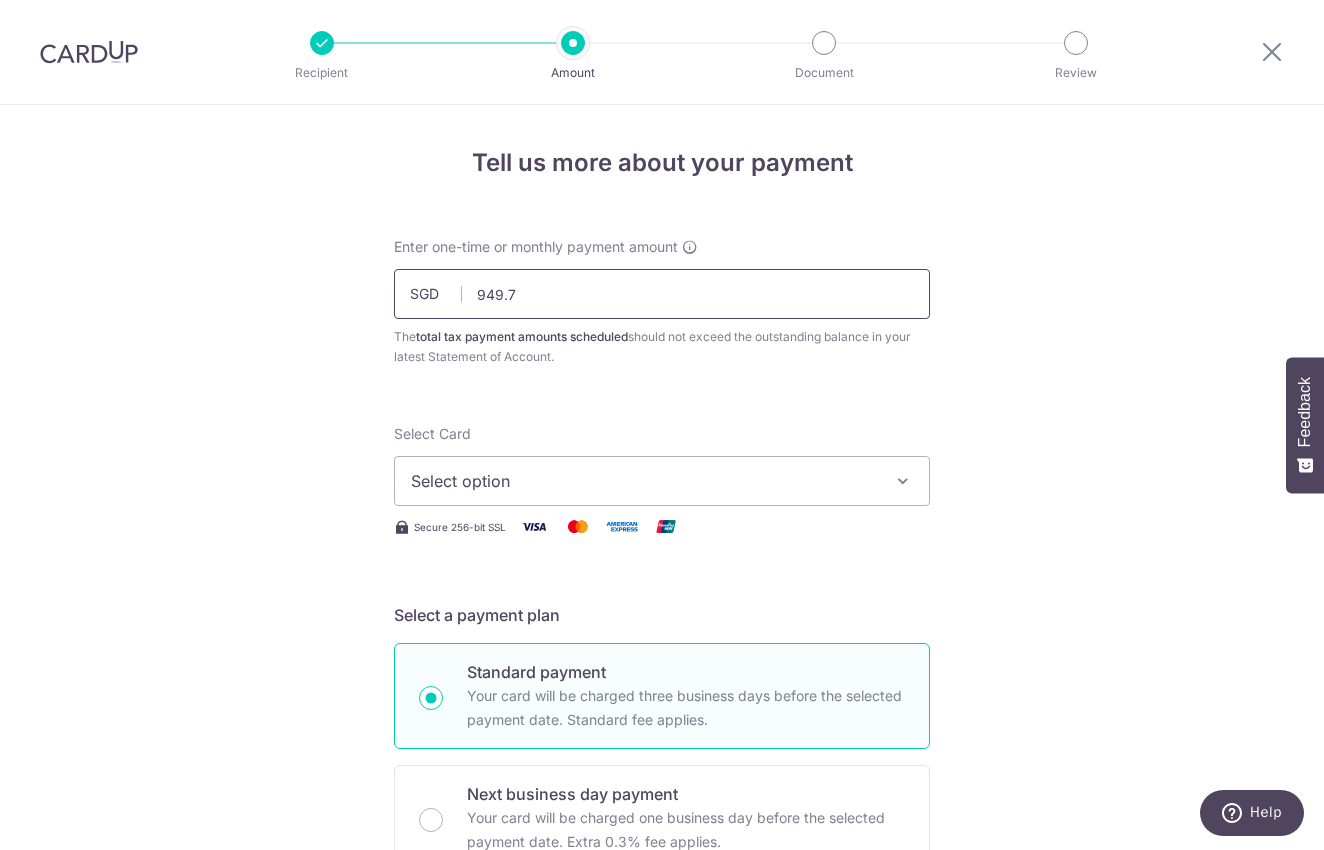 type on "949.70" 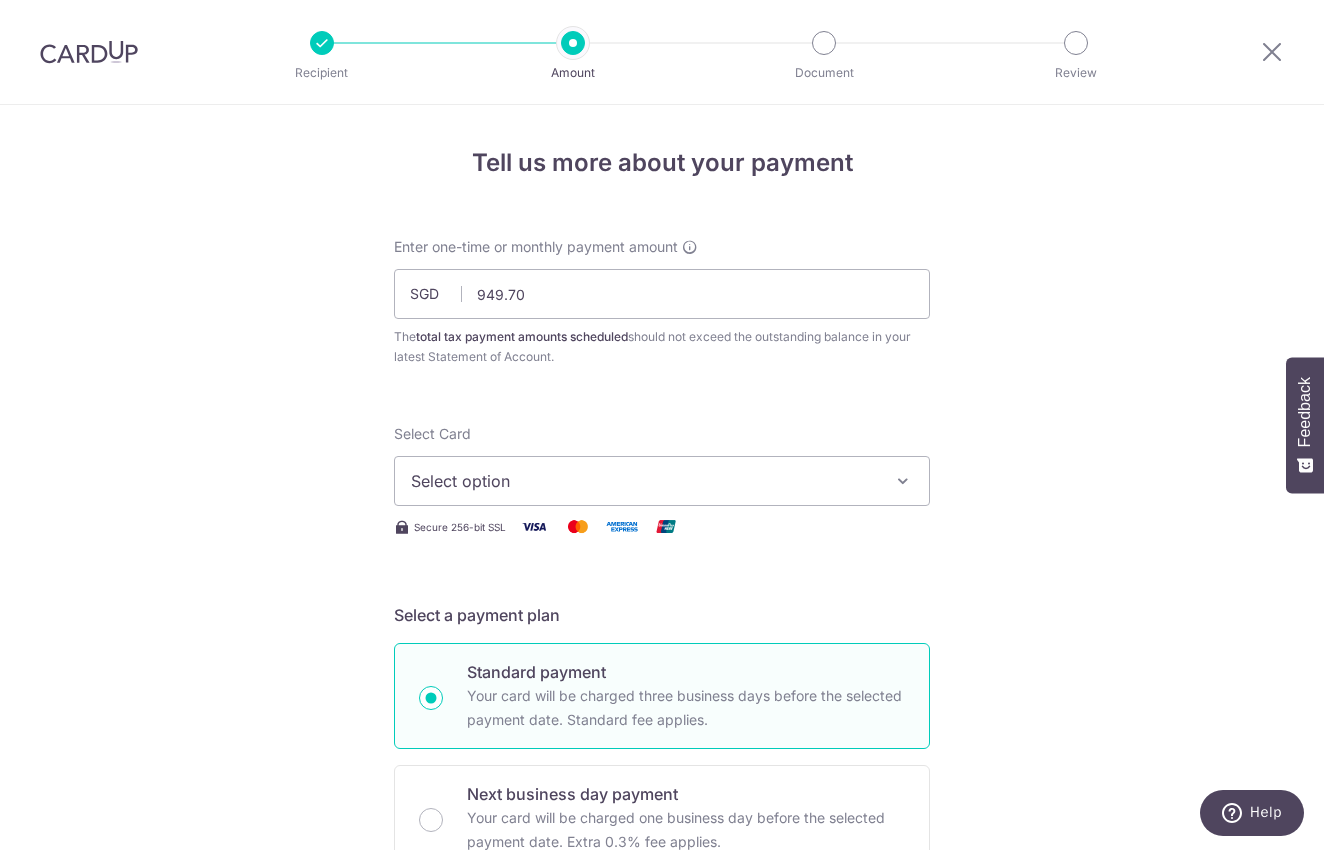 click on "Select option" at bounding box center [644, 481] 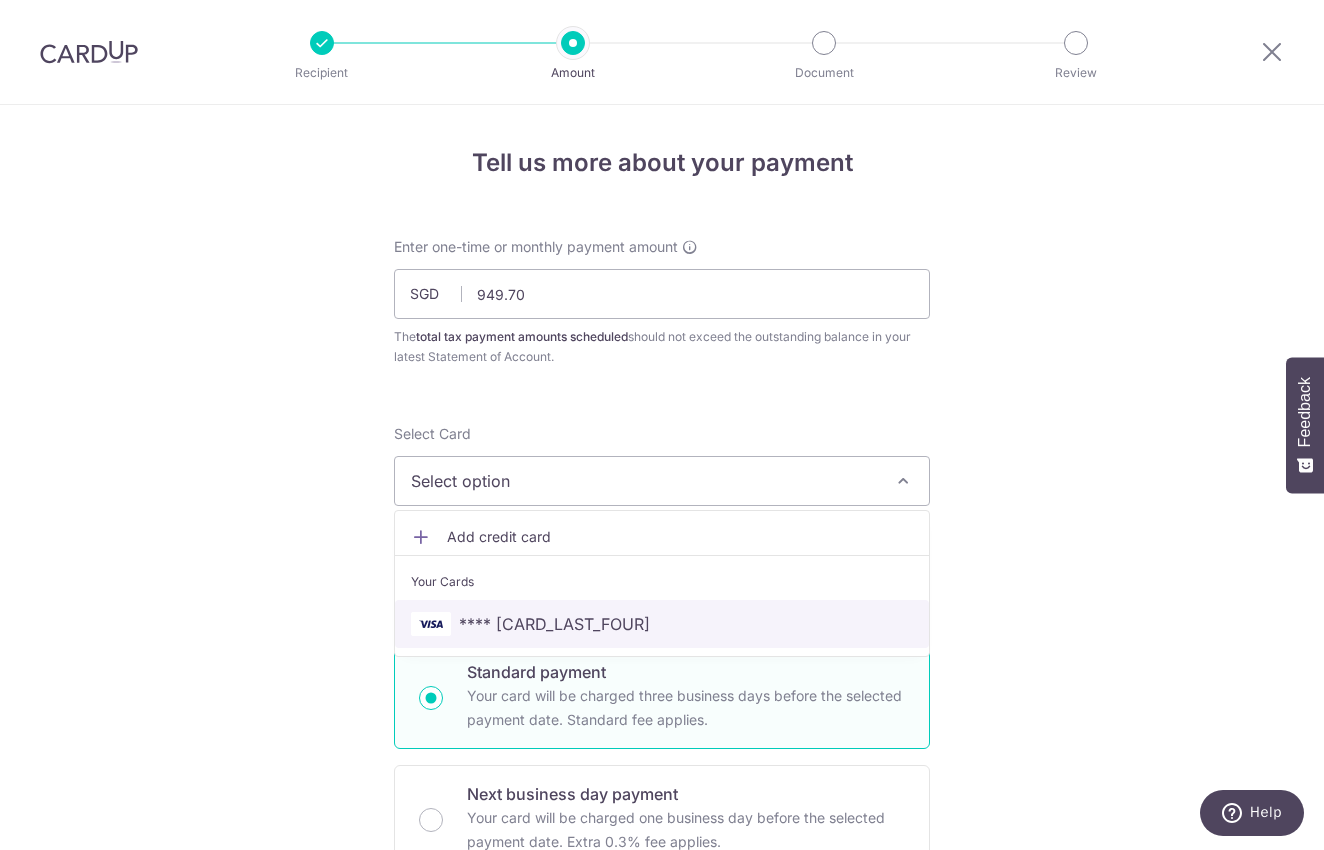 click on "**** 7068" at bounding box center (554, 624) 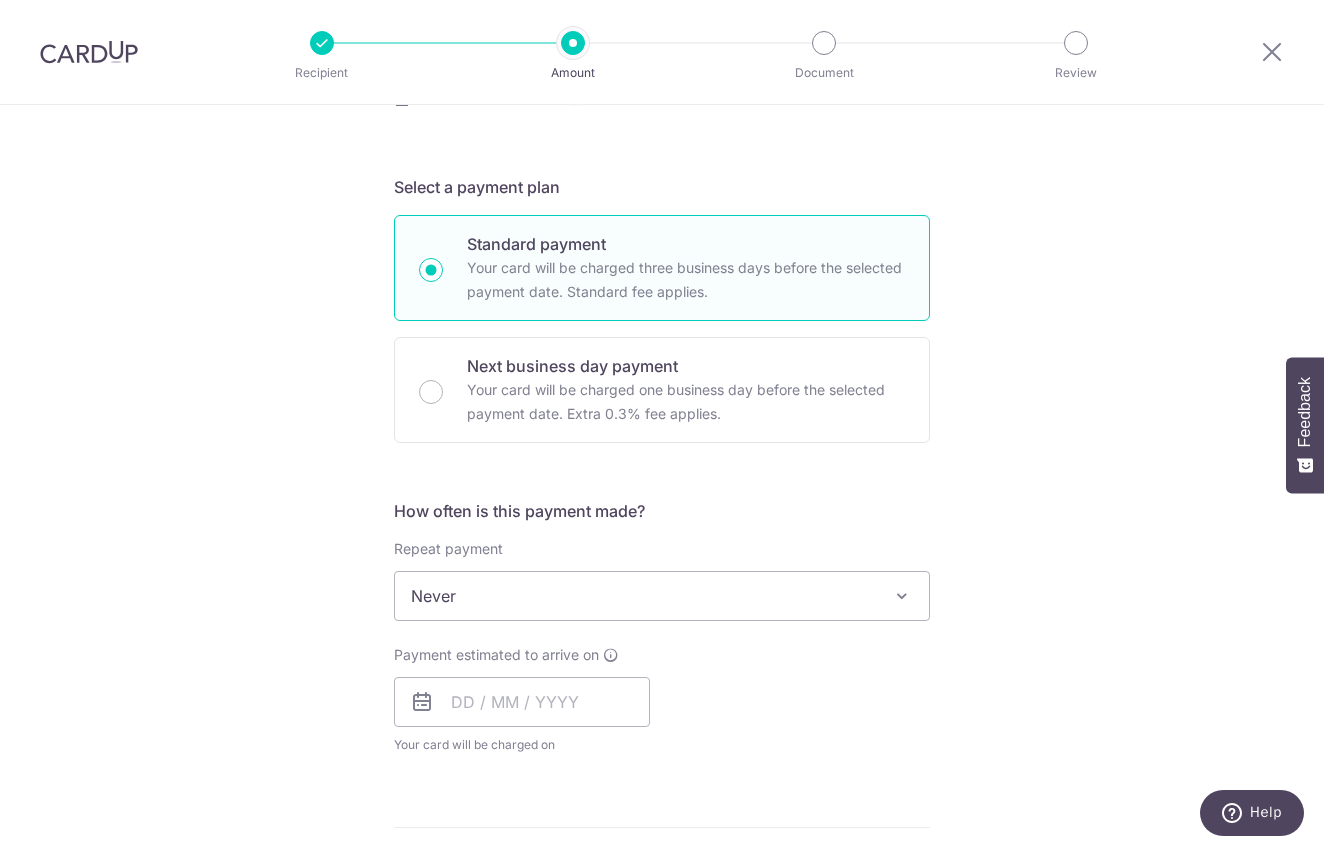 scroll, scrollTop: 538, scrollLeft: 0, axis: vertical 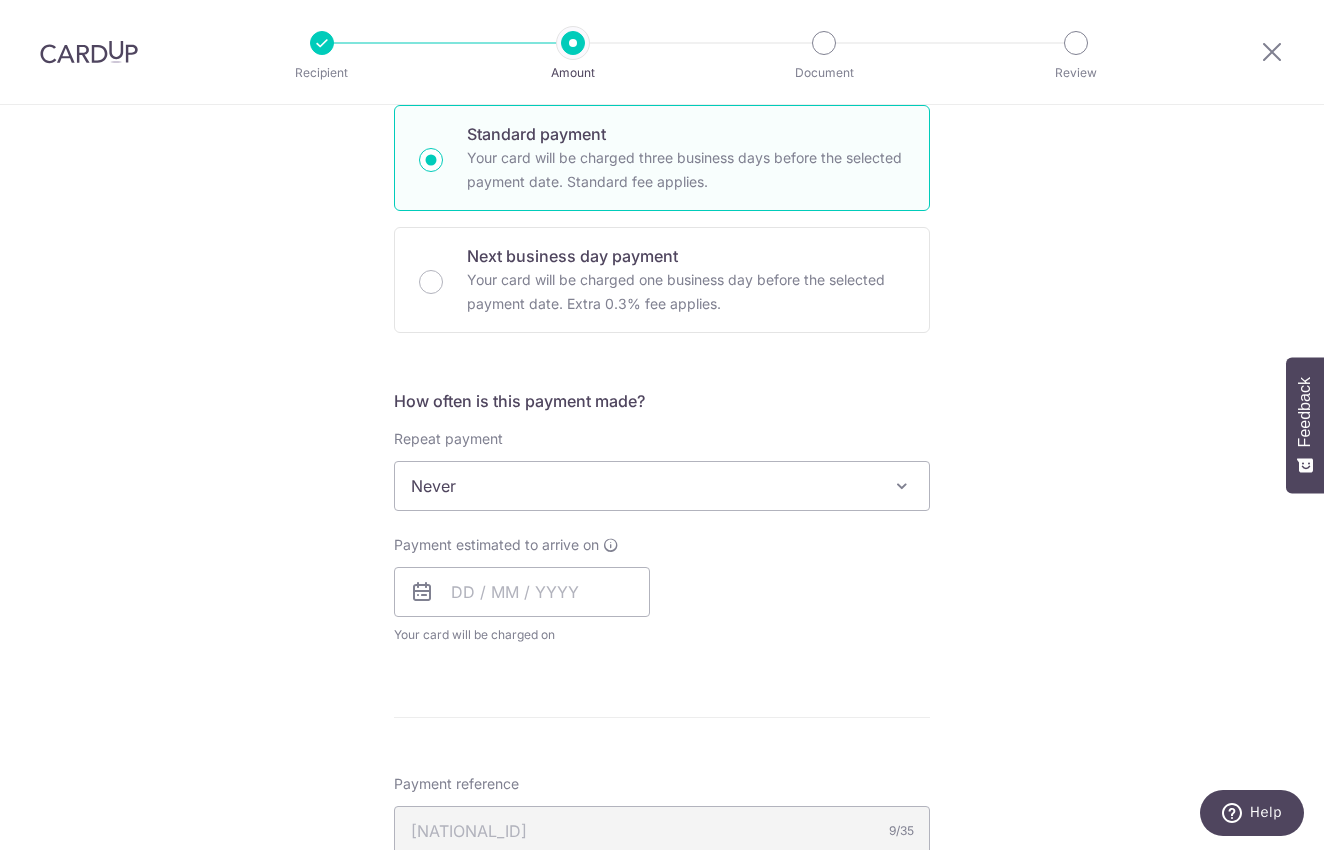 click on "Never" at bounding box center [662, 486] 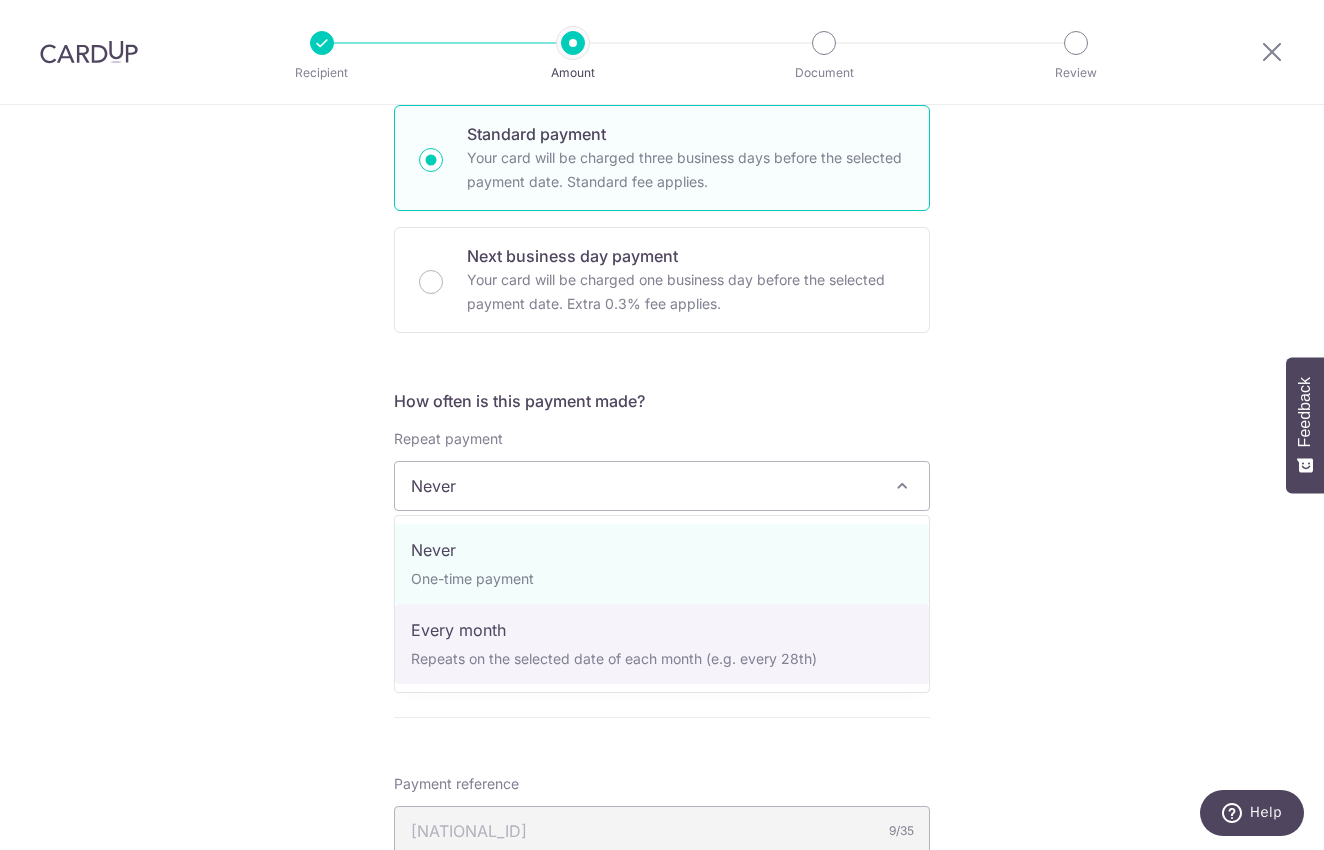 select on "3" 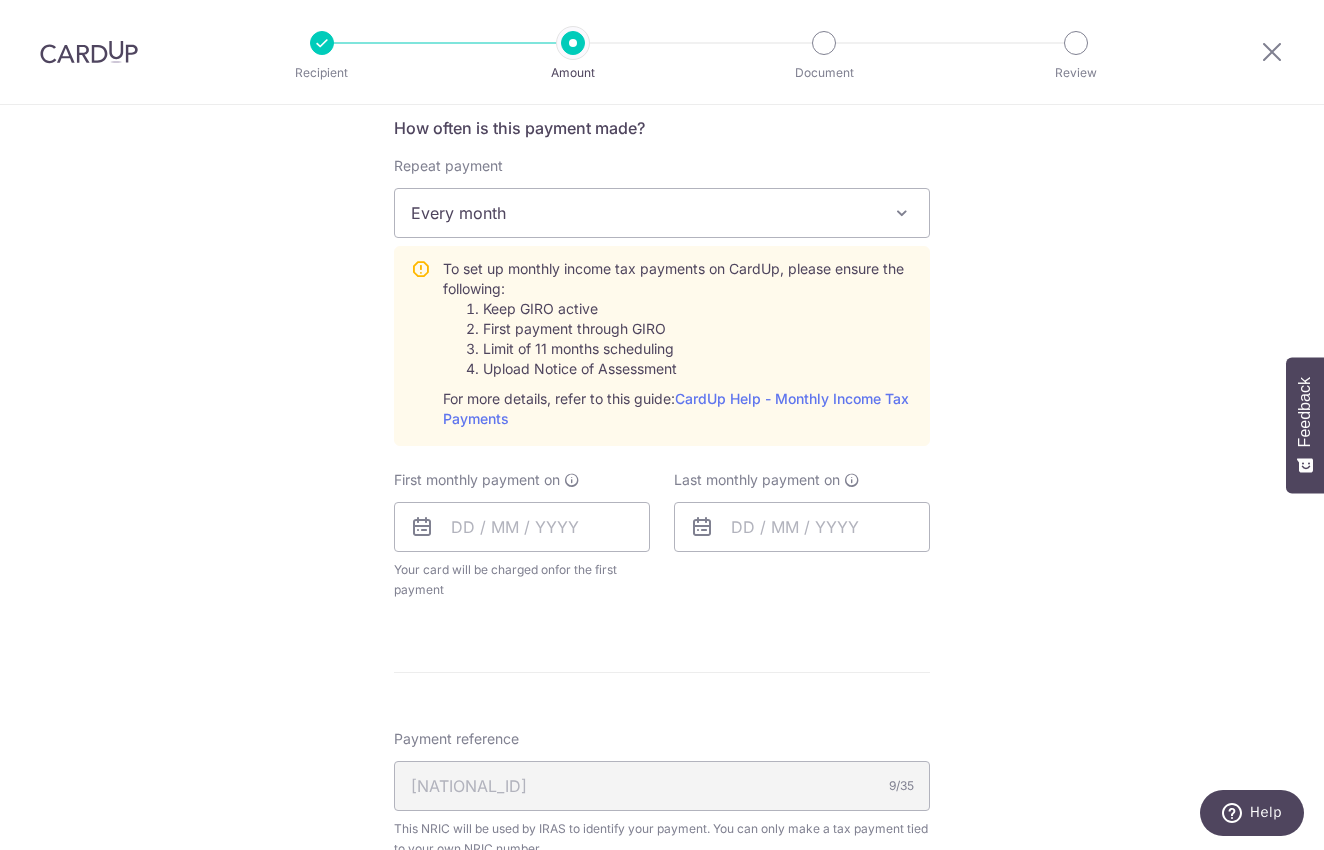 scroll, scrollTop: 851, scrollLeft: 0, axis: vertical 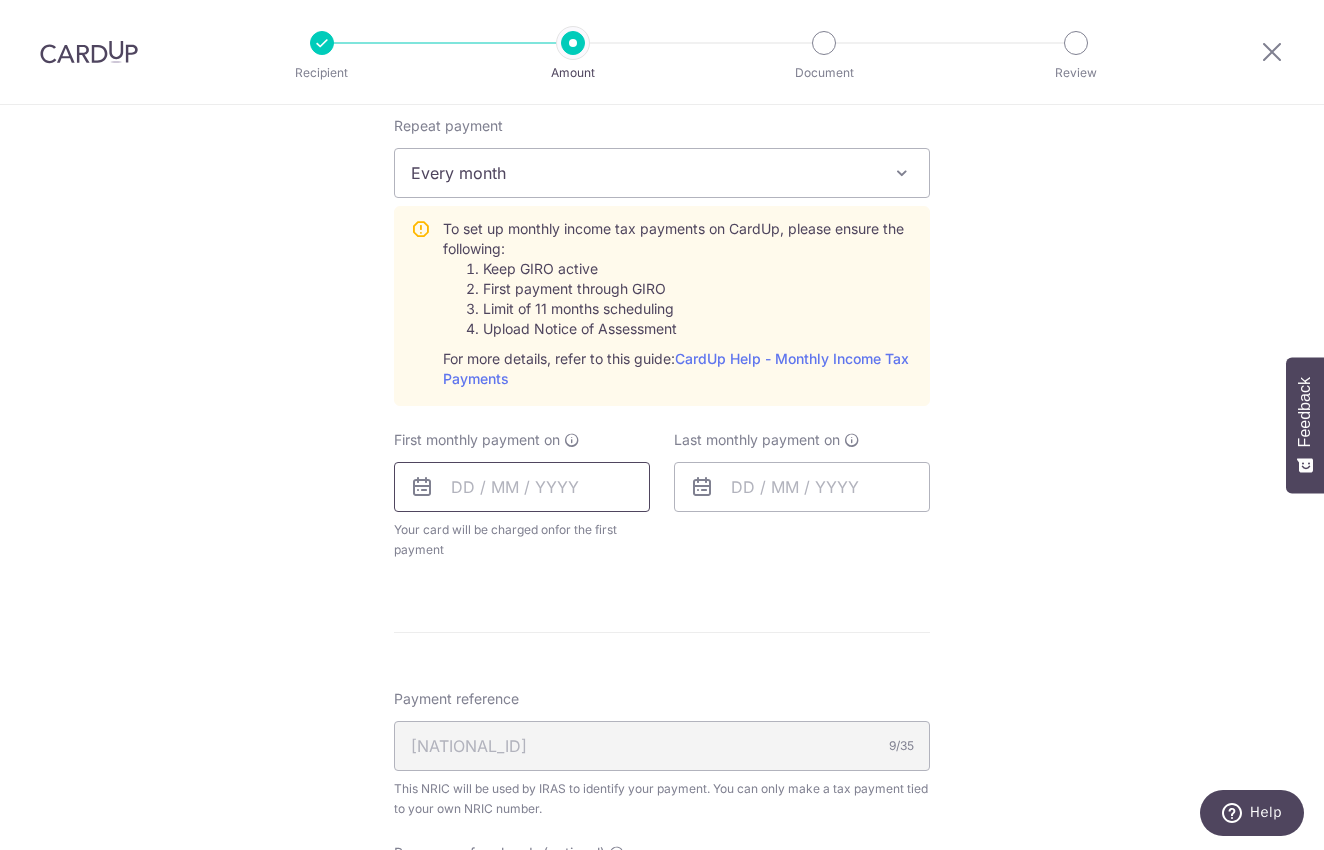 click at bounding box center (522, 487) 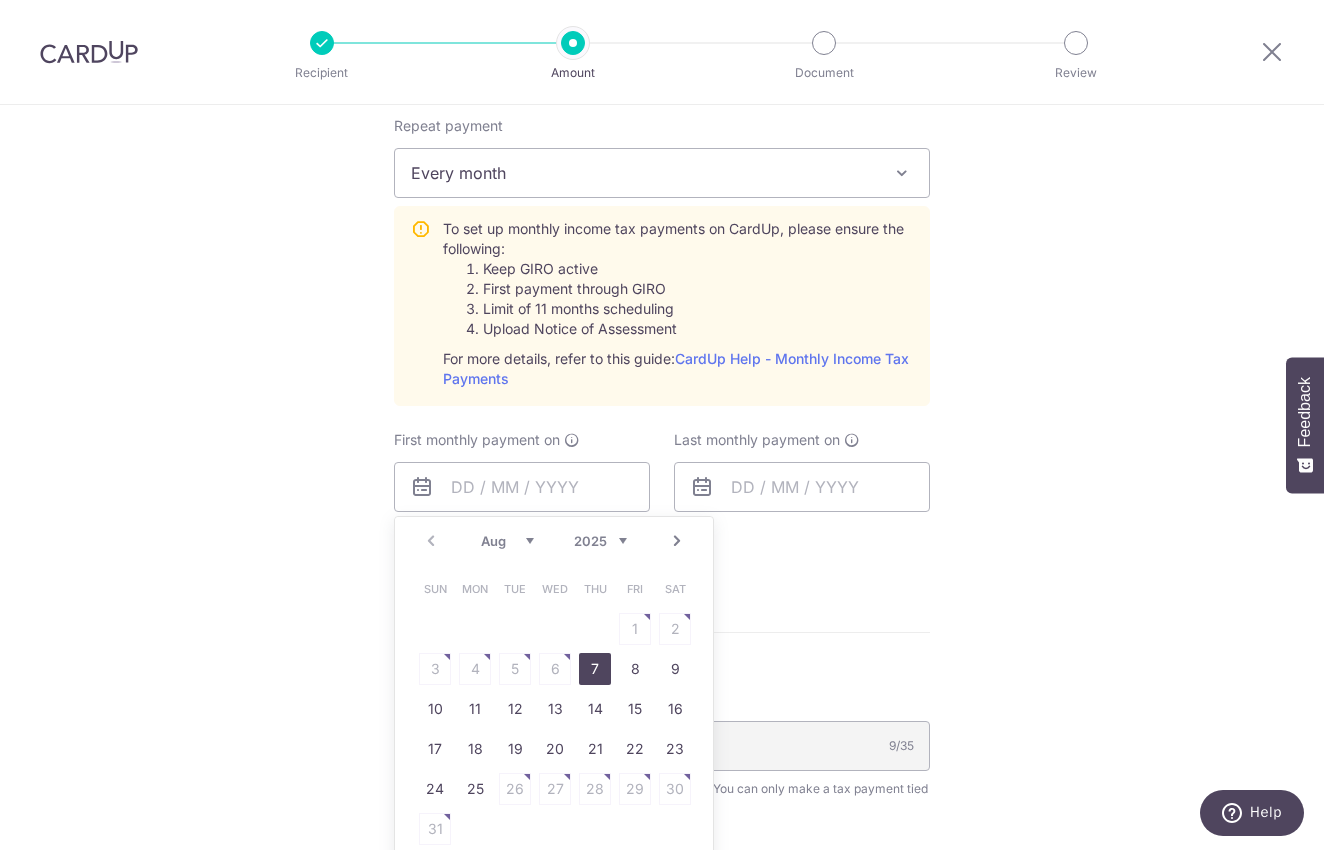 click on "7" at bounding box center (595, 669) 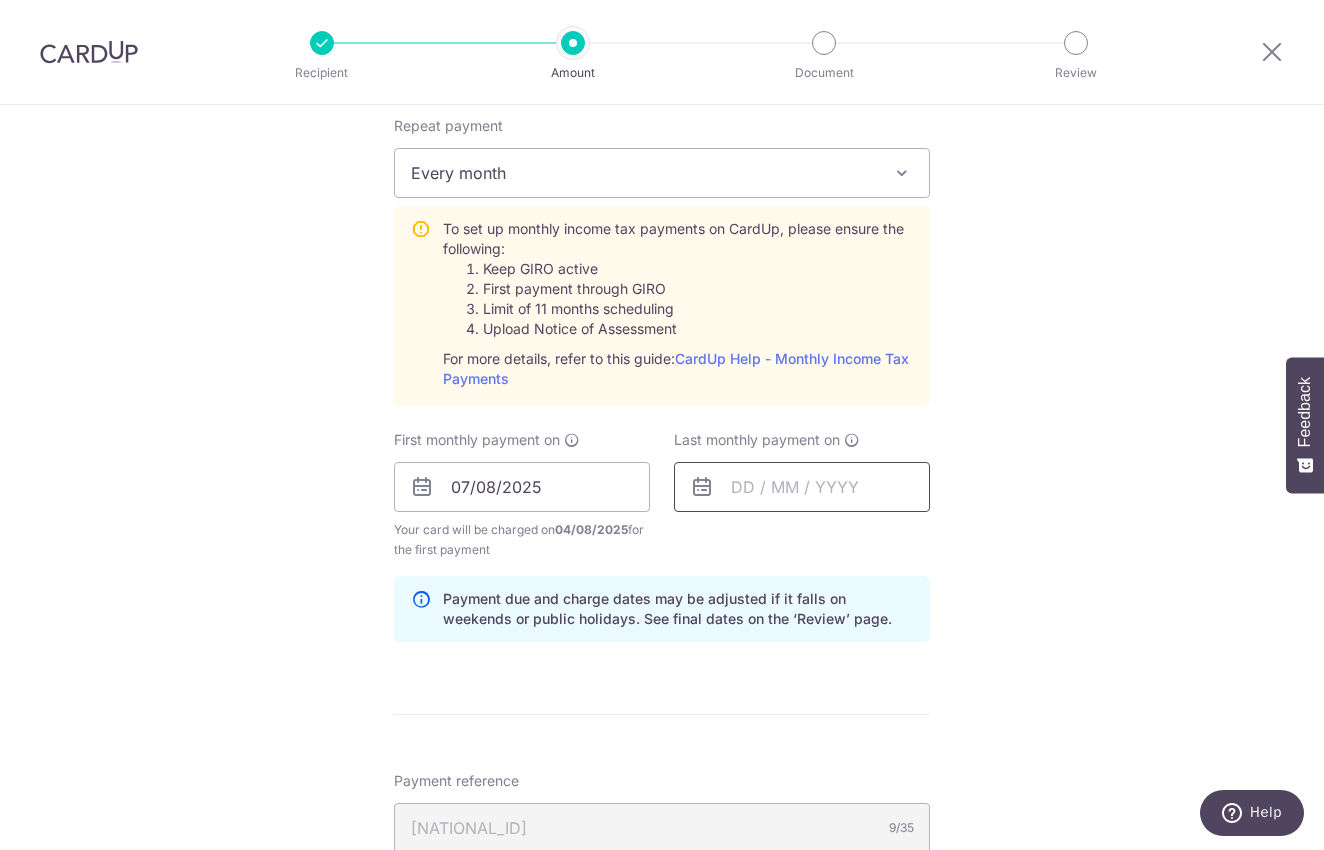 click at bounding box center (802, 487) 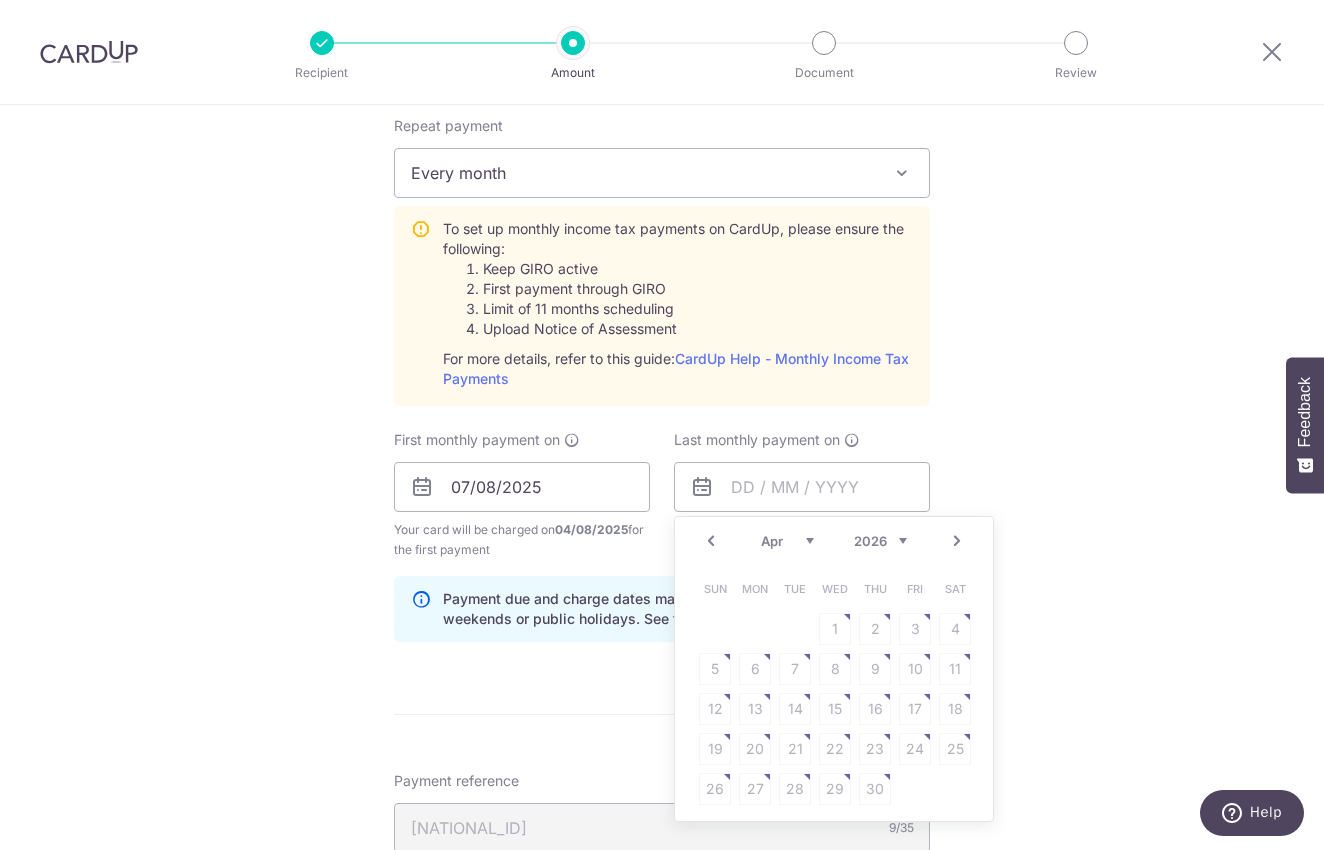 click on "Sun Mon Tue Wed Thu Fri Sat       1 2 3 4 5 6 7 8 9 10 11 12 13 14 15 16 17 18 19 20 21 22 23 24 25 26 27 28 29 30" at bounding box center (835, 689) 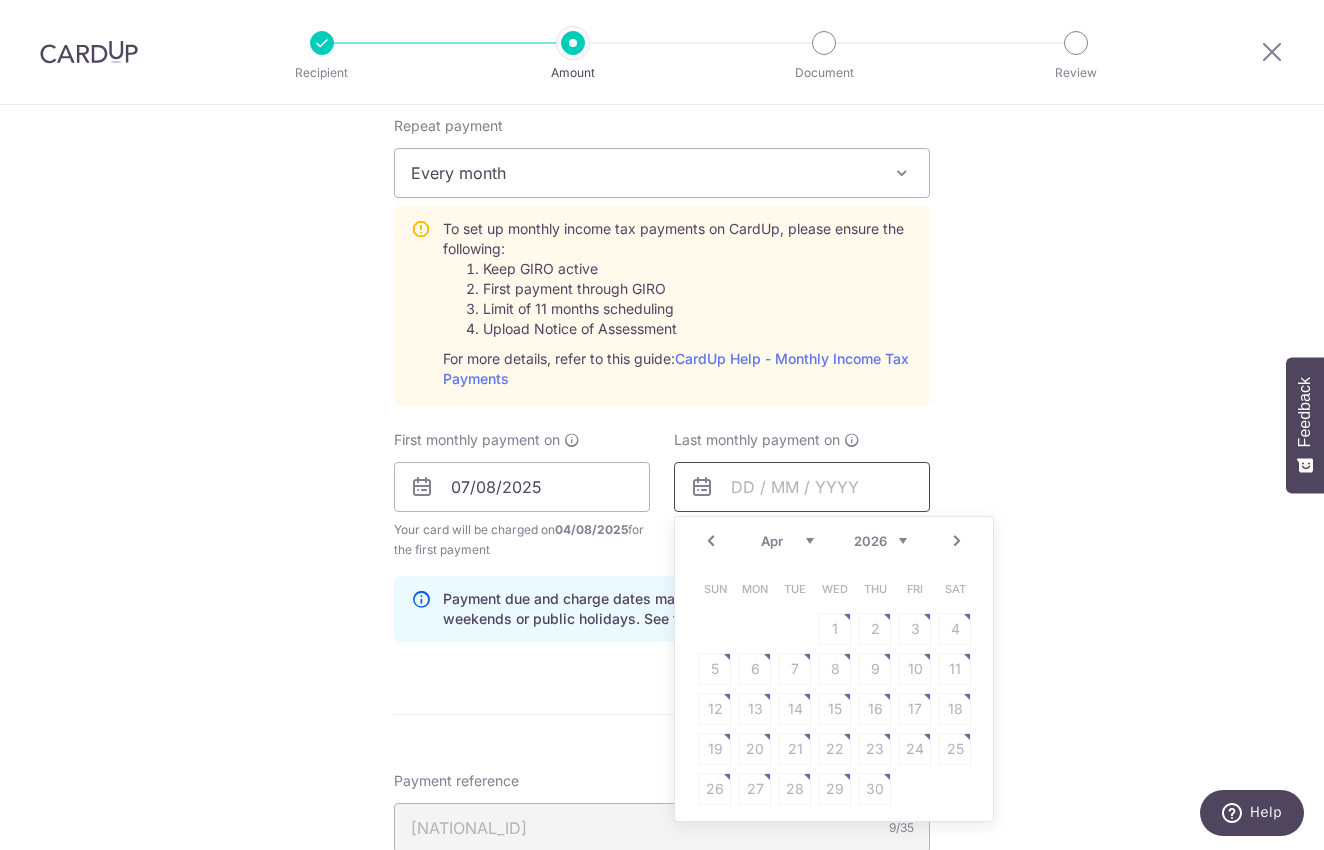 click at bounding box center (802, 487) 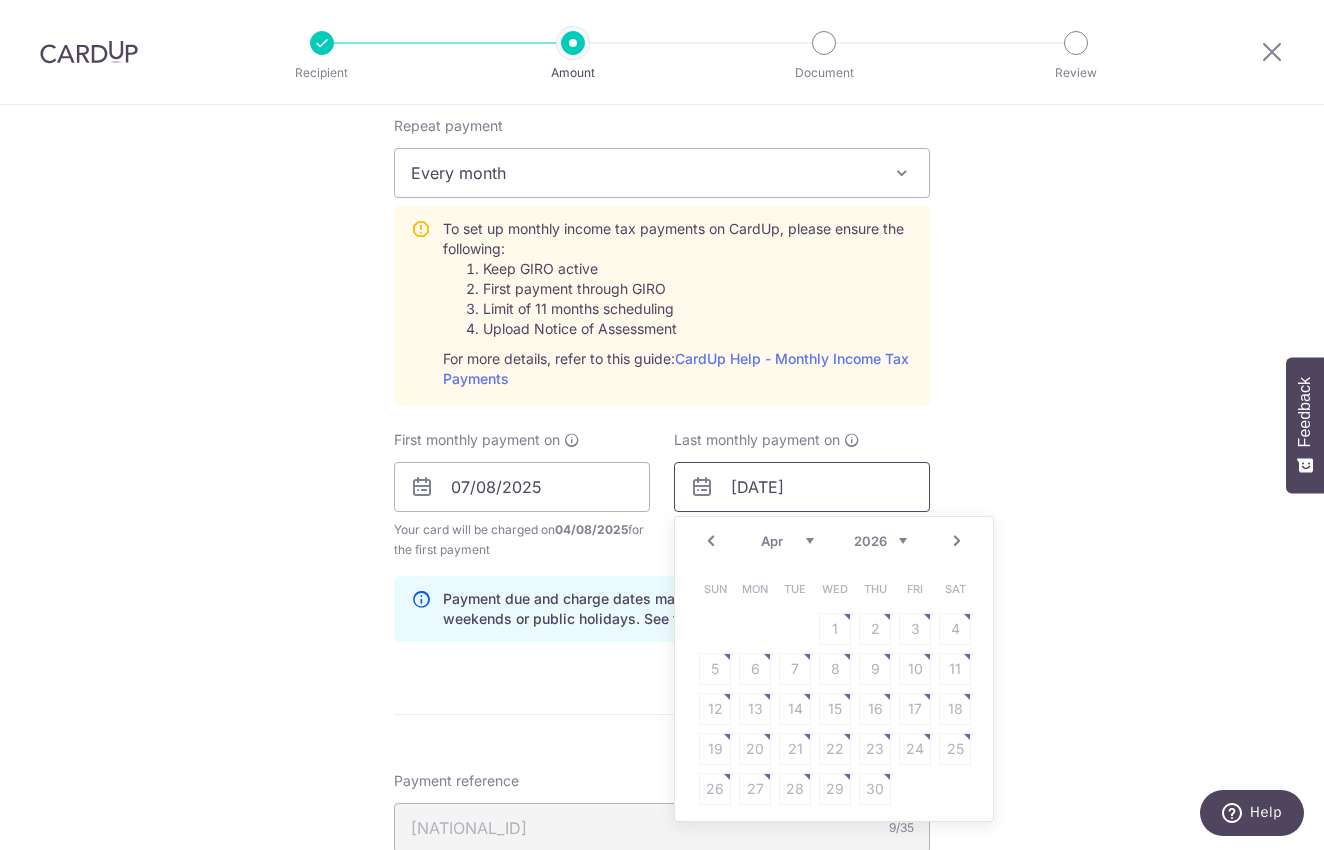 type on "07/04/2026" 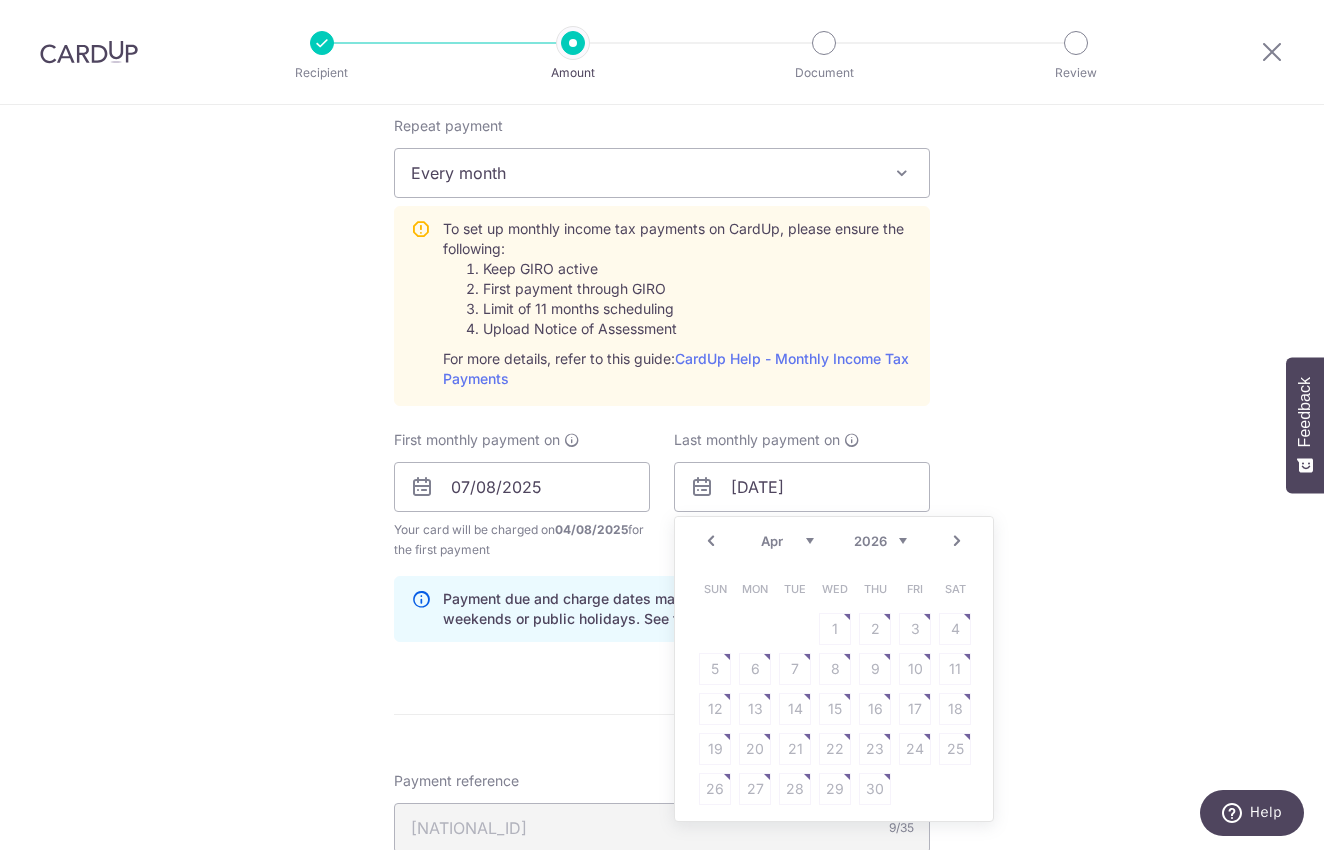 click on "Tell us more about your payment
Enter one-time or monthly payment amount
SGD
949.70
949.70
The  total tax payment amounts scheduled  should not exceed the outstanding balance in your latest Statement of Account.
Select Card
**** 7068
Add credit card
Your Cards
**** 7068
Secure 256-bit SSL
Text
New card details" at bounding box center (662, 337) 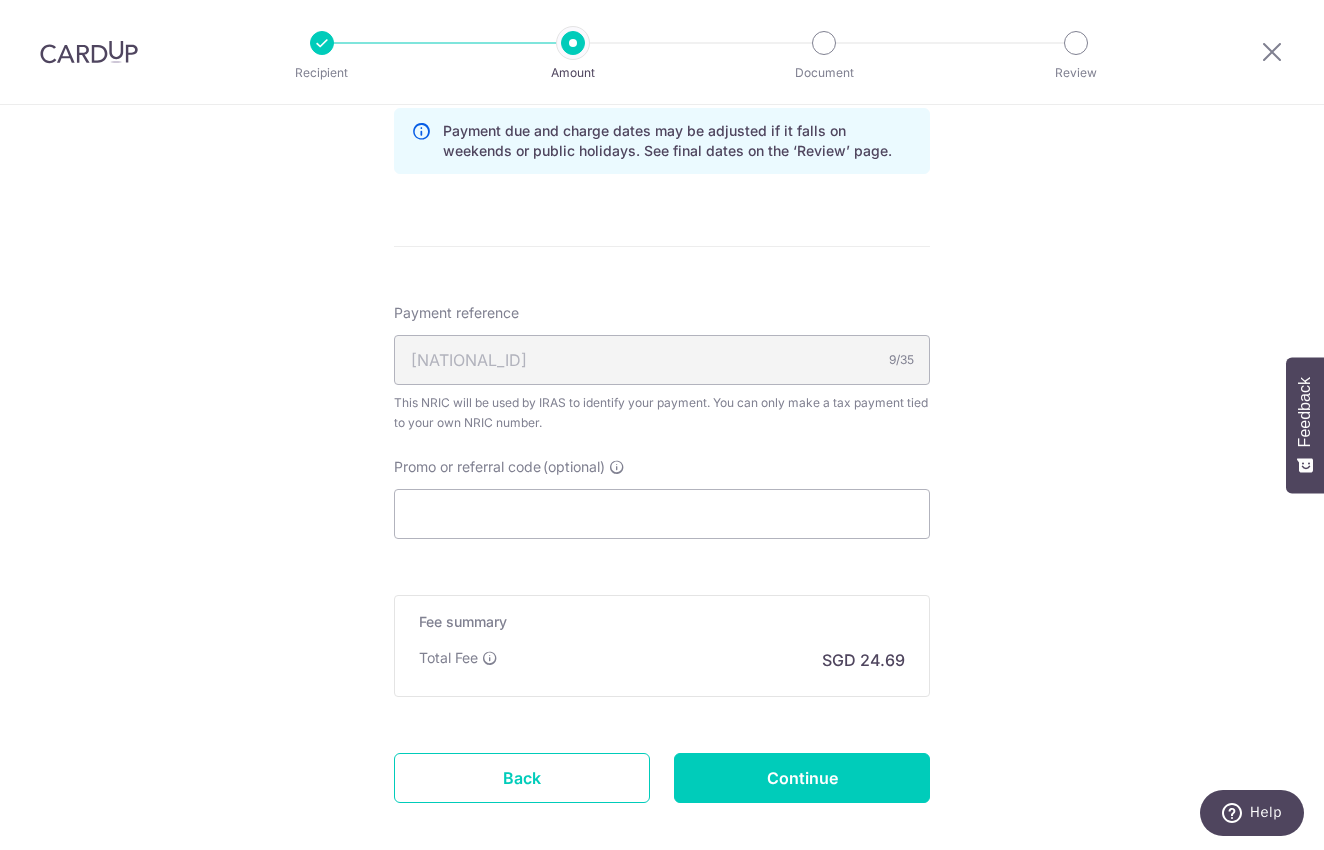 scroll, scrollTop: 1339, scrollLeft: 0, axis: vertical 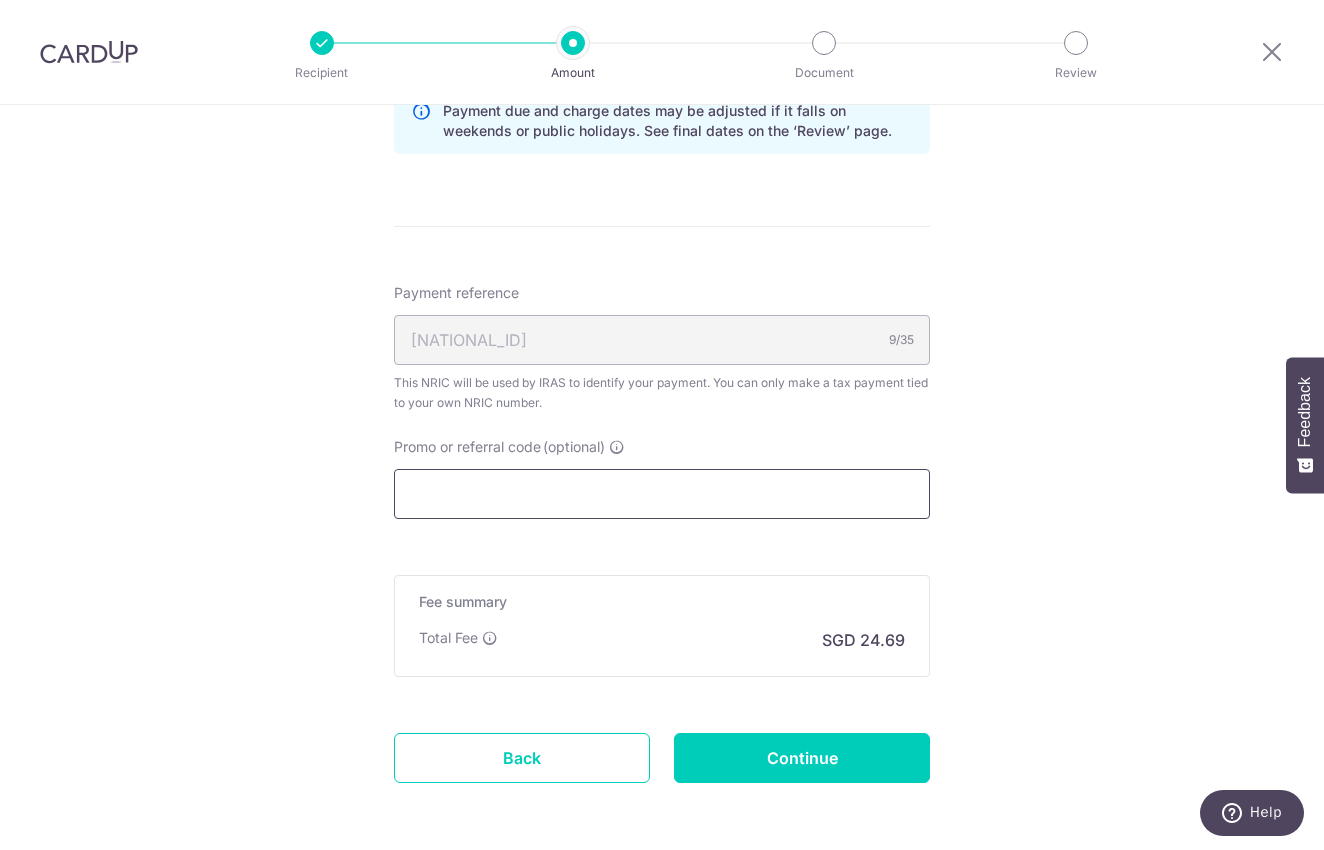 click on "Promo or referral code
(optional)" at bounding box center (662, 494) 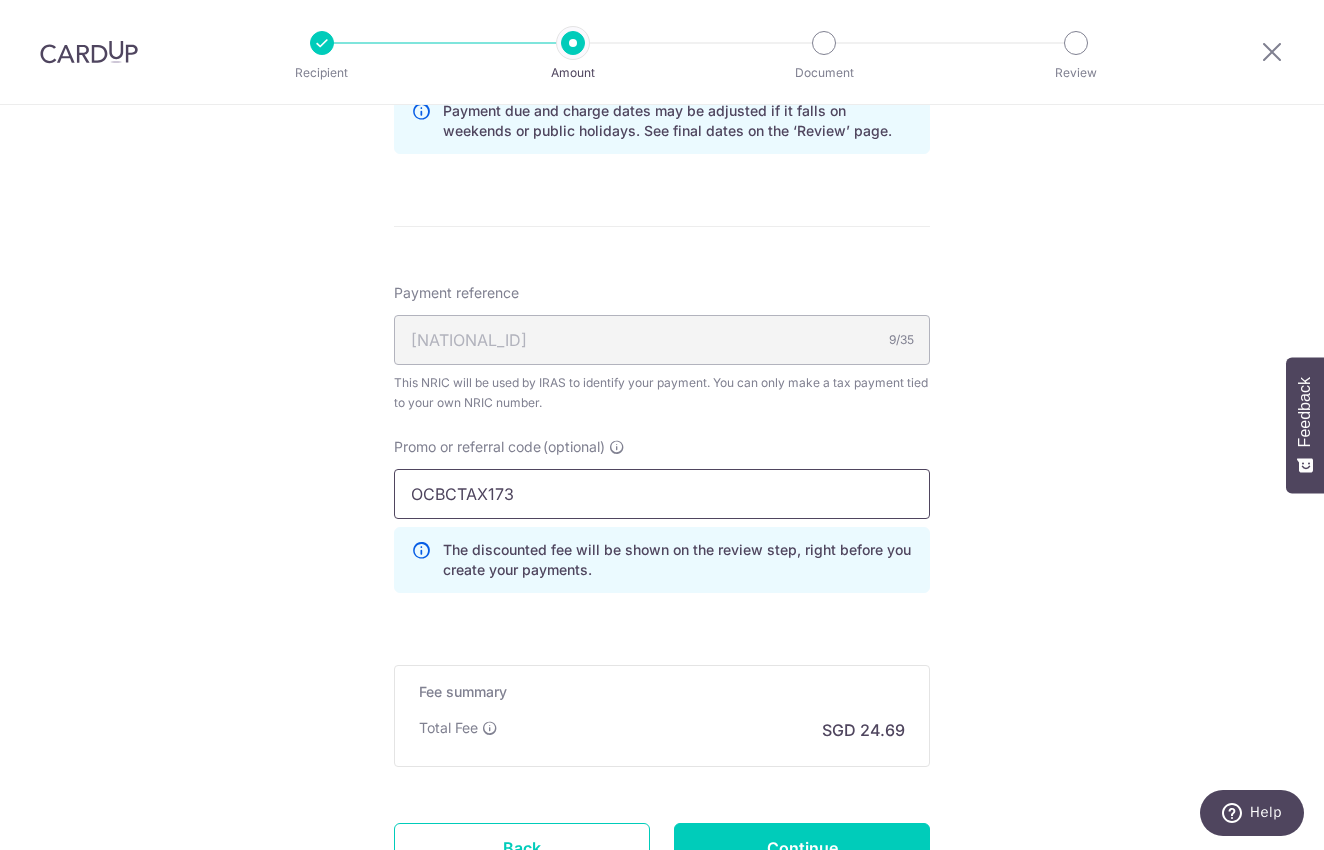 type on "OCBCTAX173" 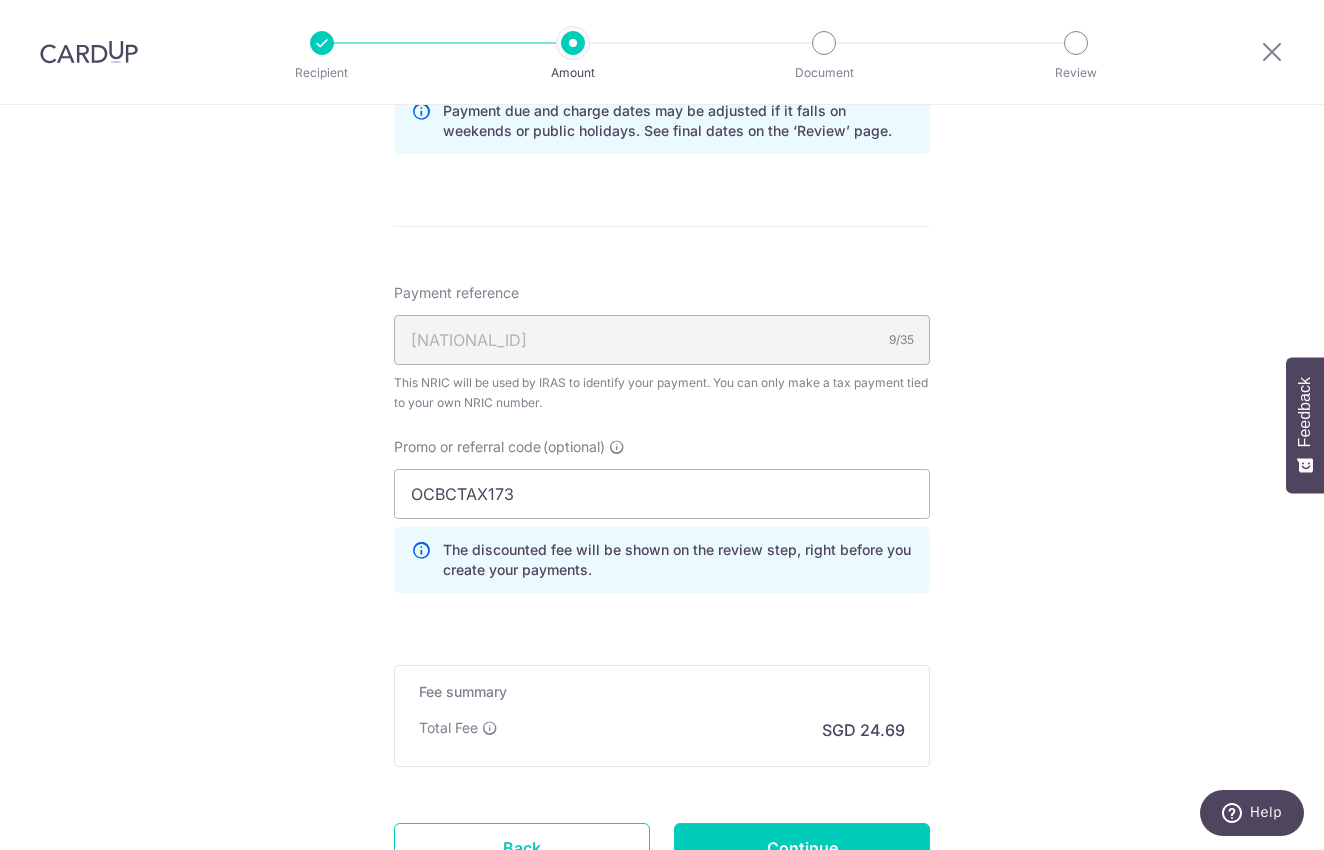 click on "Tell us more about your payment
Enter one-time or monthly payment amount
SGD
949.70
949.70
The  total tax payment amounts scheduled  should not exceed the outstanding balance in your latest Statement of Account.
Select Card
**** 7068
Add credit card
Your Cards
**** 7068
Secure 256-bit SSL
Text
New card details" at bounding box center [662, -106] 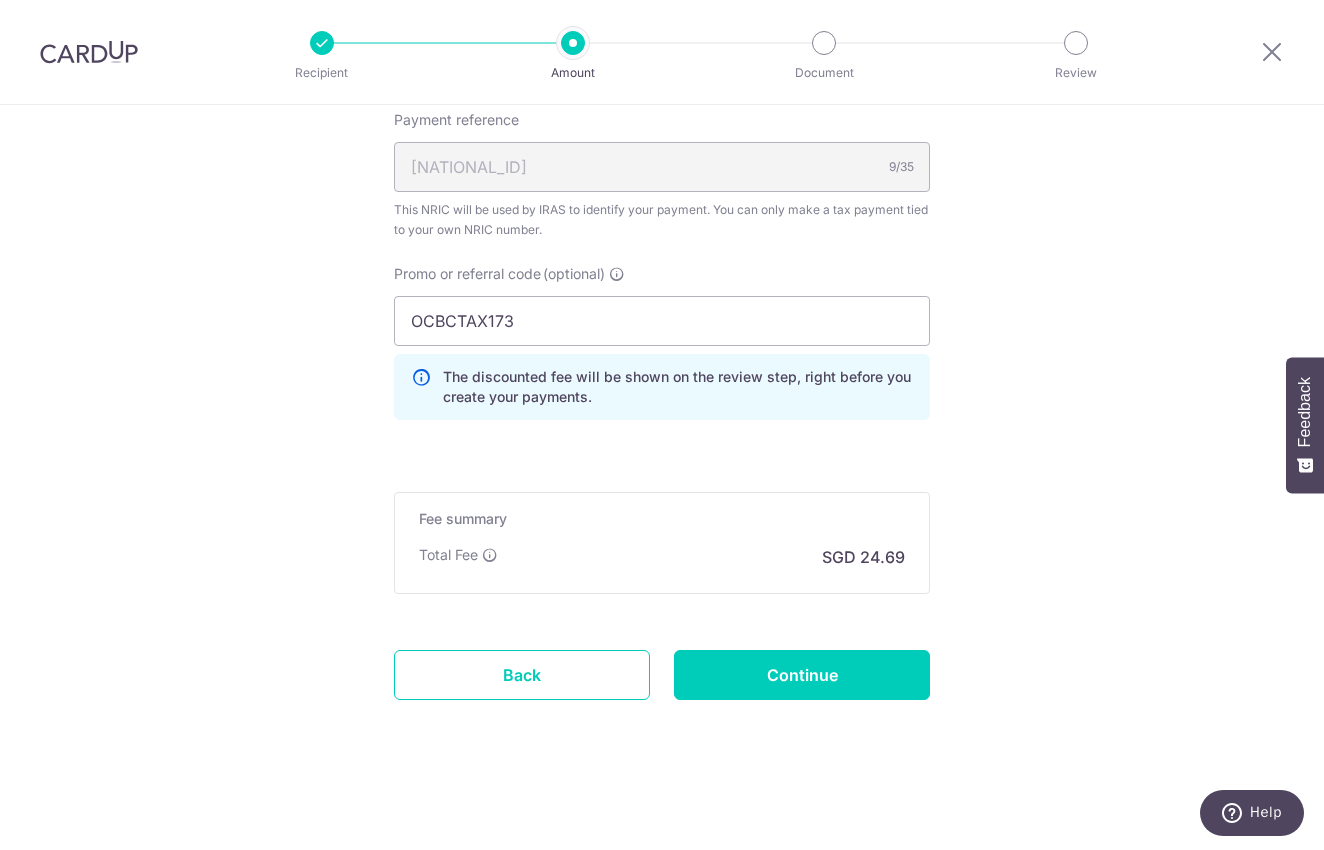 scroll, scrollTop: 1512, scrollLeft: 0, axis: vertical 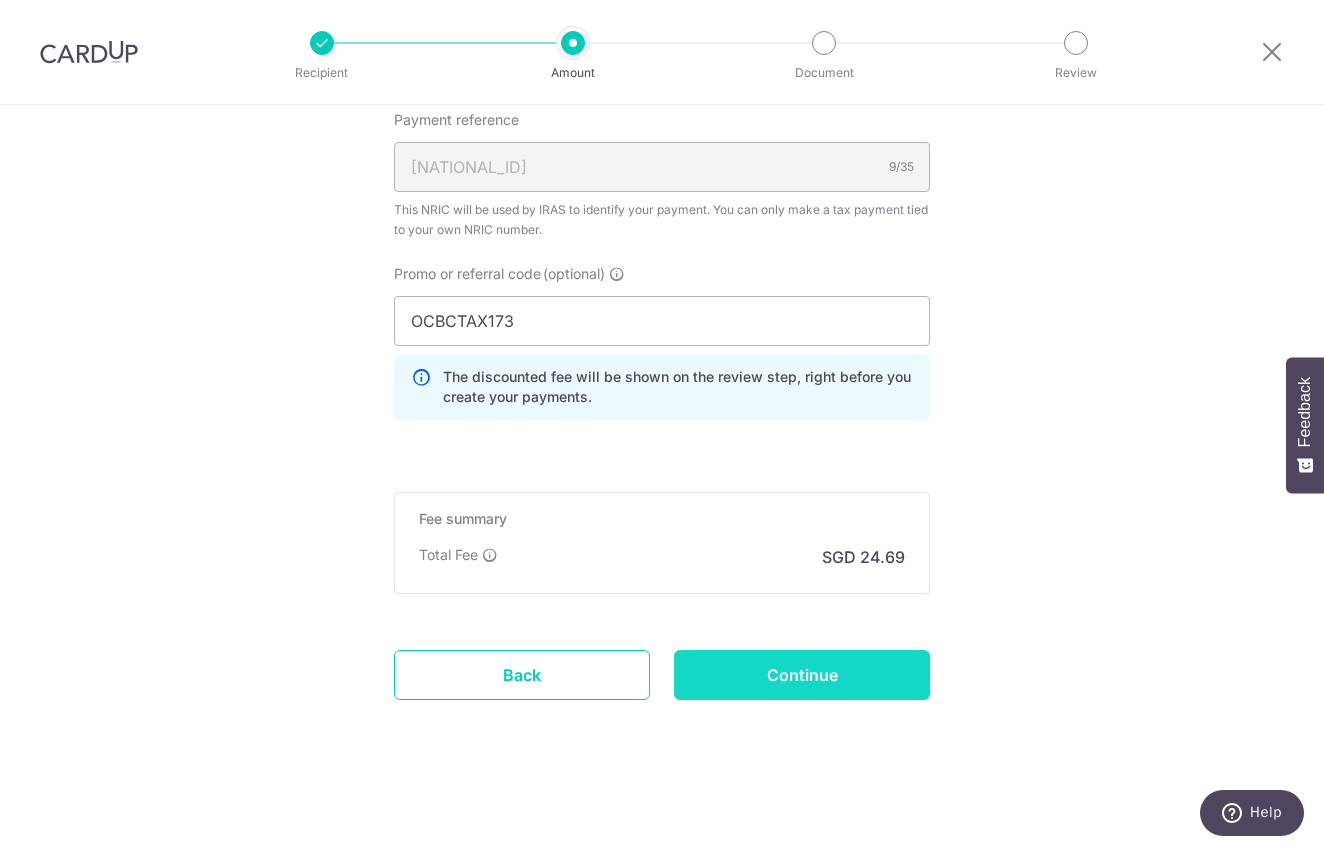 click on "Continue" at bounding box center [802, 675] 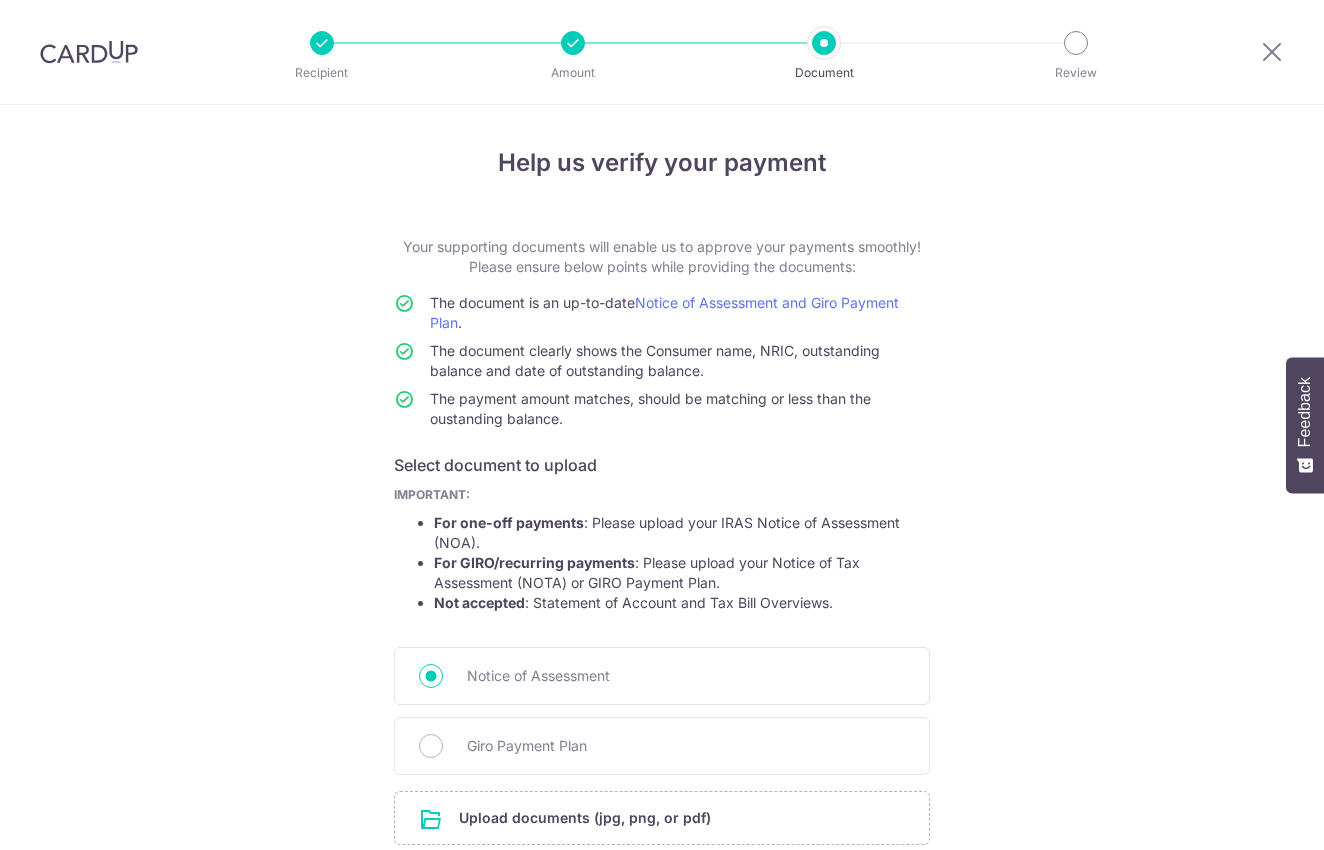 scroll, scrollTop: 0, scrollLeft: 0, axis: both 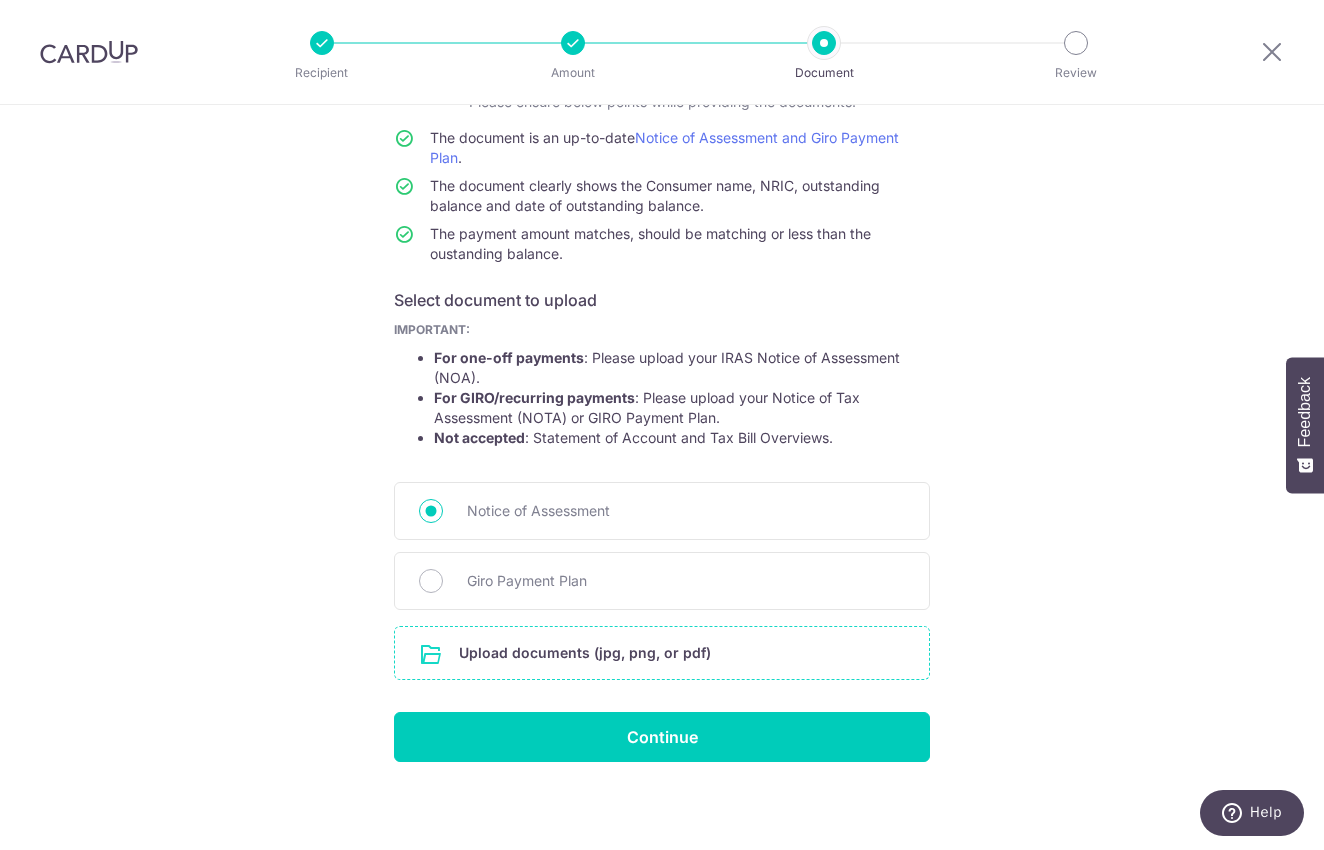 click at bounding box center [662, 653] 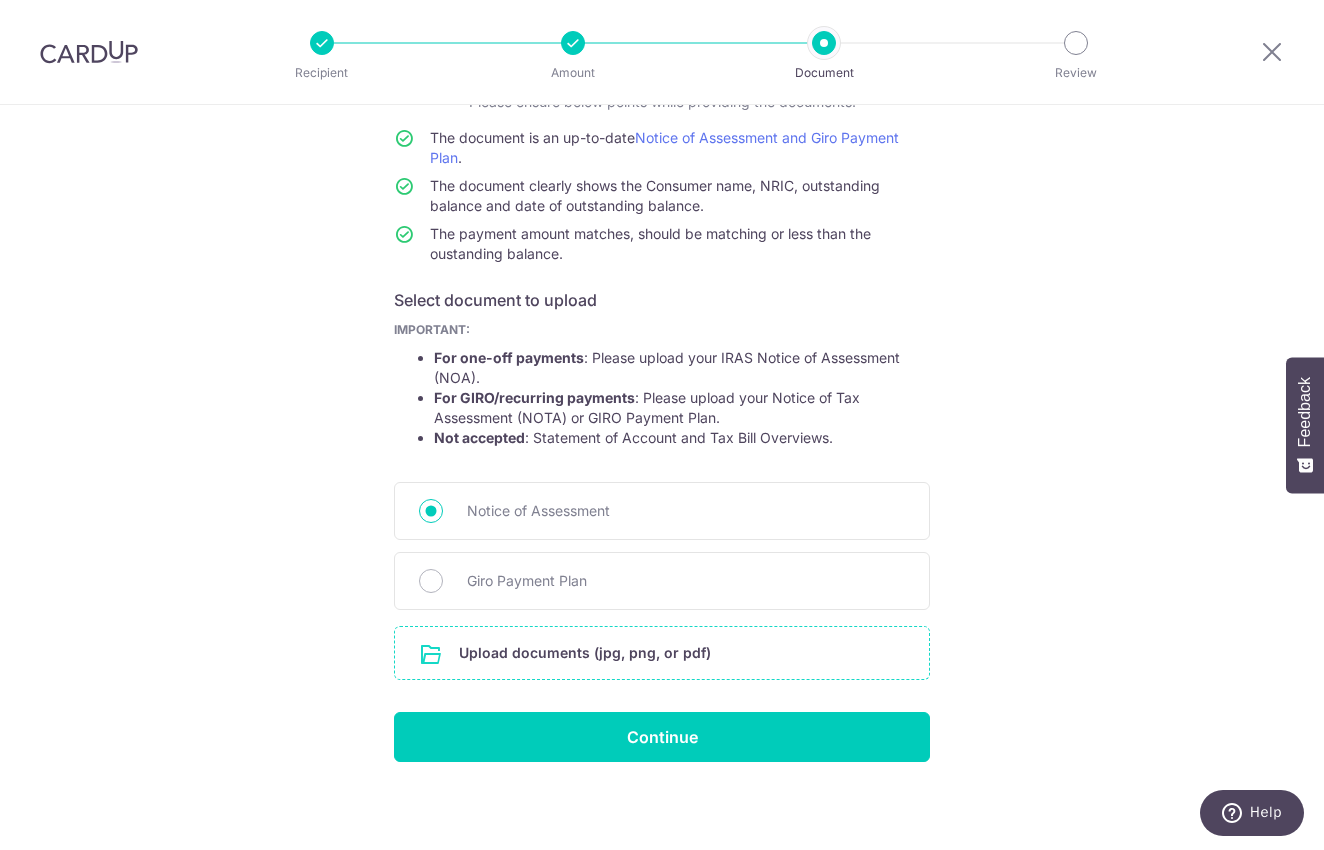 click at bounding box center (662, 653) 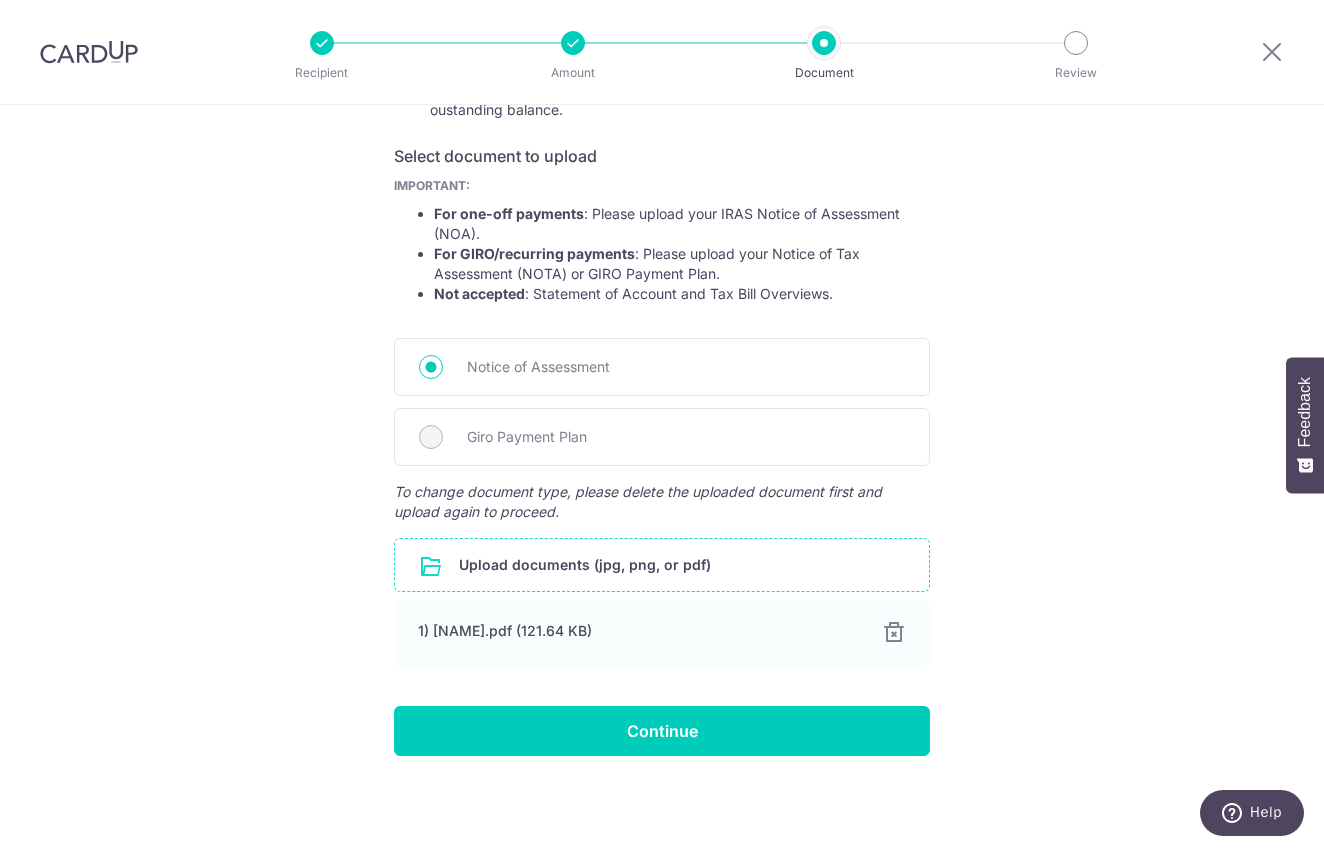 scroll, scrollTop: 309, scrollLeft: 0, axis: vertical 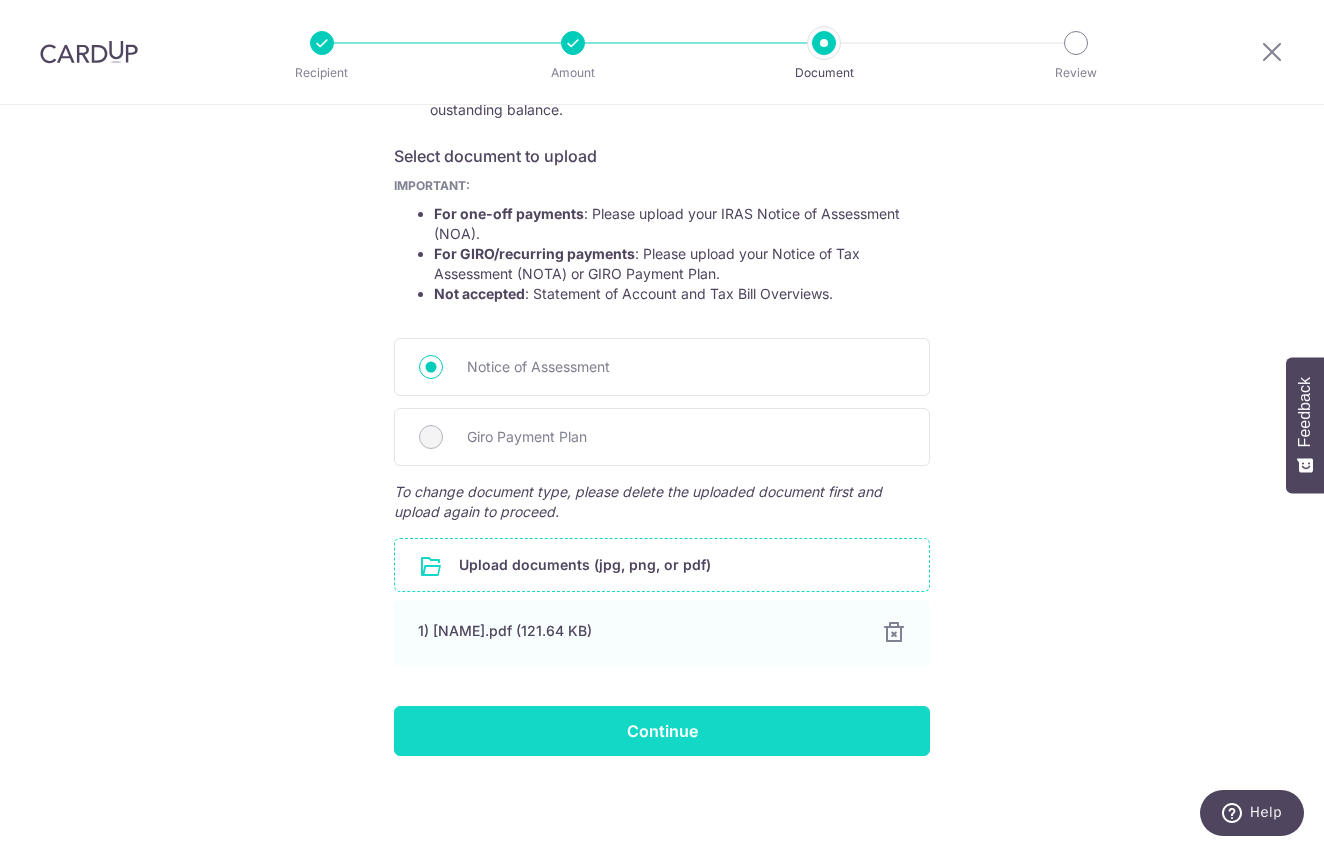 click on "Continue" at bounding box center [662, 731] 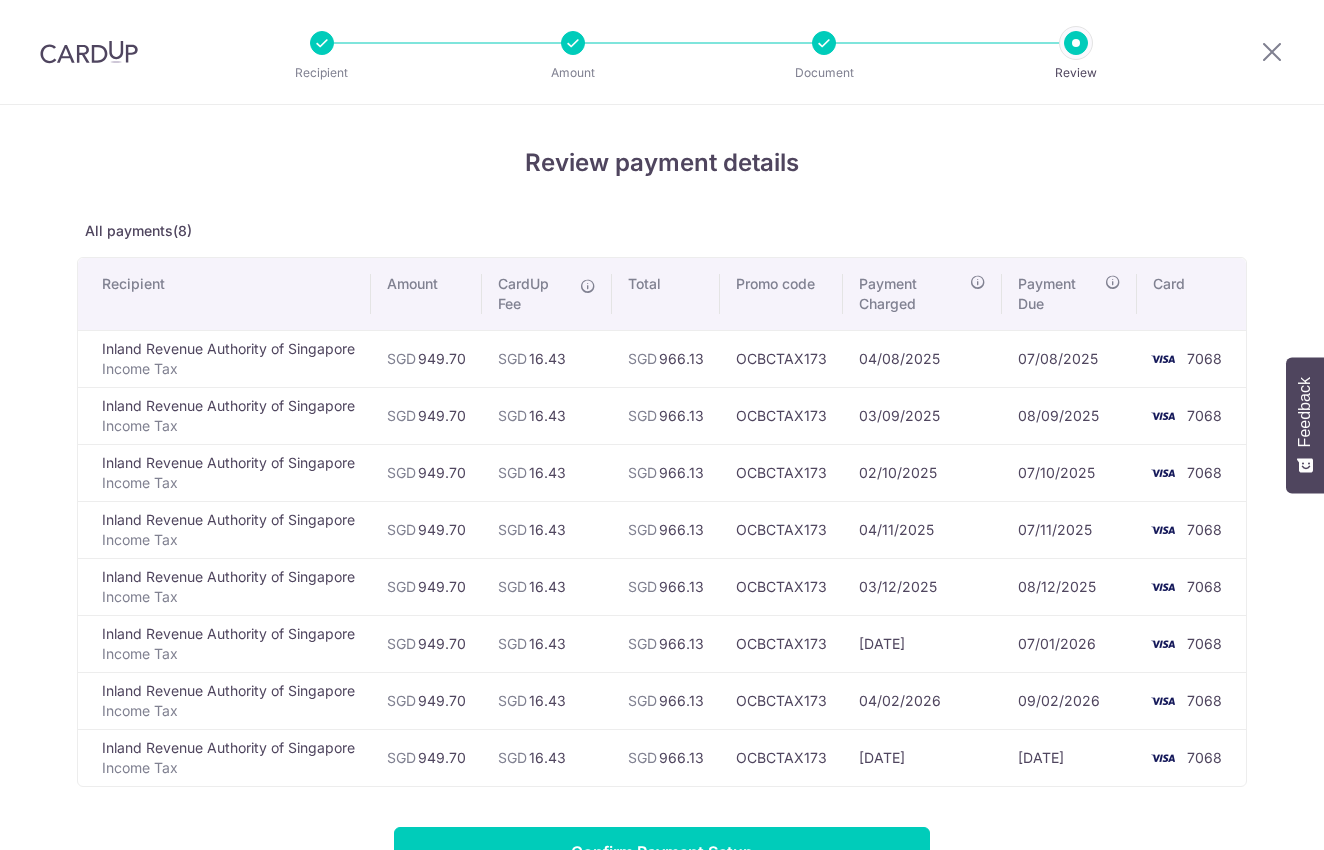 scroll, scrollTop: 0, scrollLeft: 0, axis: both 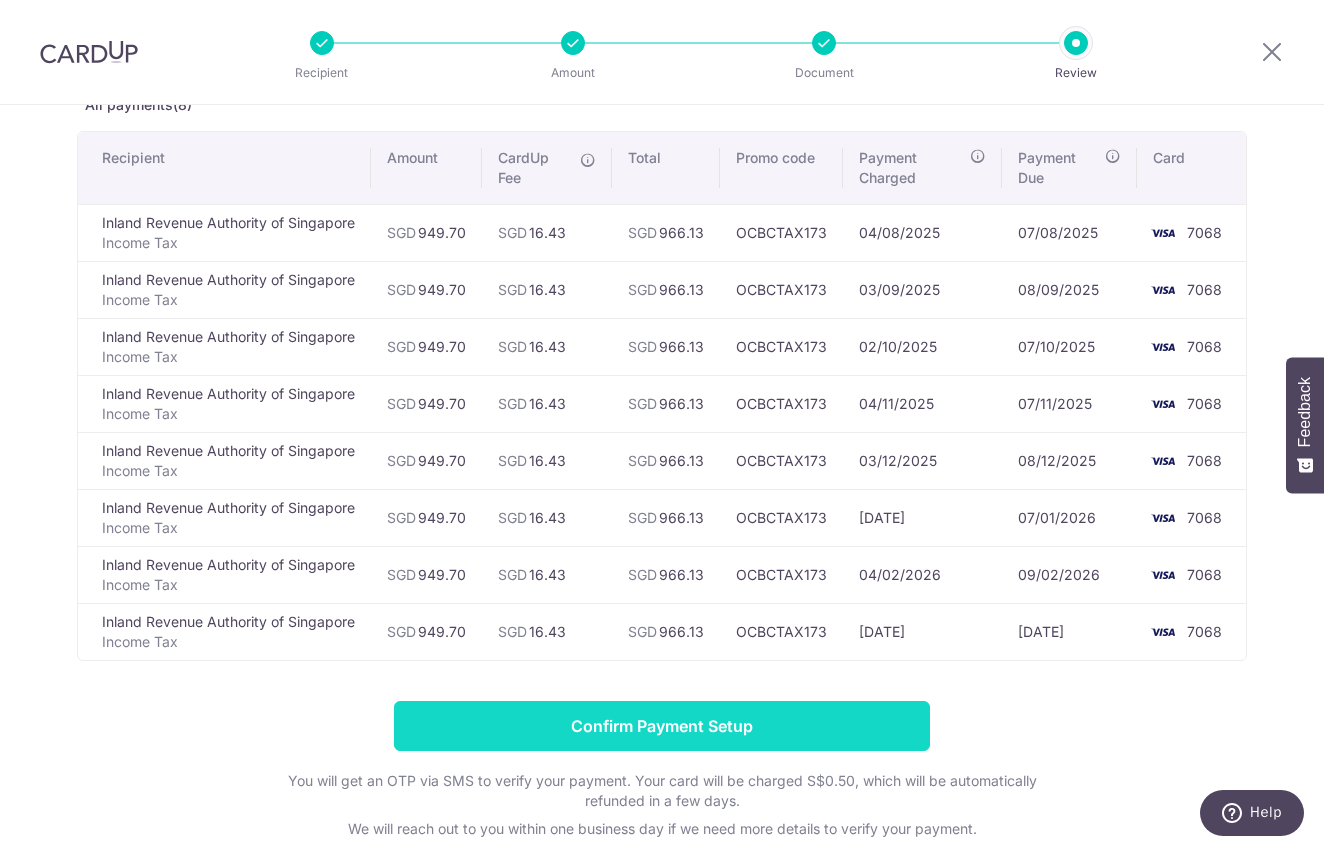 click on "Confirm Payment Setup" at bounding box center (662, 726) 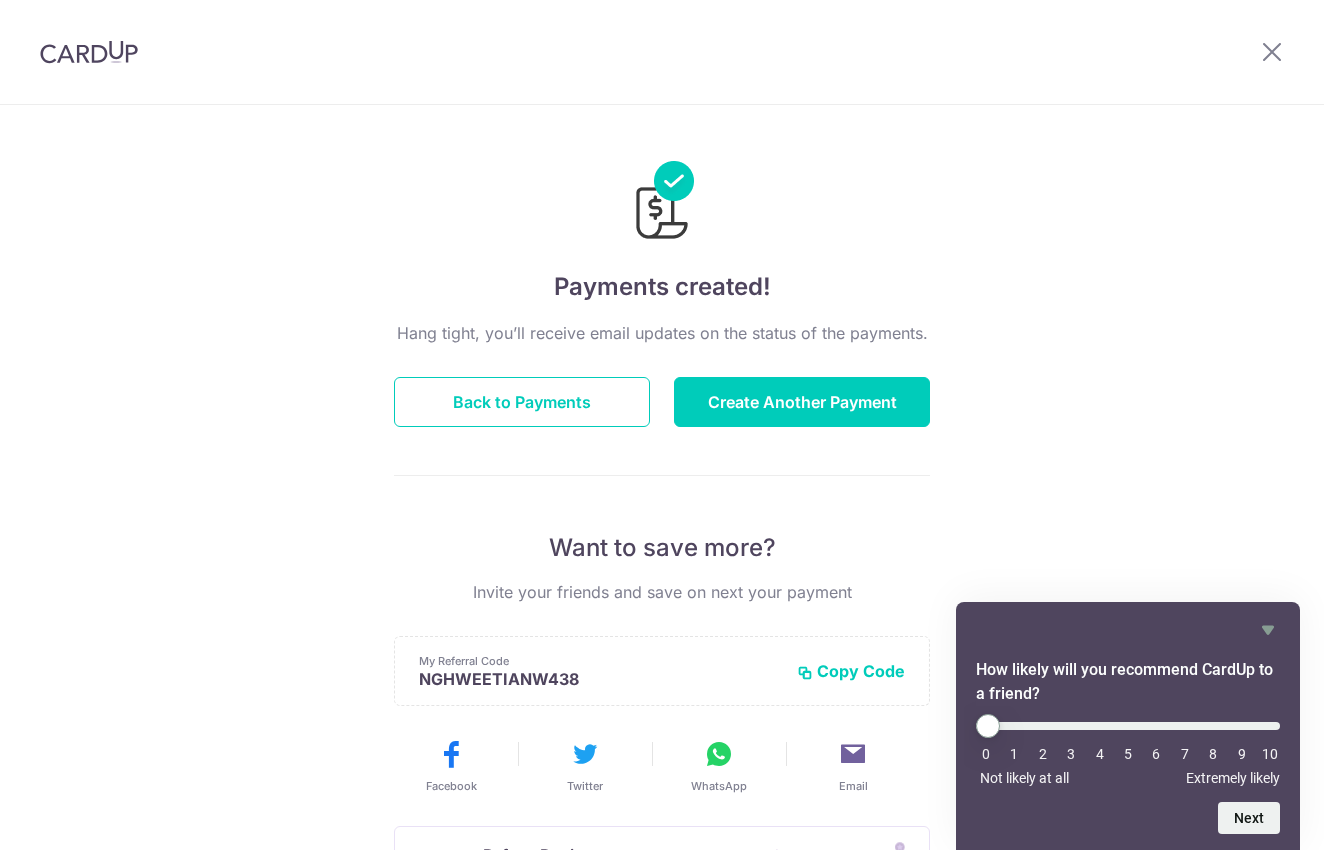scroll, scrollTop: 0, scrollLeft: 0, axis: both 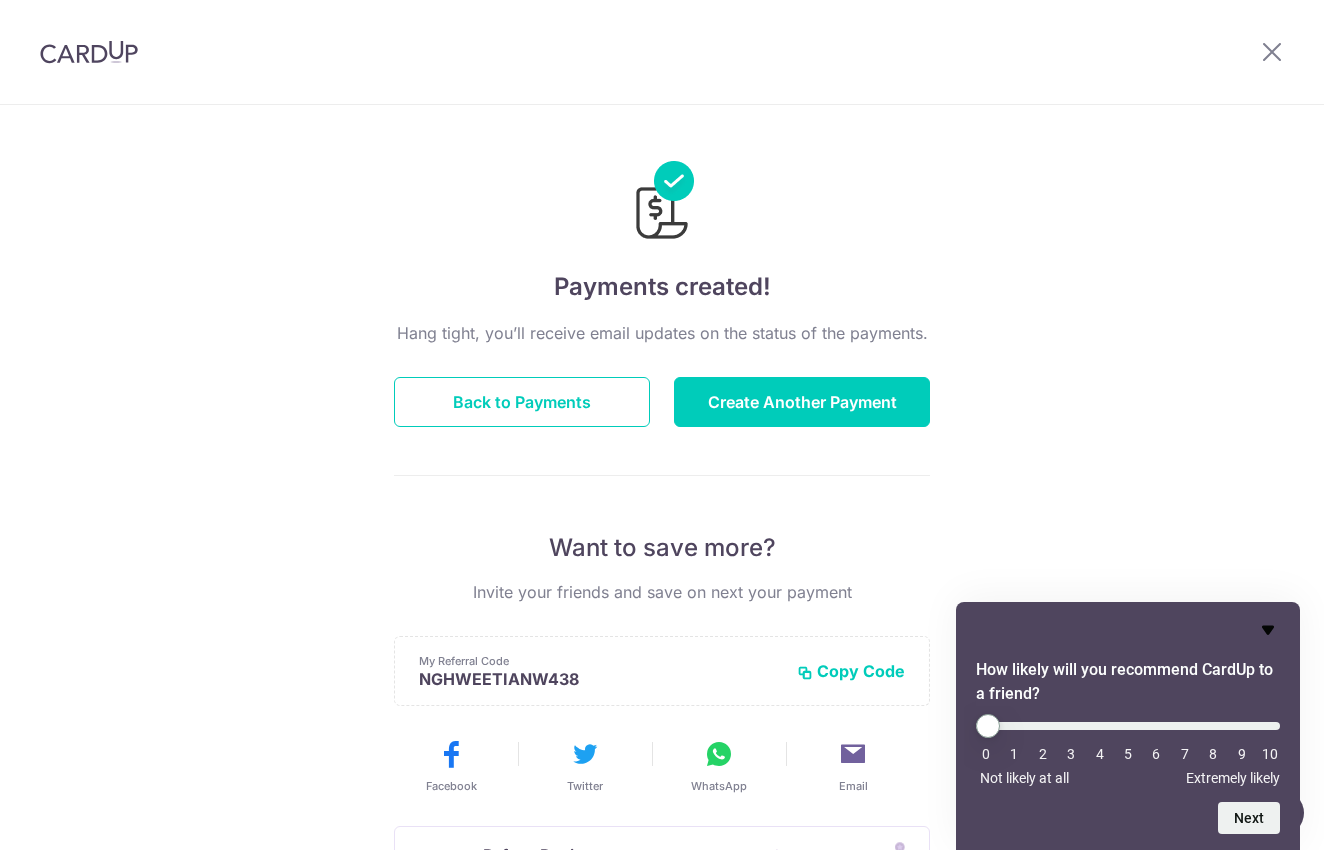 click 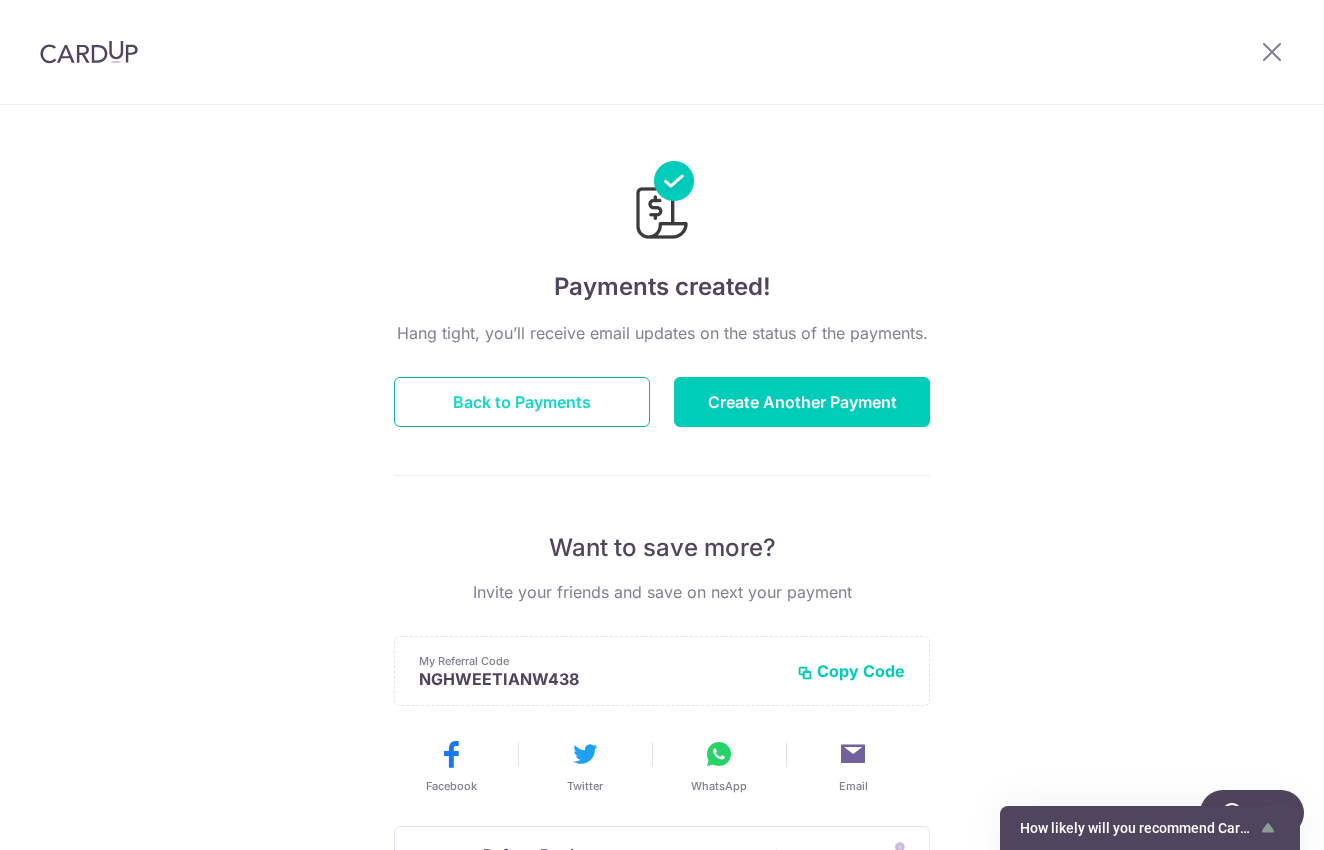 click on "Back to Payments" at bounding box center (522, 402) 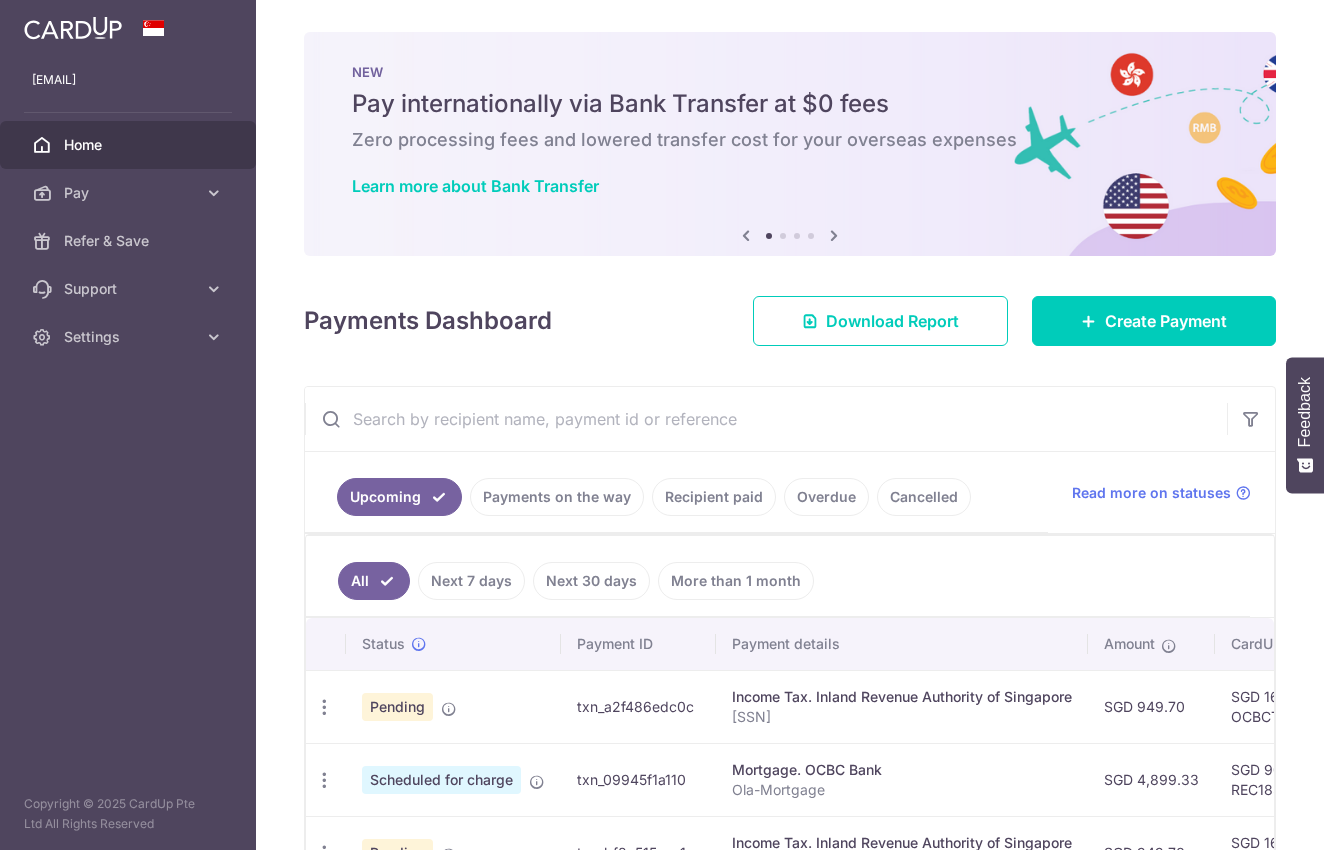 scroll, scrollTop: 0, scrollLeft: 0, axis: both 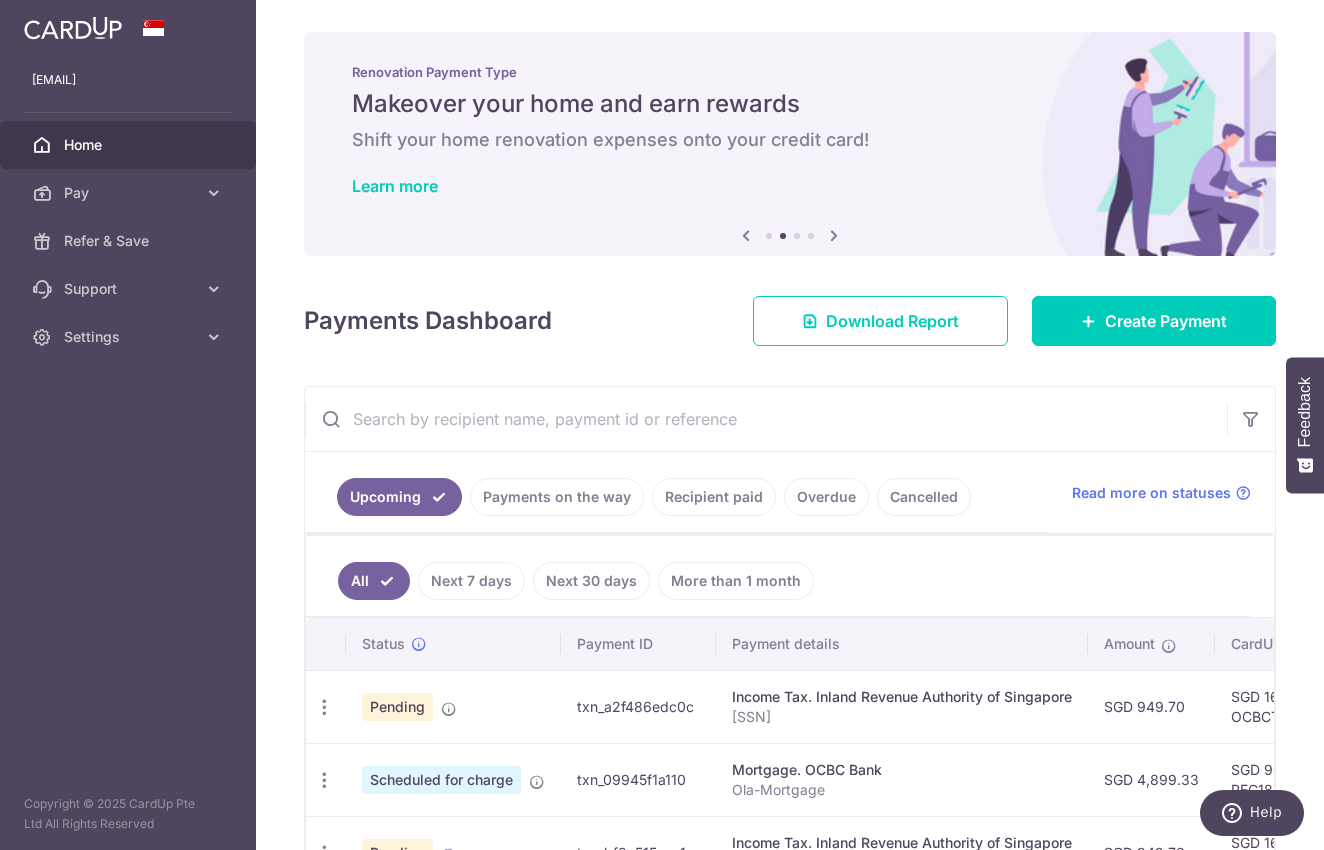 click on "Home" at bounding box center [130, 145] 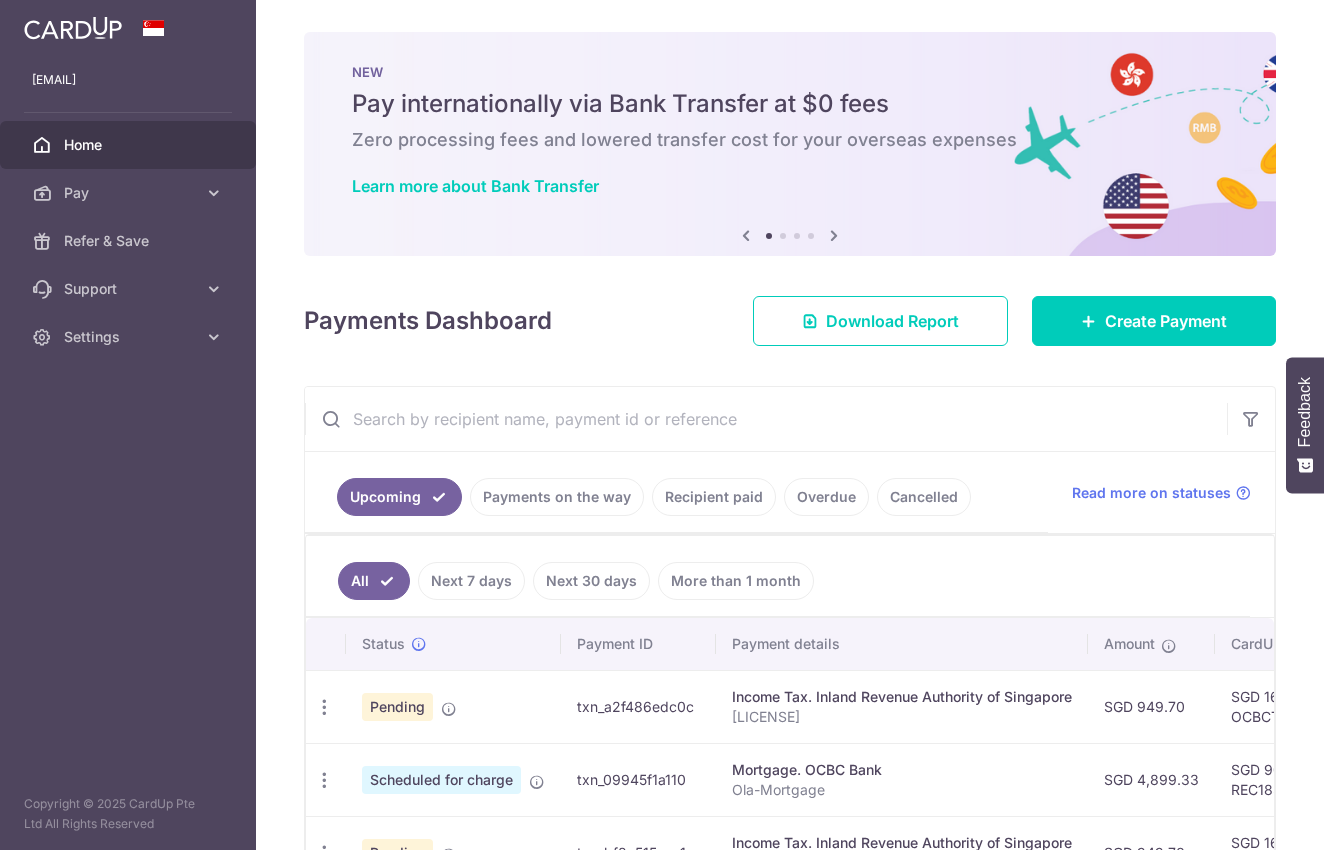 scroll, scrollTop: 0, scrollLeft: 0, axis: both 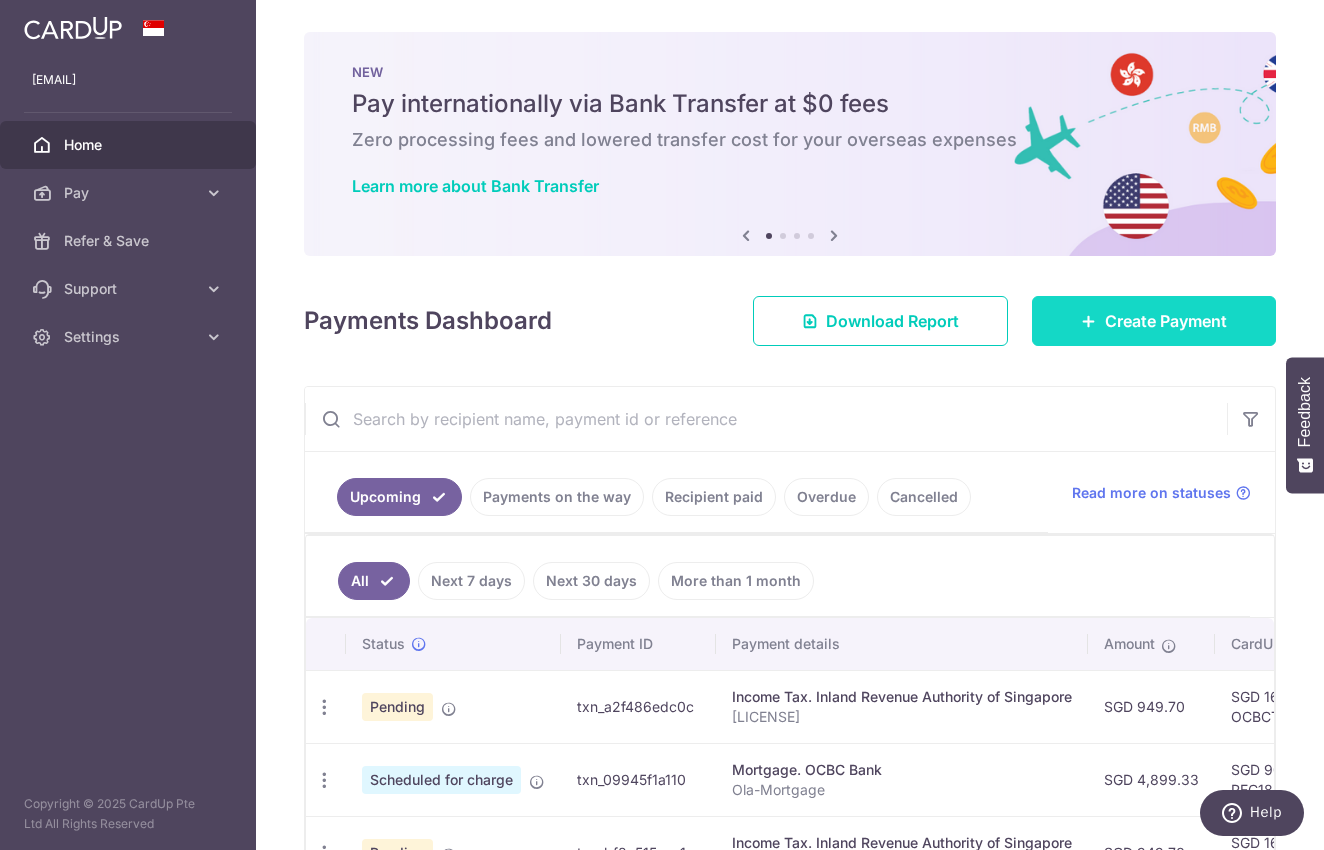 click on "Create Payment" at bounding box center (1166, 321) 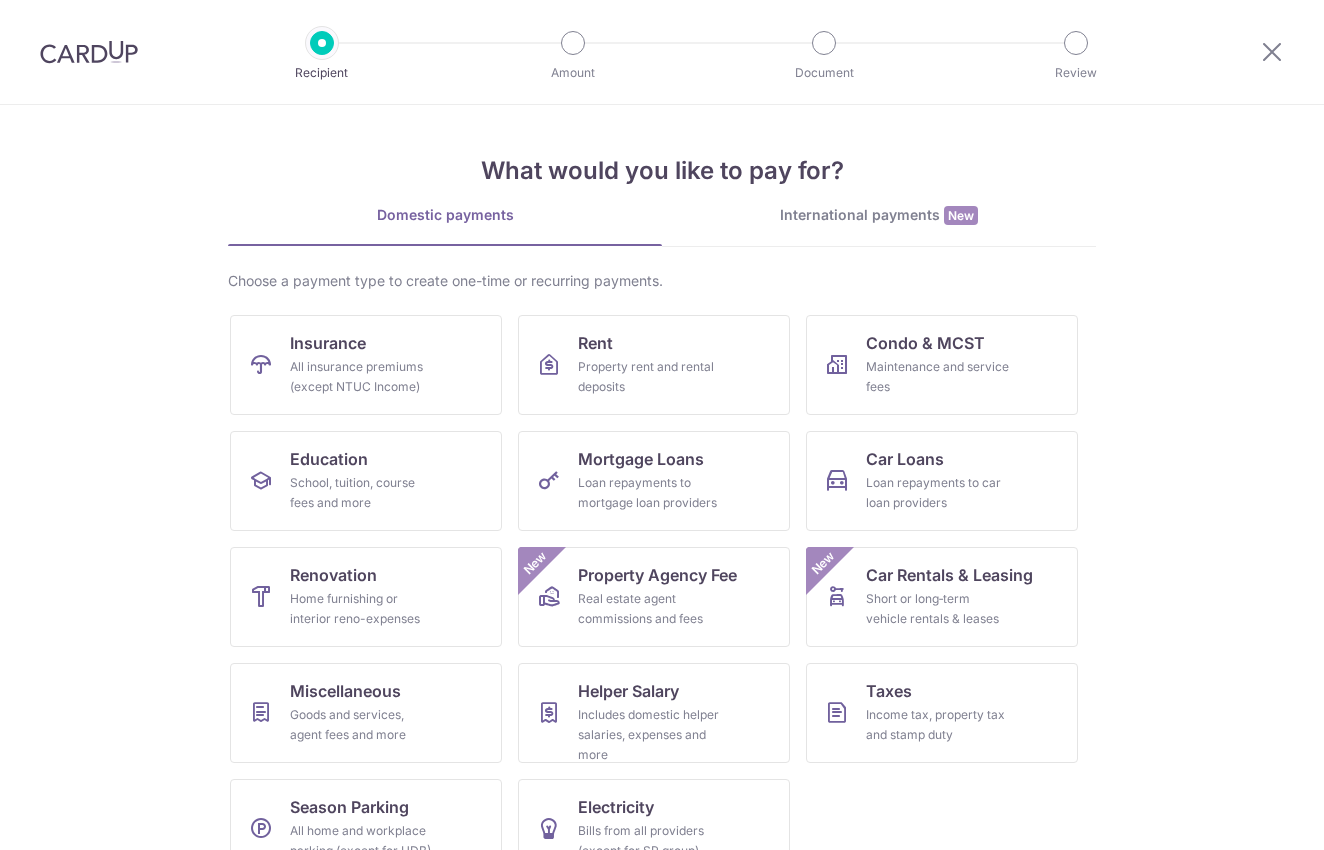 scroll, scrollTop: 0, scrollLeft: 0, axis: both 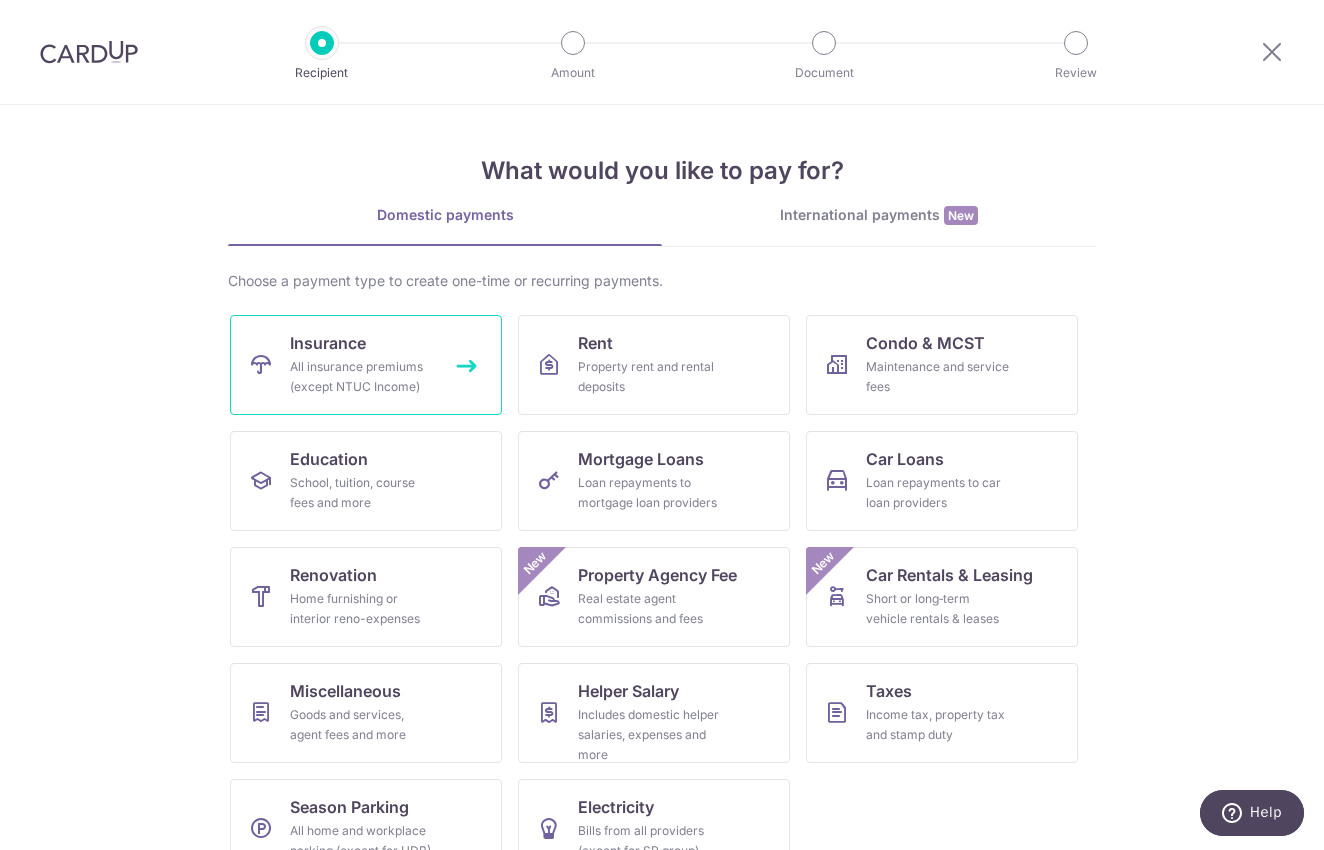 click on "All insurance premiums (except NTUC Income)" at bounding box center (362, 377) 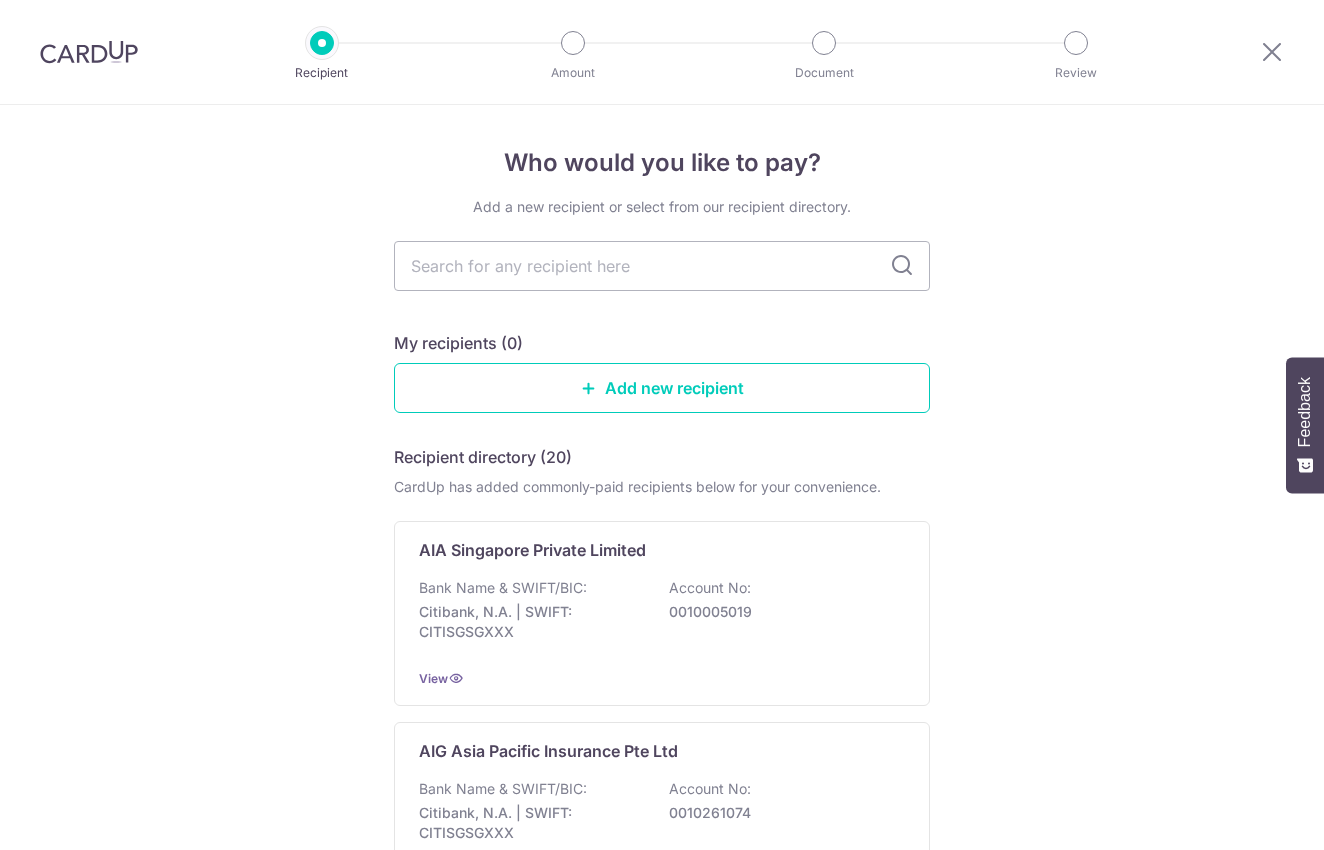scroll, scrollTop: 0, scrollLeft: 0, axis: both 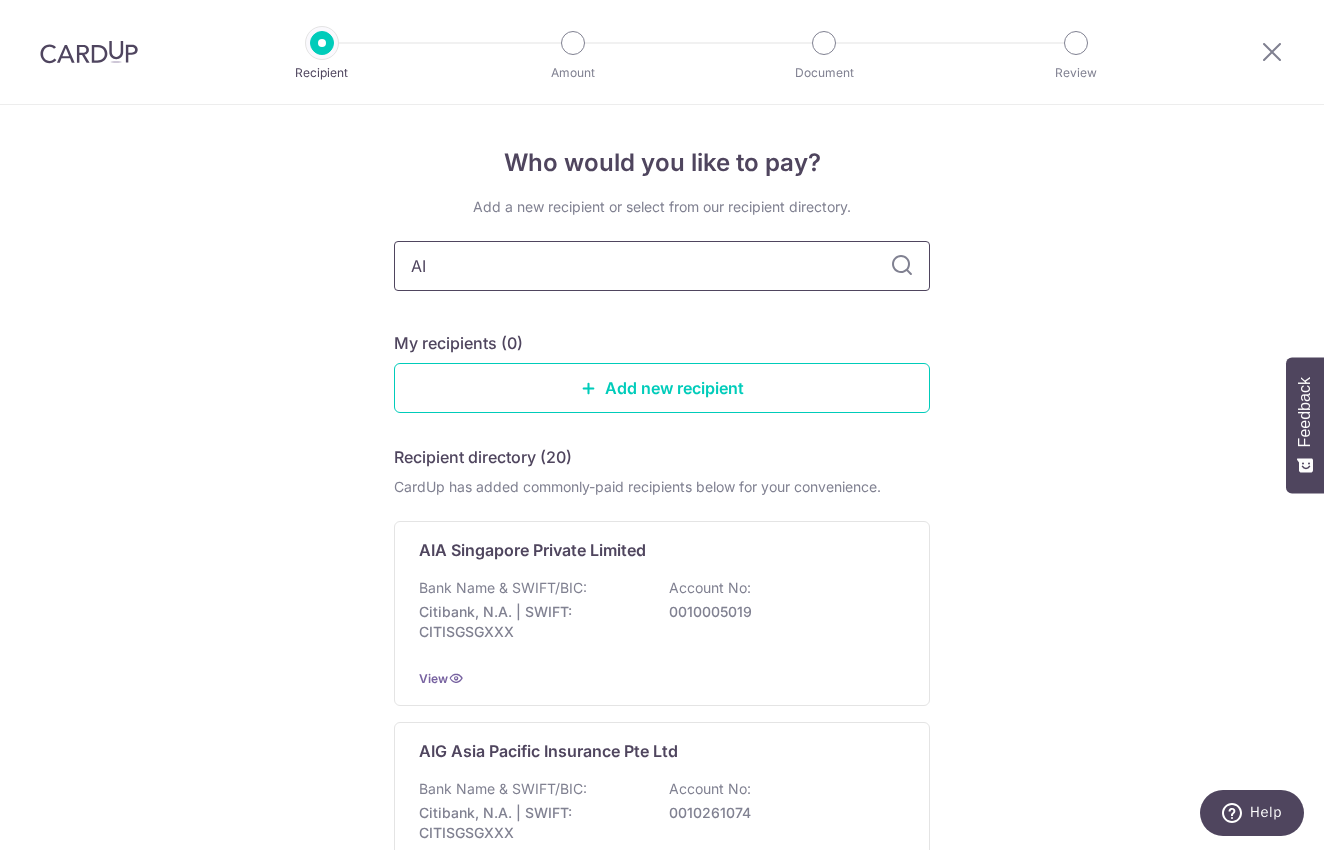 type on "AIA" 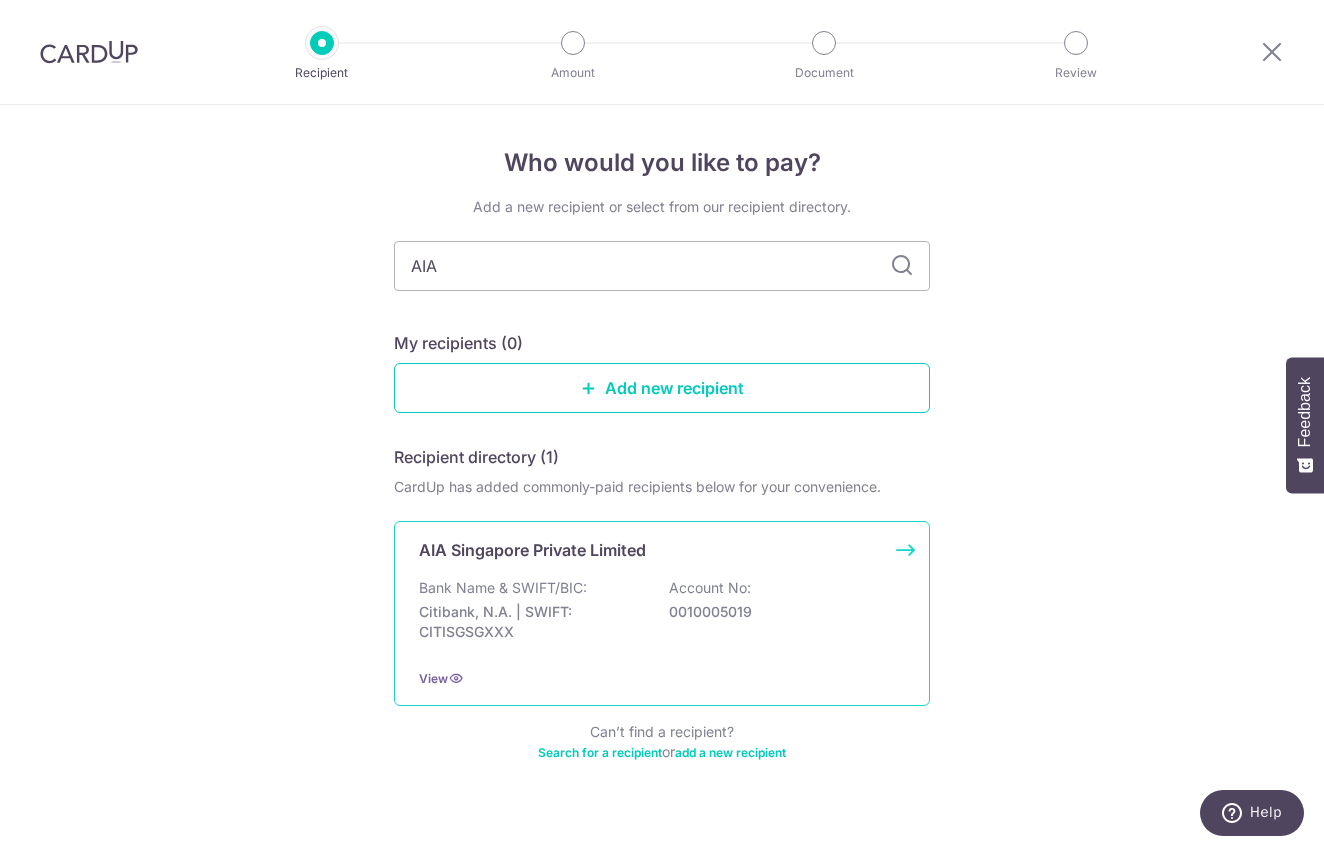 click on "AIA Singapore Private Limited" at bounding box center (532, 550) 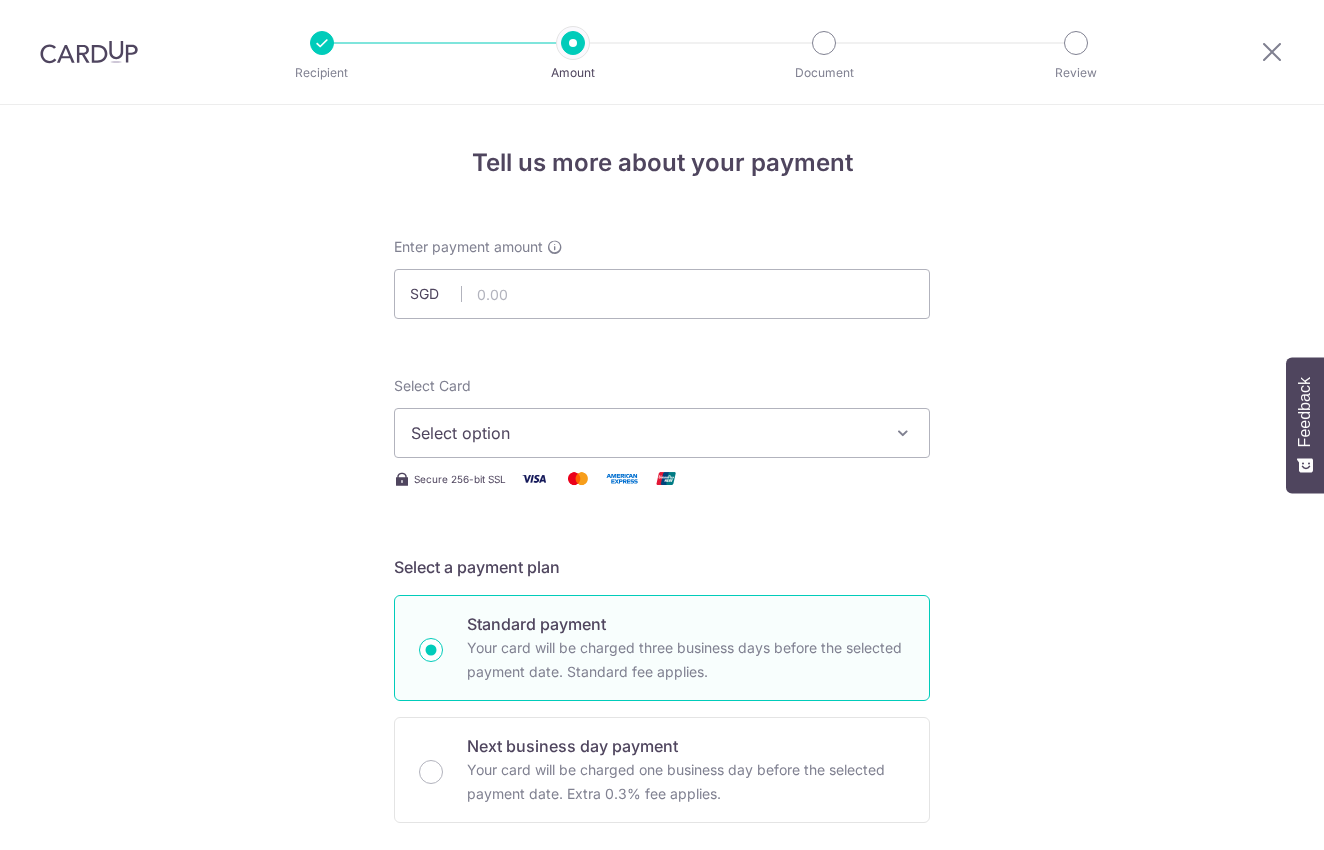 scroll, scrollTop: 0, scrollLeft: 0, axis: both 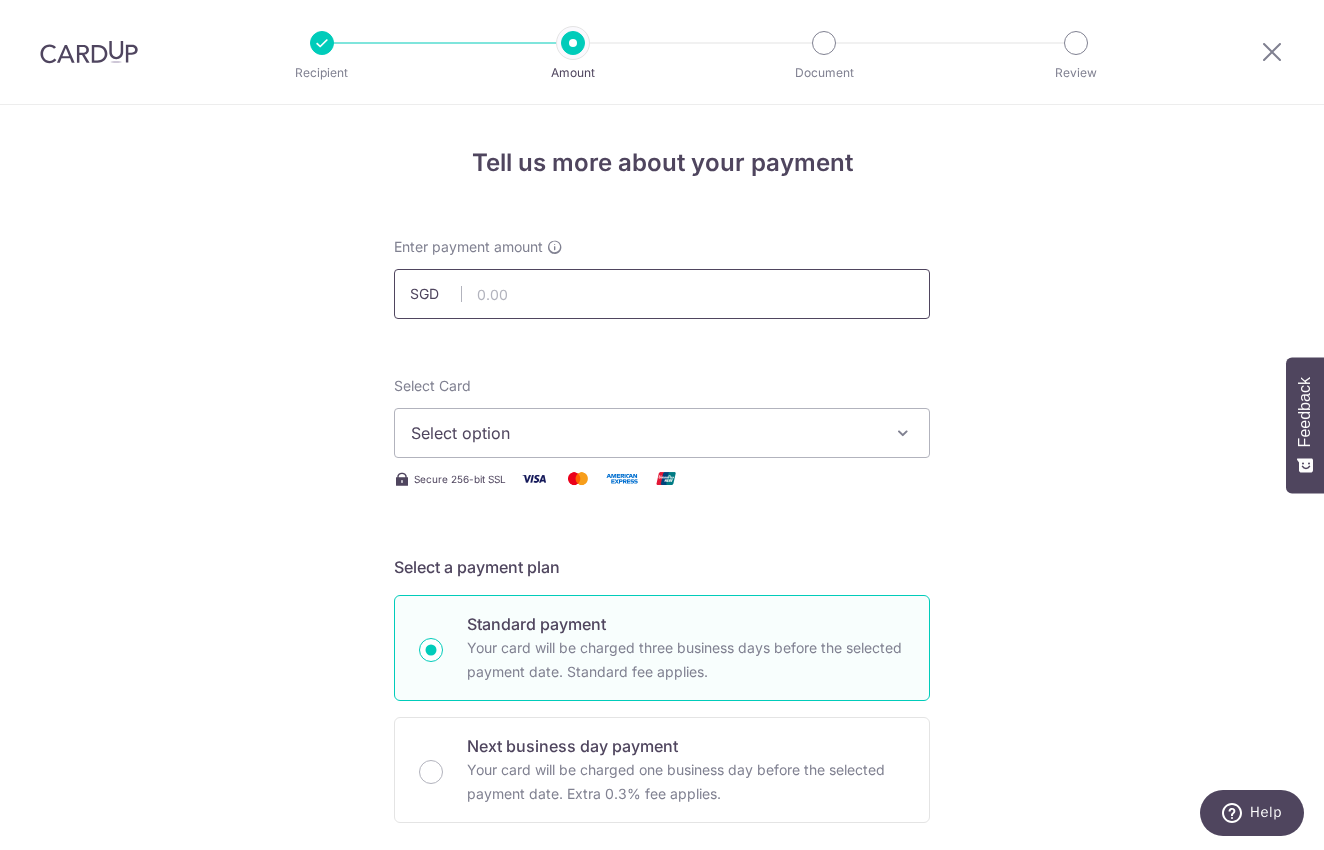 click at bounding box center (662, 294) 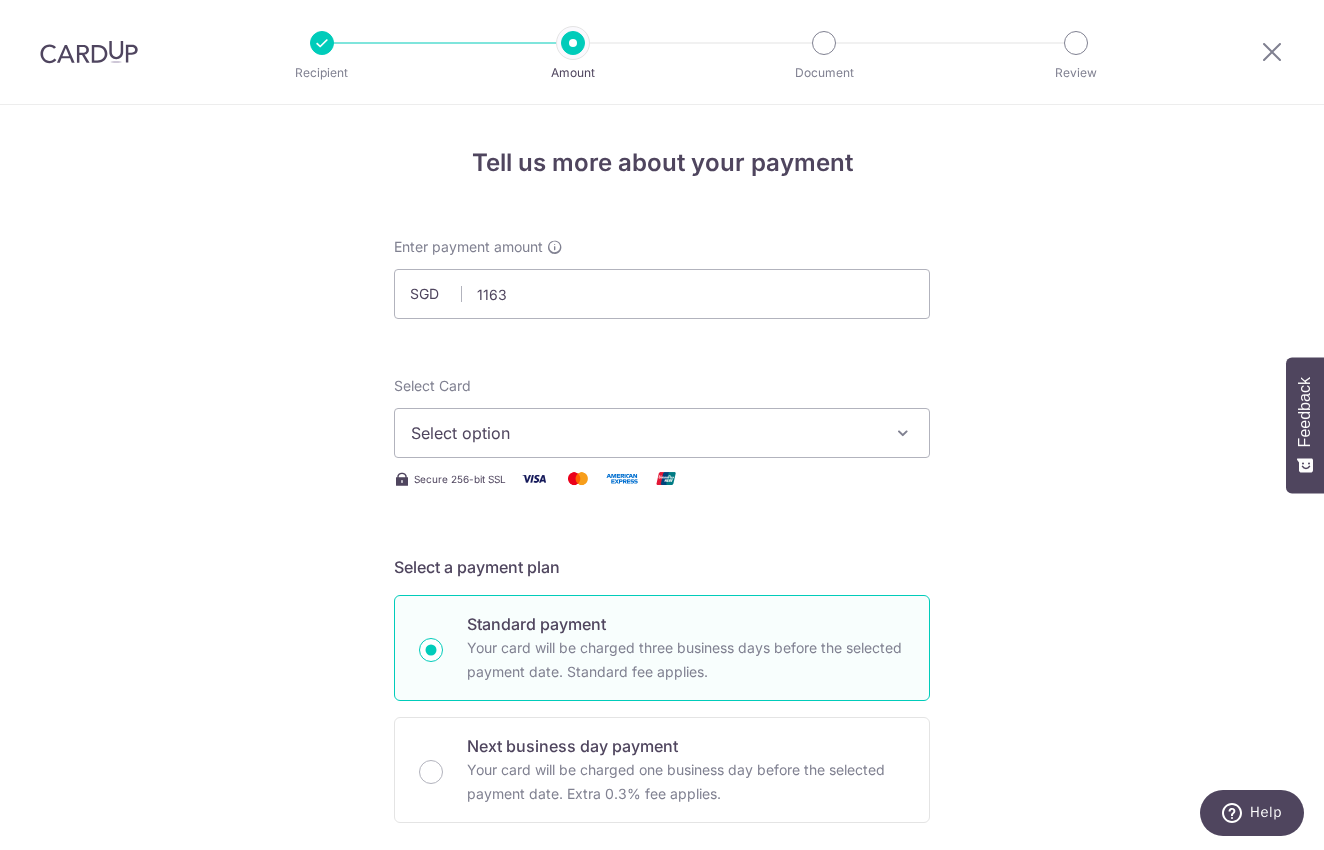 type on "1,163.00" 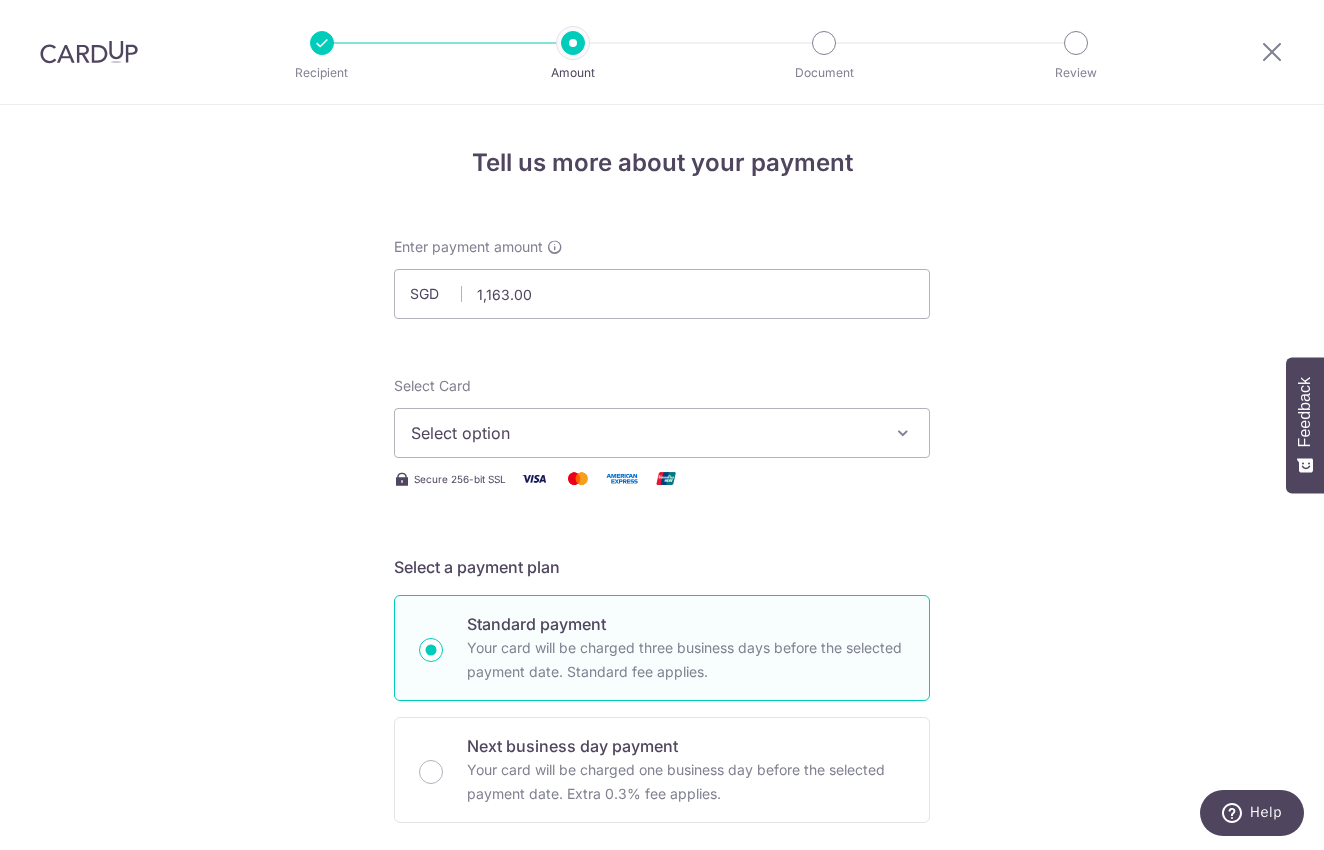 click on "Select option" at bounding box center (644, 433) 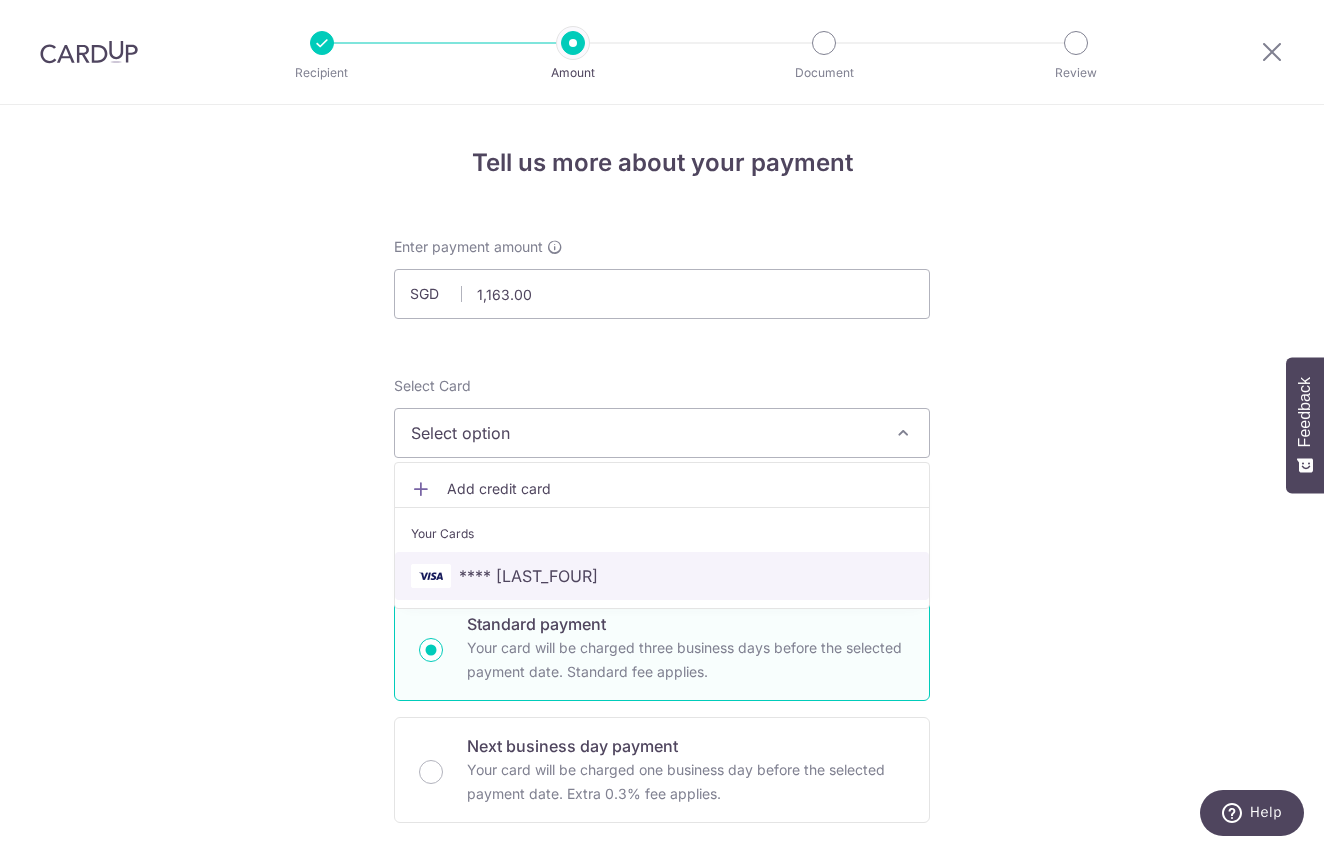 click on "**** [LAST_FOUR]" at bounding box center (662, 576) 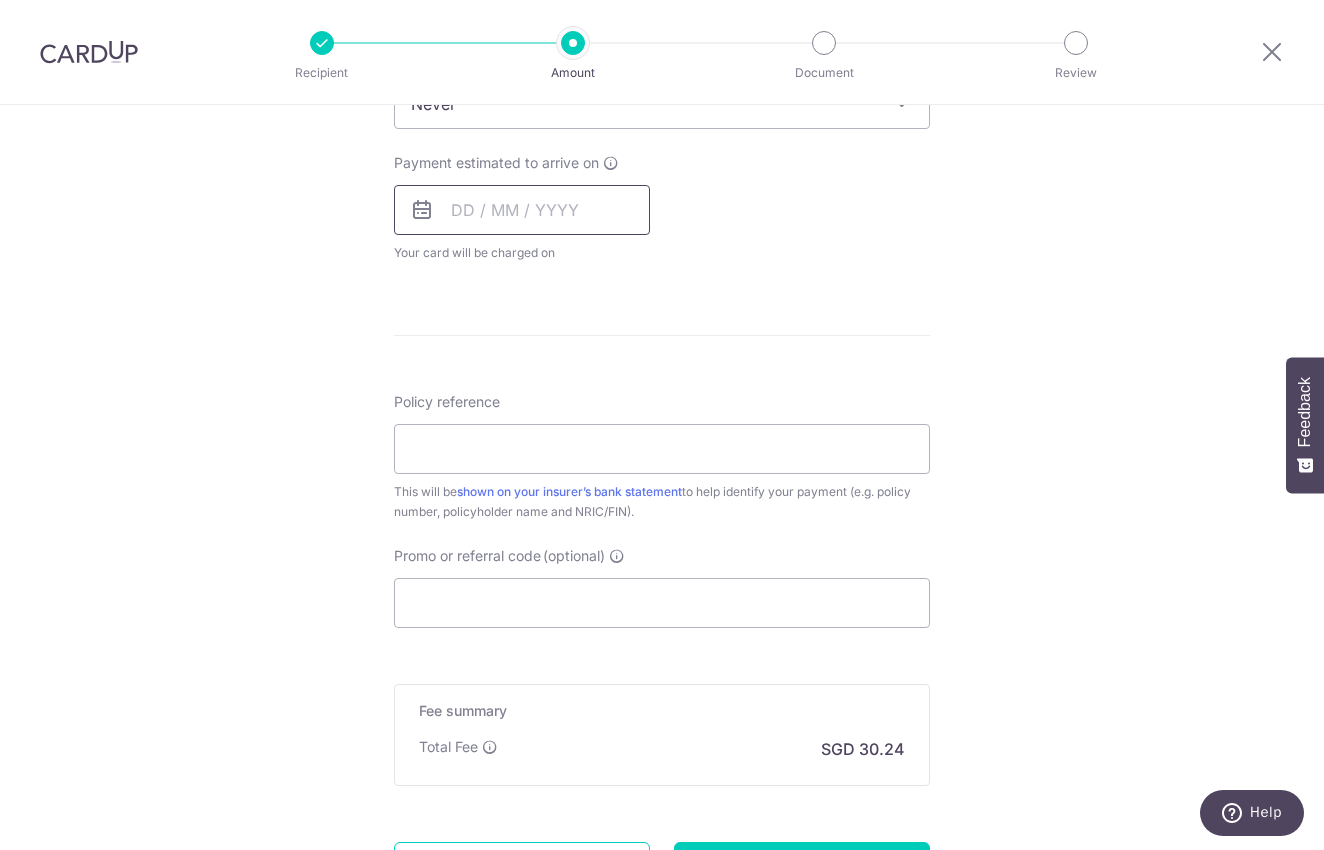 scroll, scrollTop: 888, scrollLeft: 0, axis: vertical 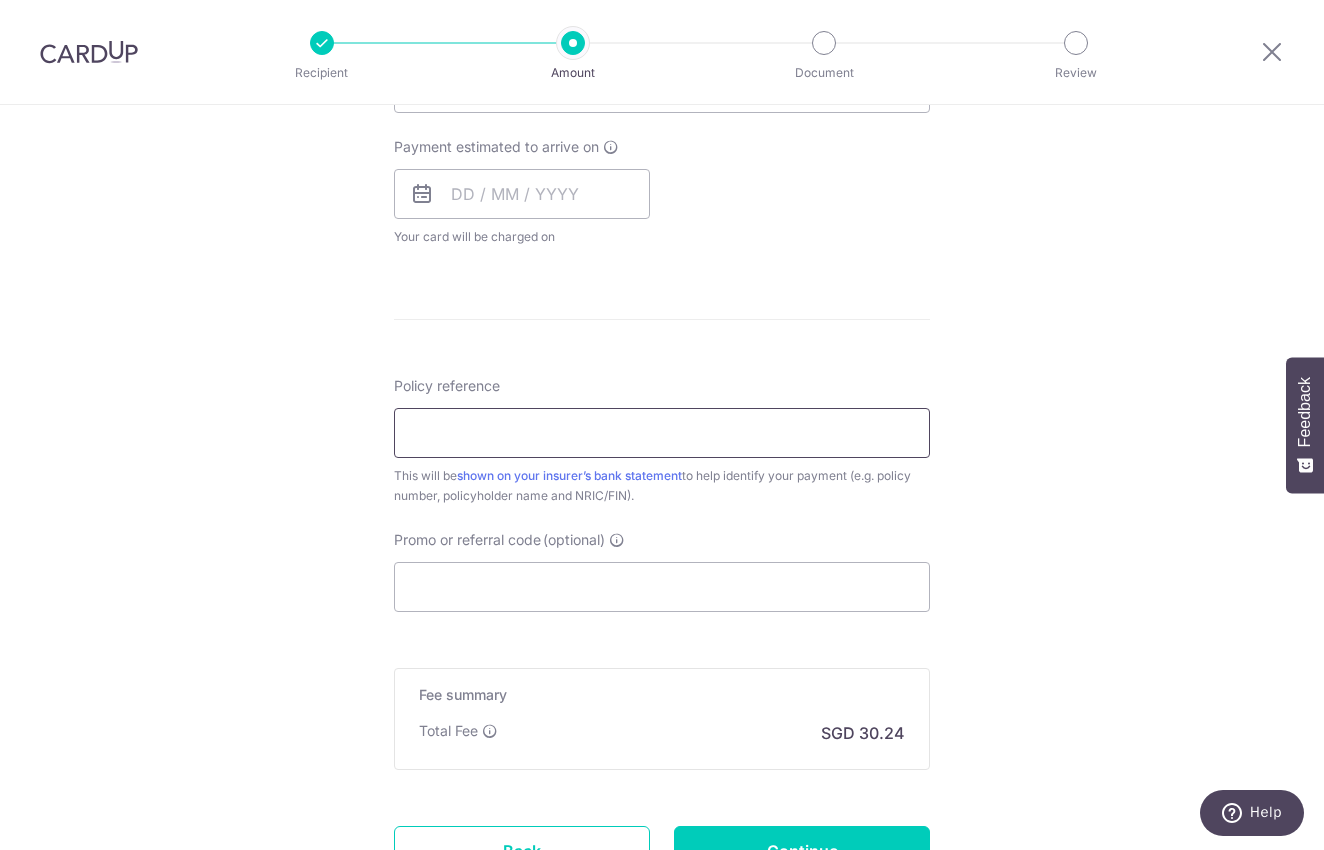 click on "Policy reference" at bounding box center [662, 433] 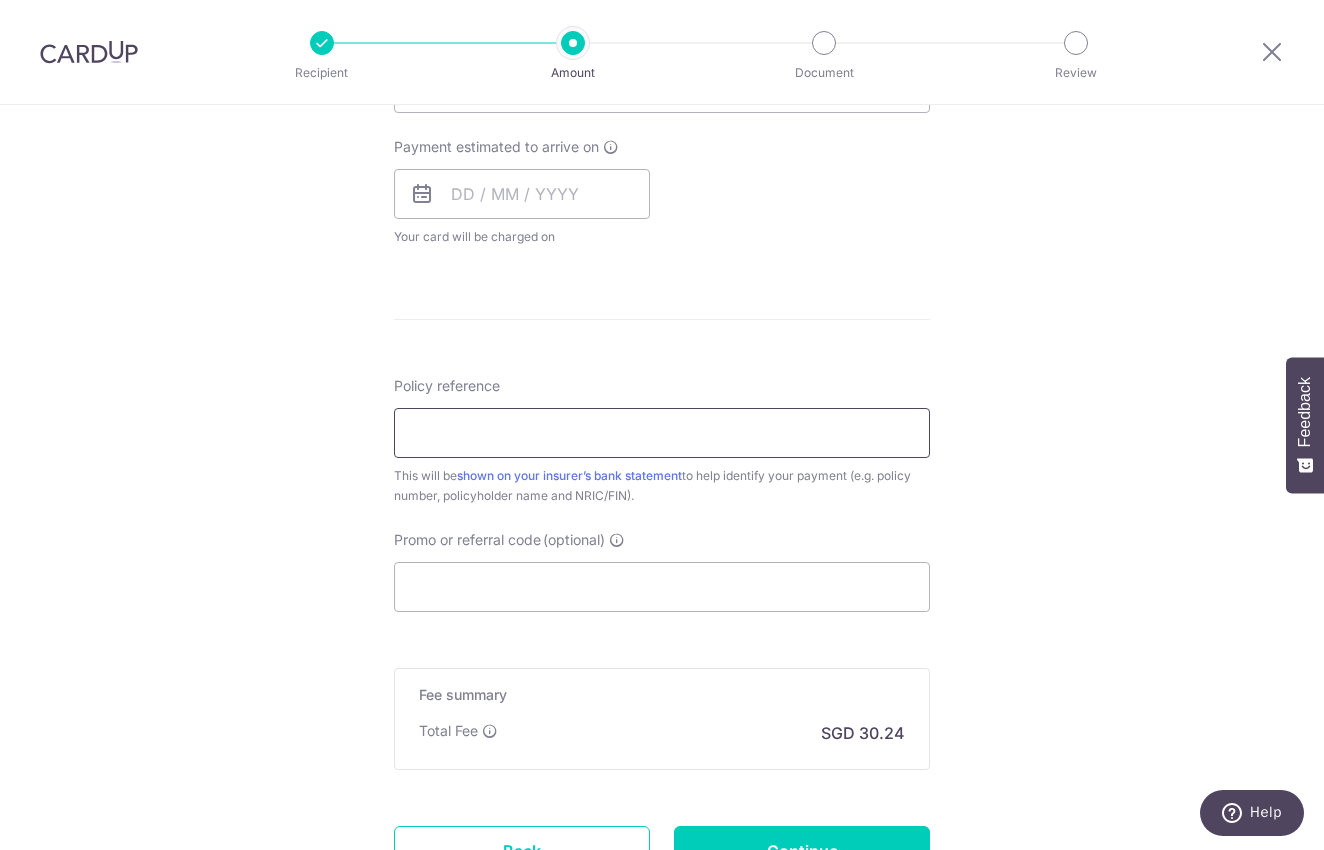 paste on "[PASSPORT_NUMBER]" 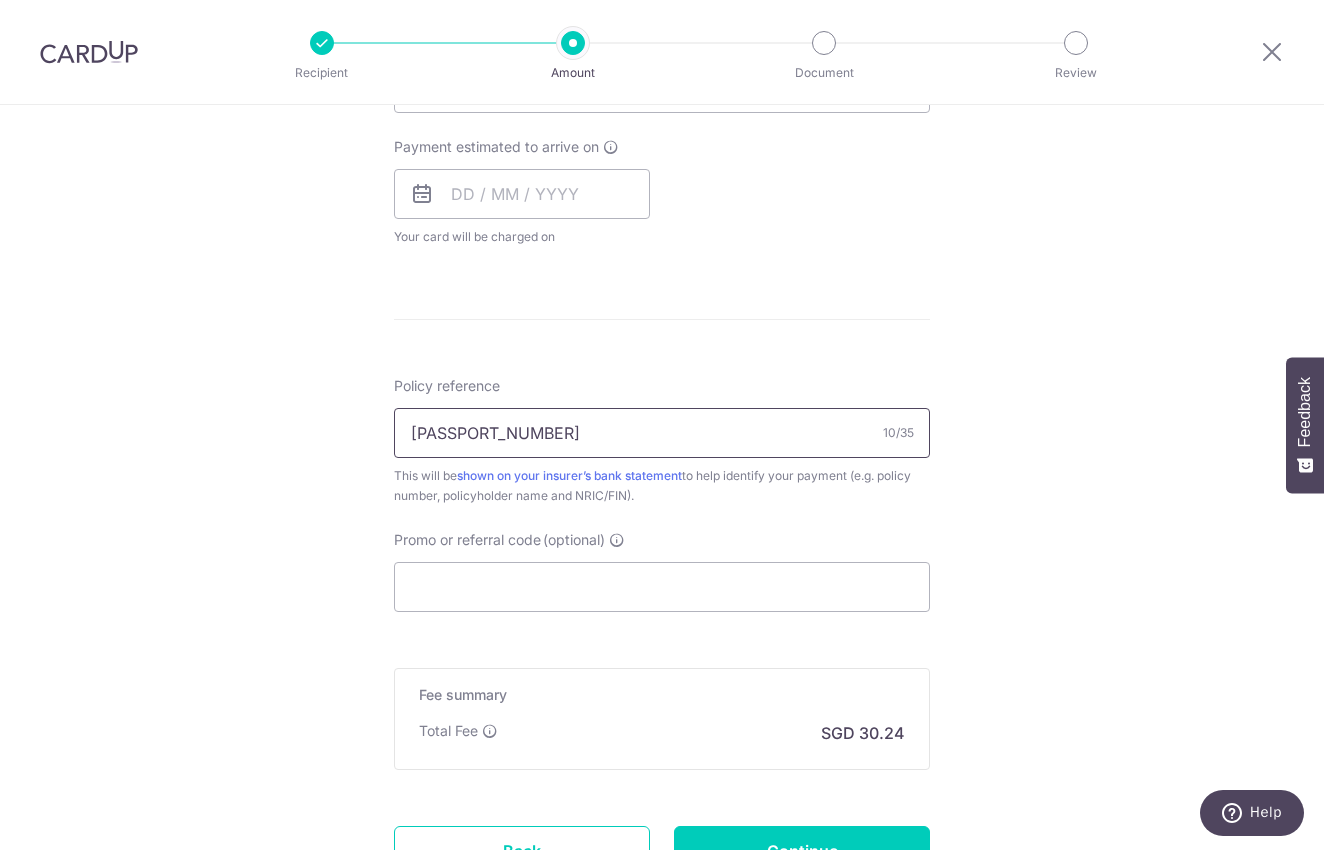 type on "[PASSPORT_NUMBER]" 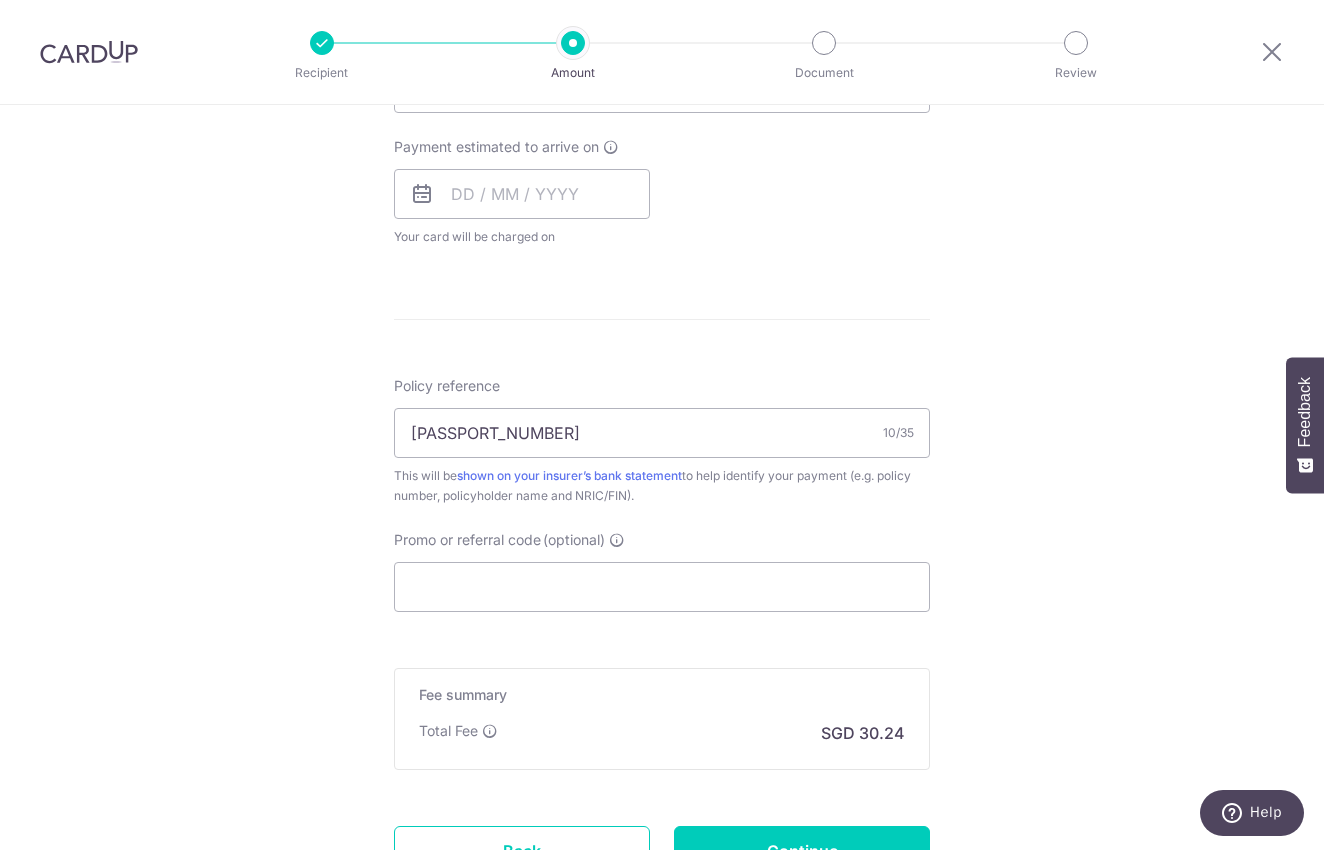 click on "Enter payment amount
SGD
1,163.00
1163.00
Select Card
**** 7068
Add credit card
Your Cards
**** 7068
Secure 256-bit SSL
Text
New card details
Card
Secure 256-bit SSL" at bounding box center [662, 140] 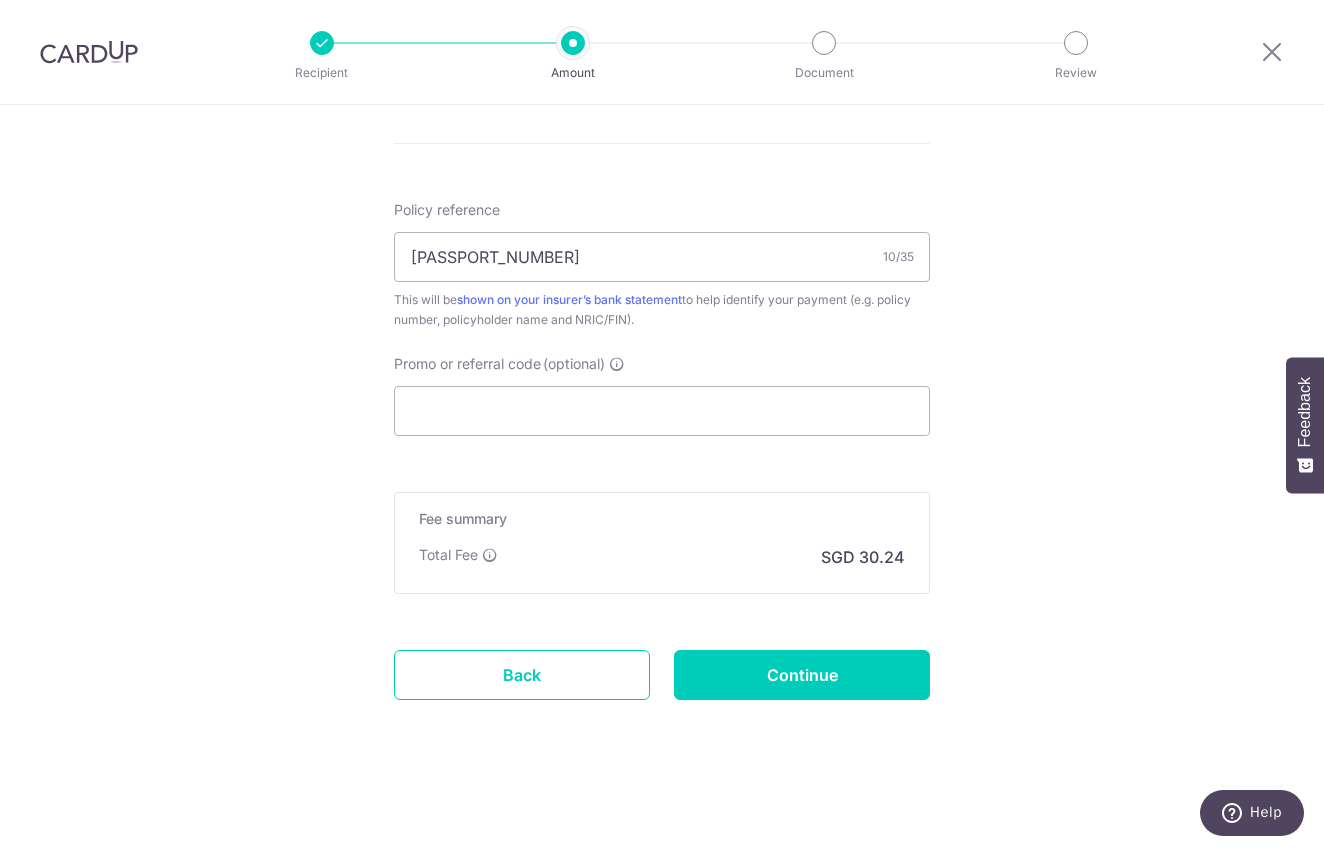 scroll, scrollTop: 1064, scrollLeft: 0, axis: vertical 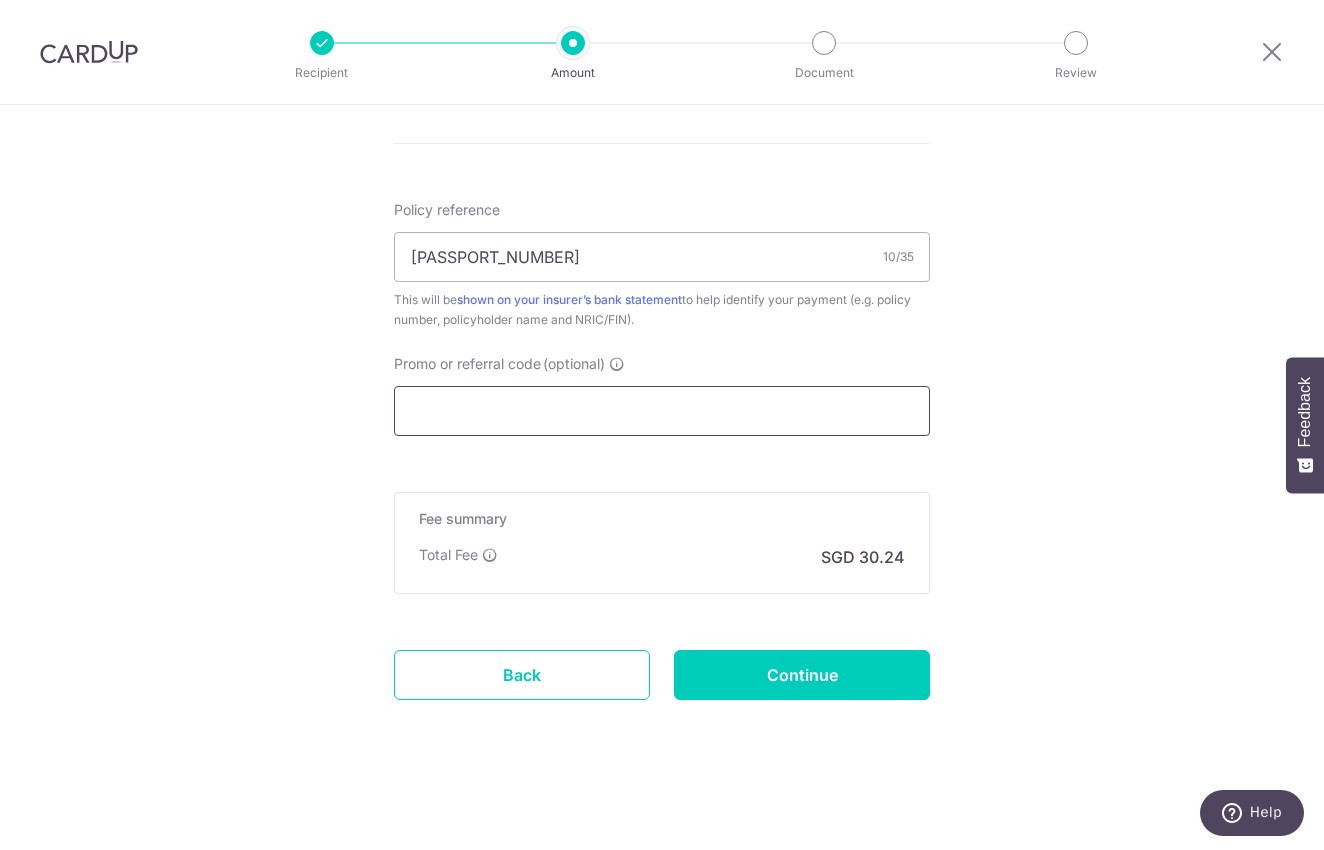 click on "Promo or referral code
(optional)" at bounding box center (662, 411) 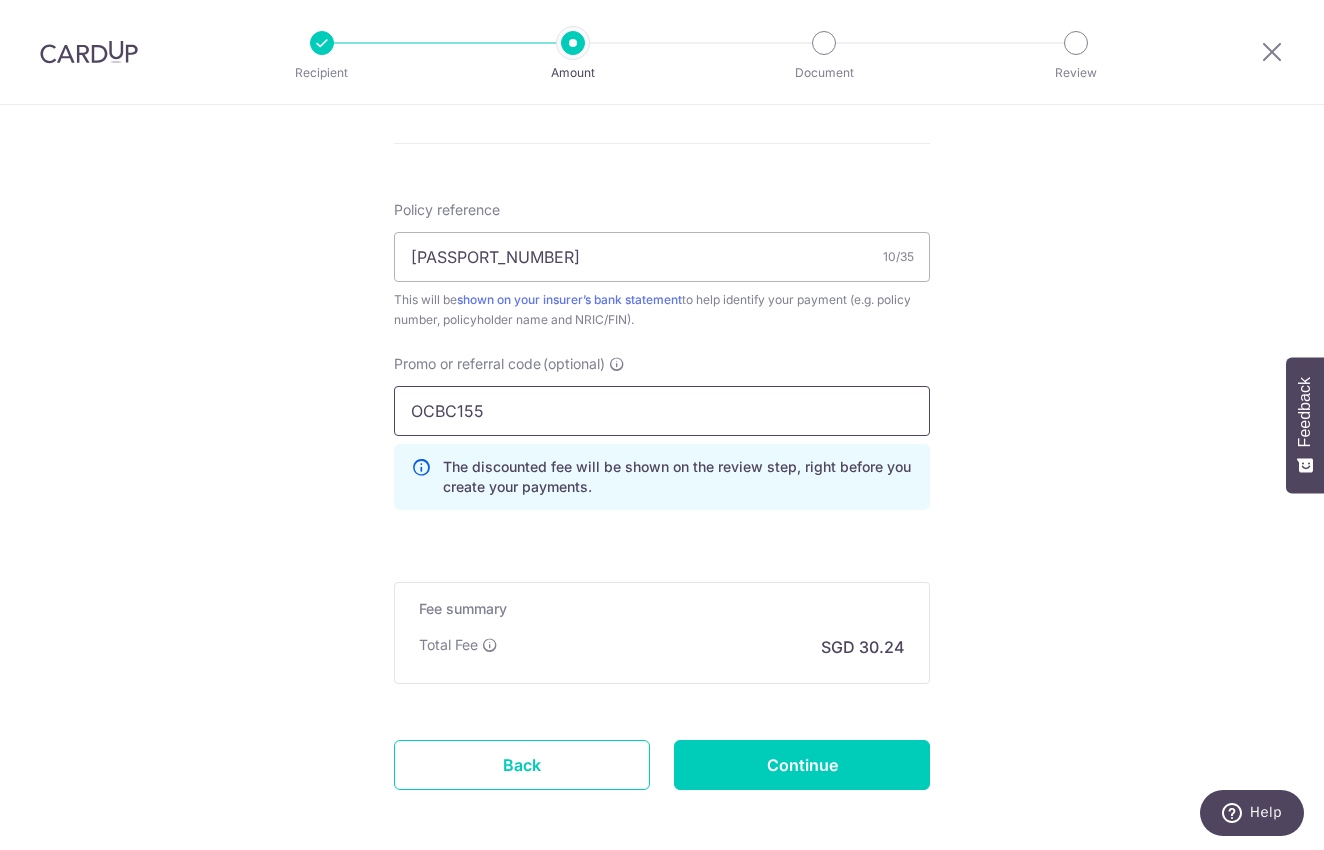 type on "OCBC155" 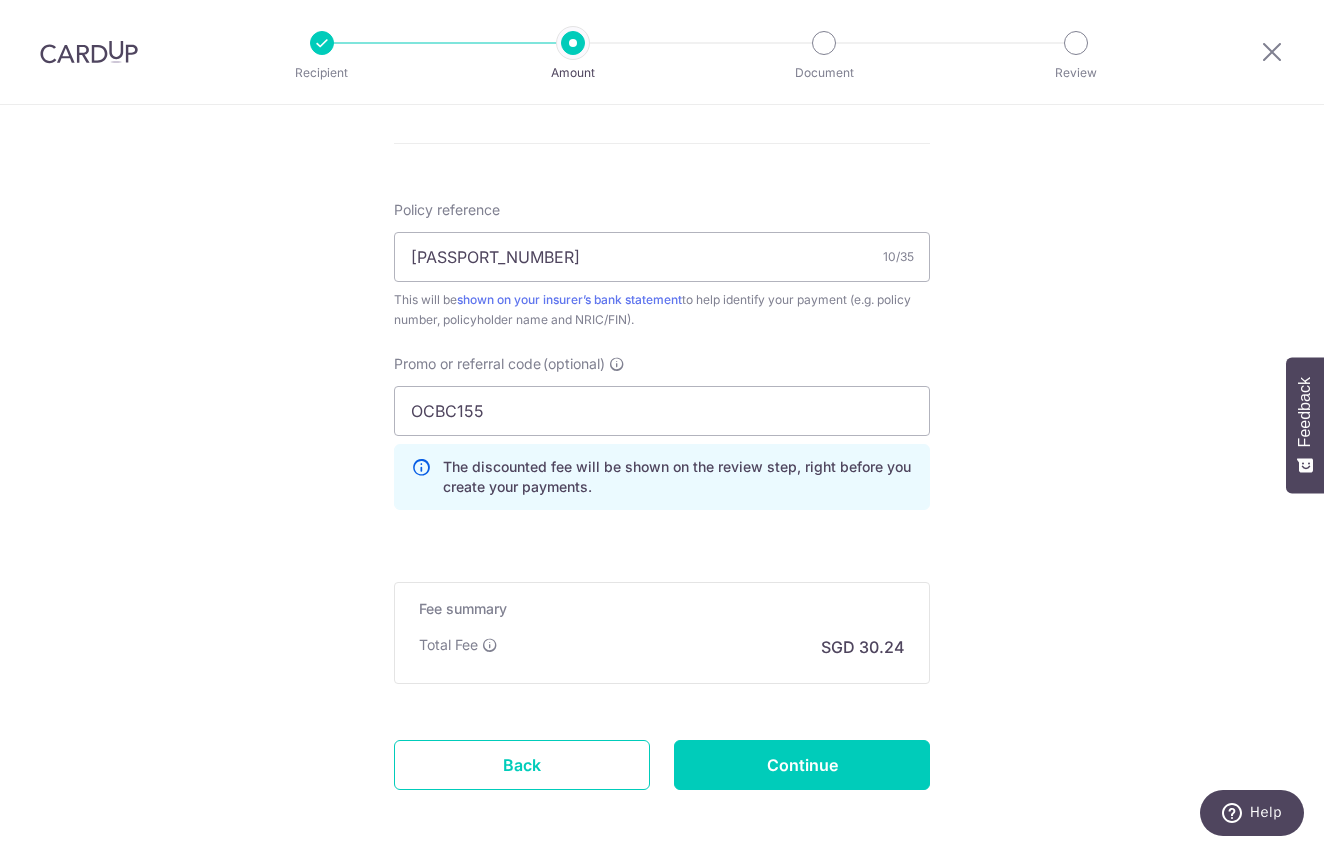 click on "Tell us more about your payment
Enter payment amount
SGD
1,163.00
1163.00
Select Card
**** 7068
Add credit card
Your Cards
**** 7068
Secure 256-bit SSL
Text
New card details
Card
Secure 256-bit SSL" at bounding box center (662, -10) 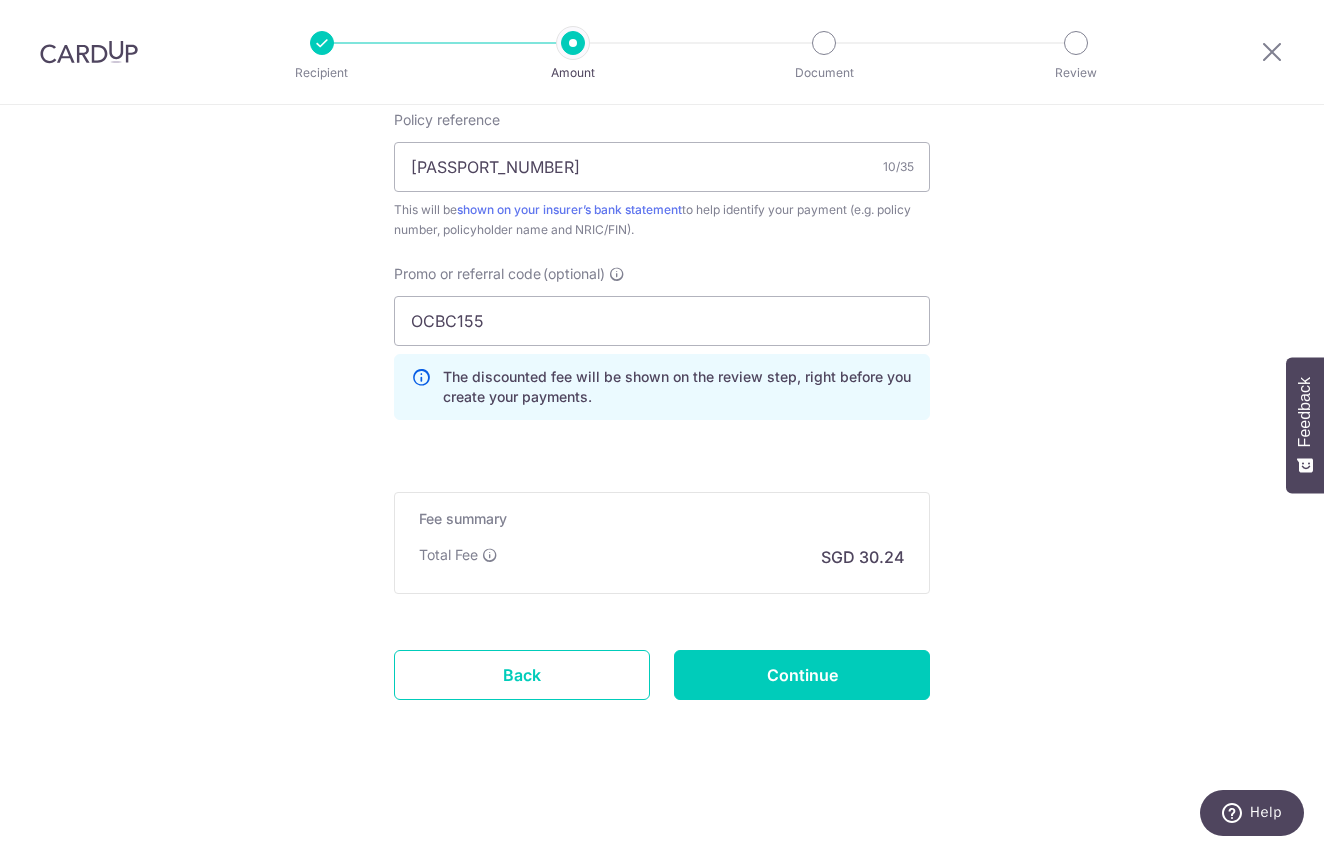 scroll, scrollTop: 1154, scrollLeft: 0, axis: vertical 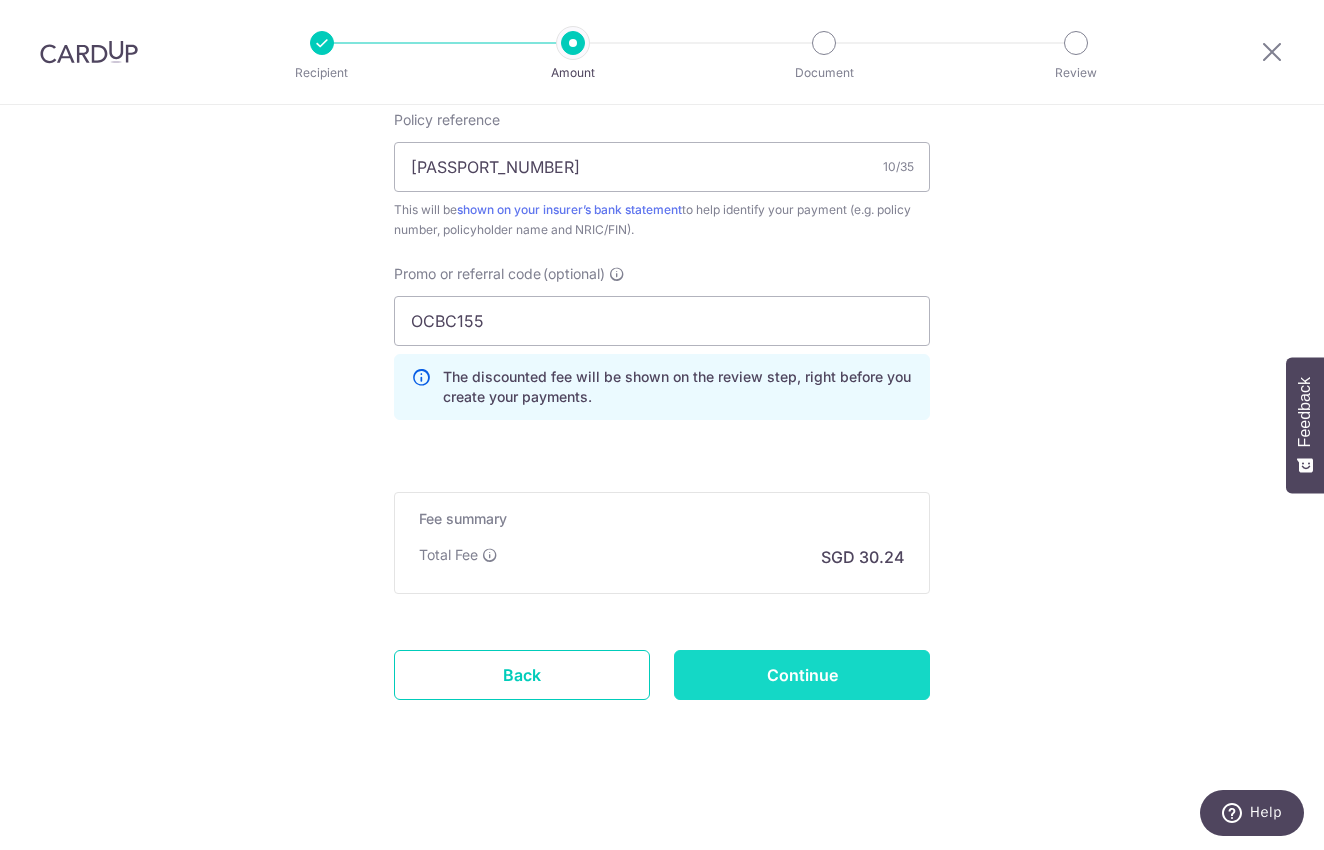 click on "Continue" at bounding box center [802, 675] 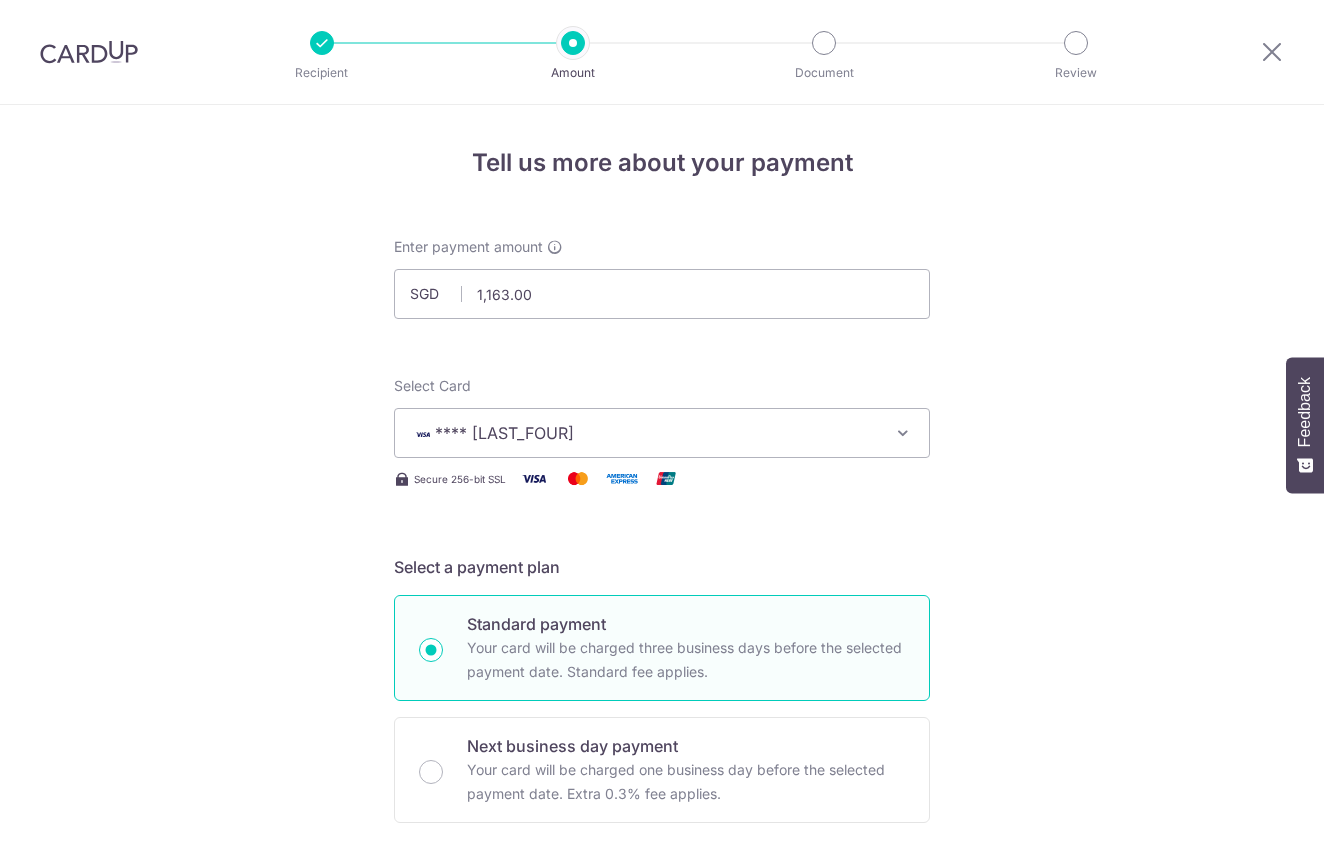 scroll, scrollTop: 0, scrollLeft: 0, axis: both 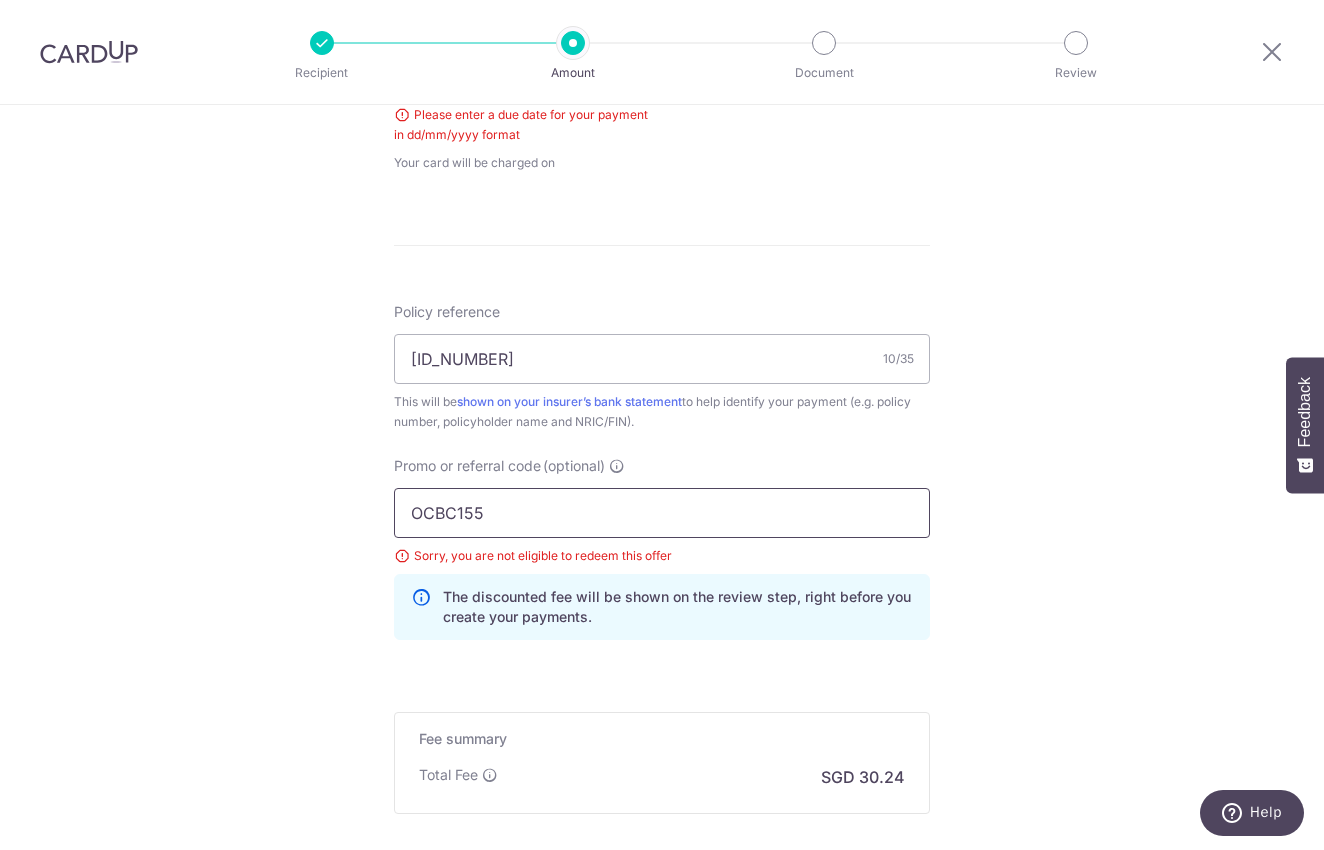 drag, startPoint x: 495, startPoint y: 506, endPoint x: 354, endPoint y: 512, distance: 141.12761 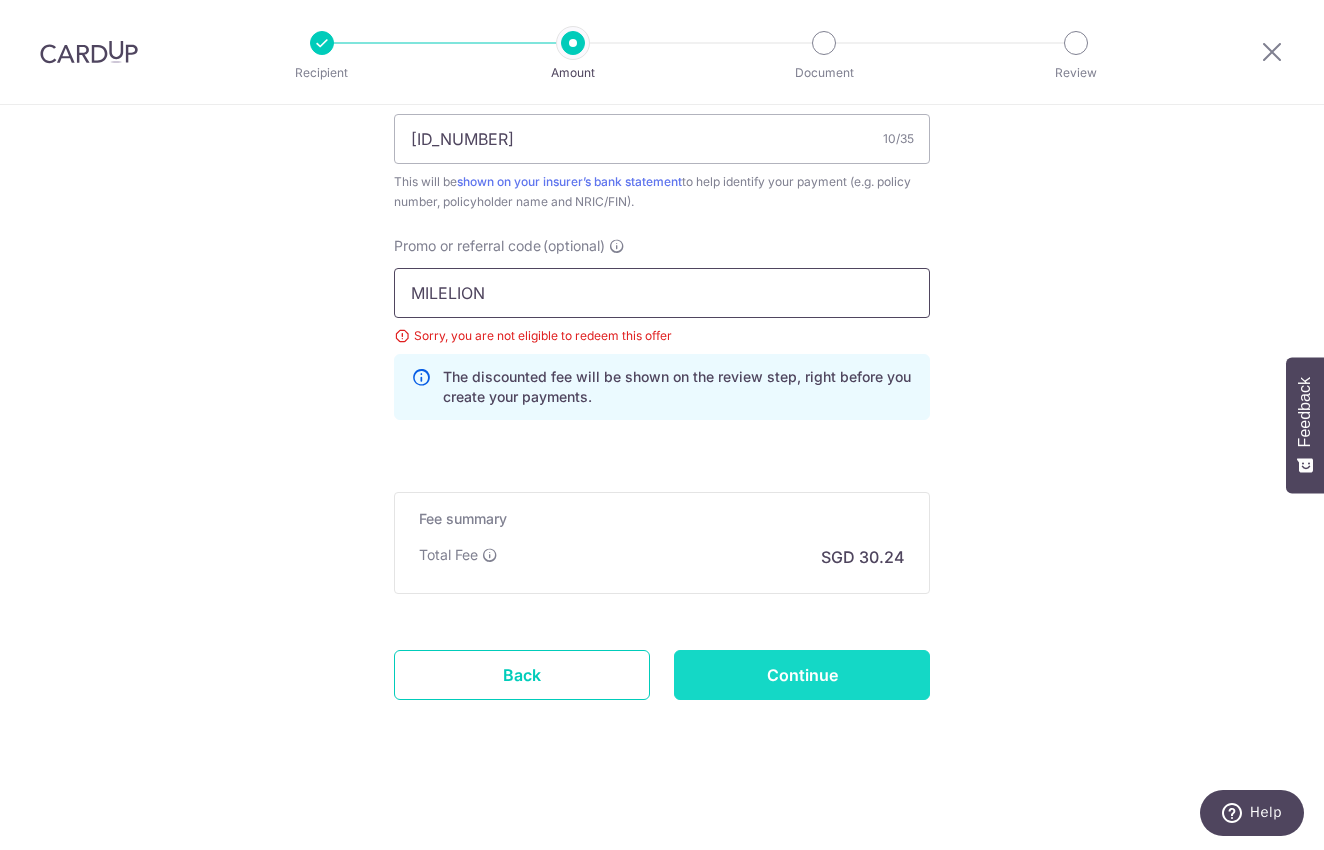 scroll, scrollTop: 1230, scrollLeft: 0, axis: vertical 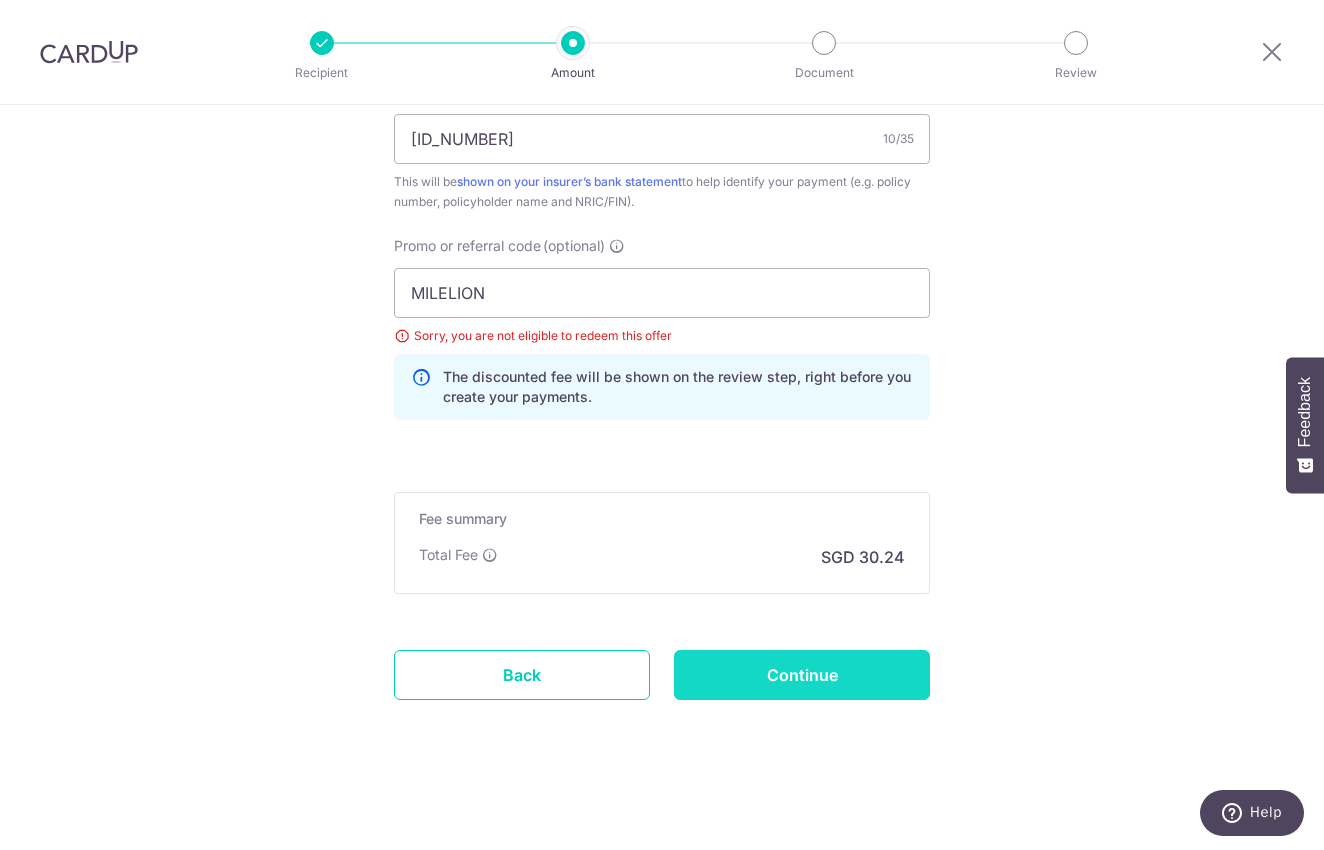 click on "Continue" at bounding box center [802, 675] 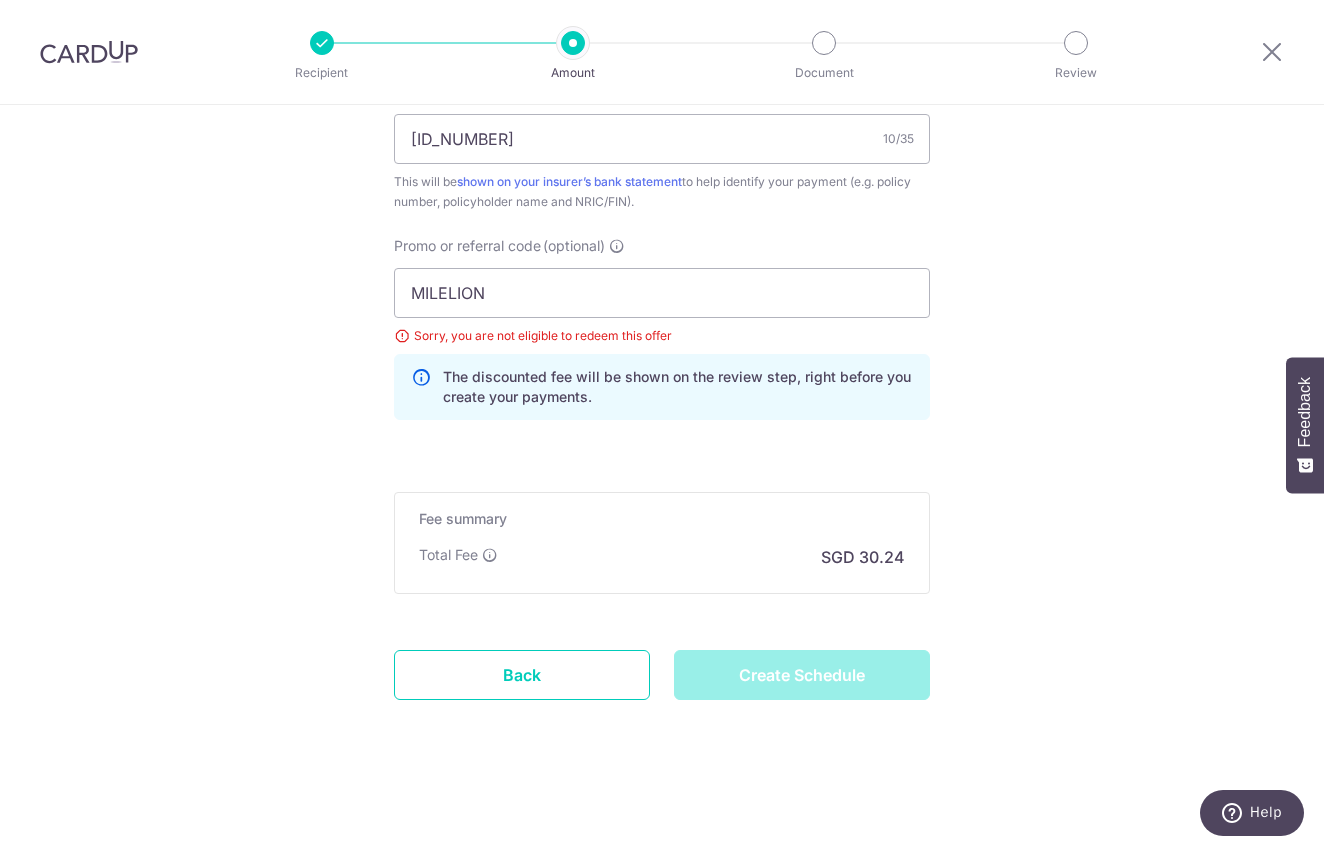 type on "Create Schedule" 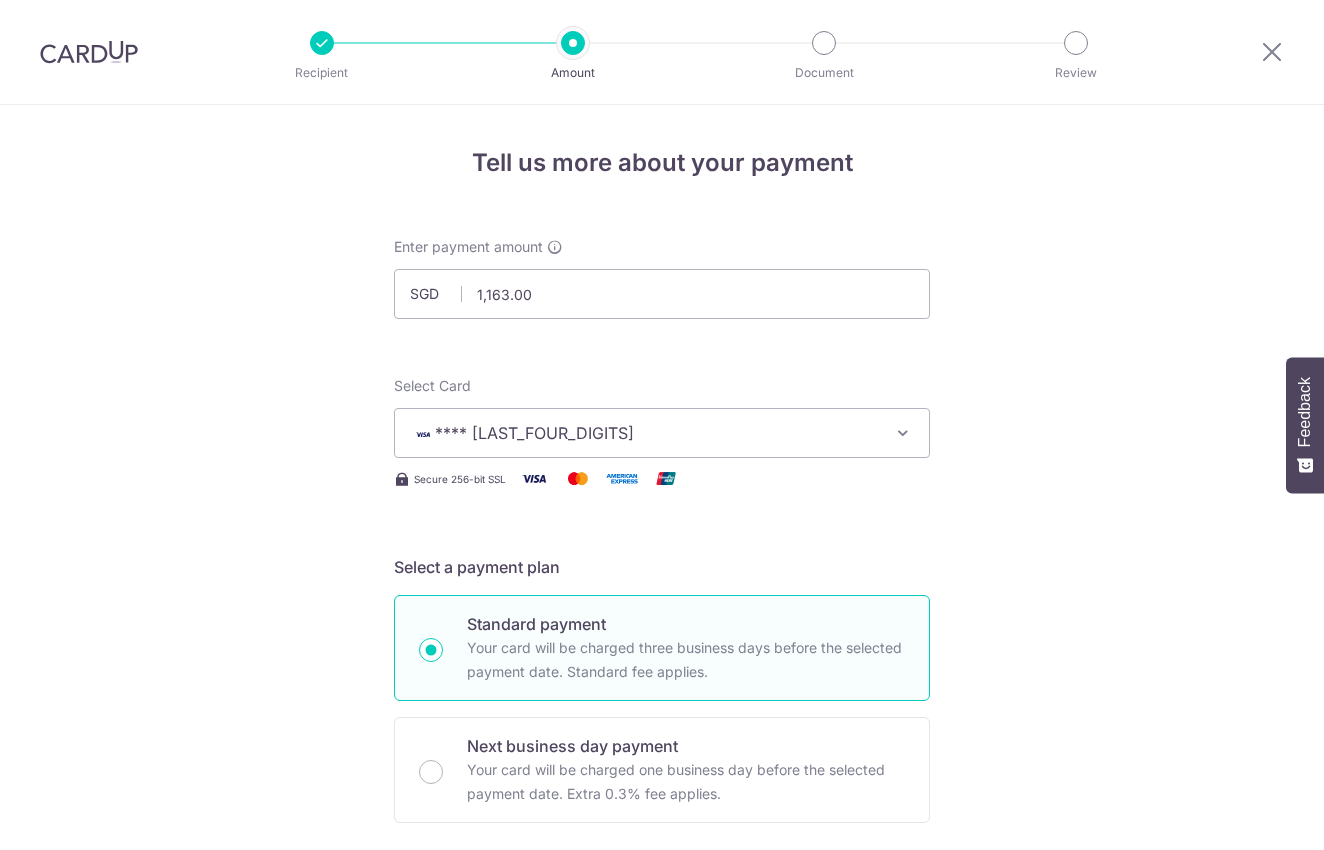 scroll, scrollTop: 0, scrollLeft: 0, axis: both 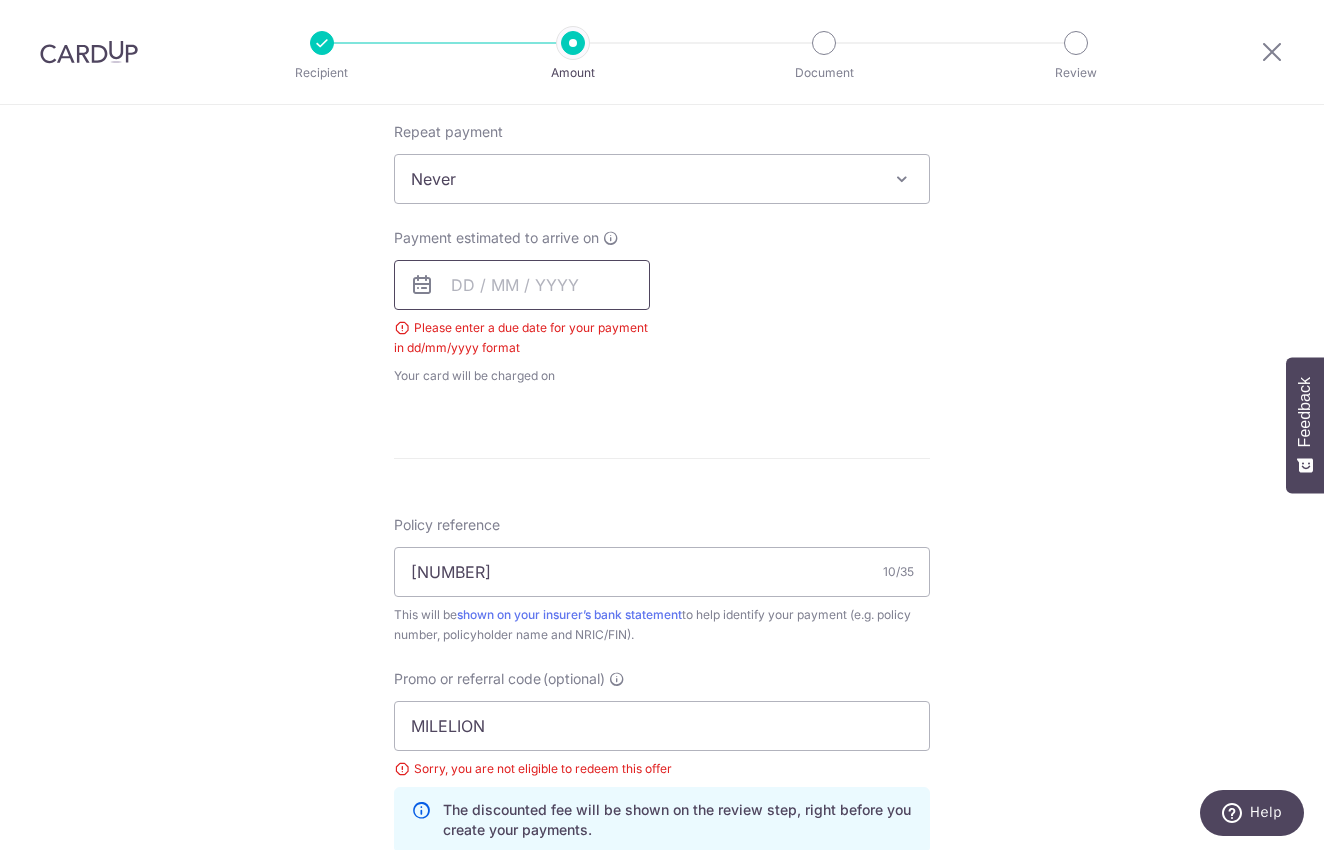 click at bounding box center [522, 285] 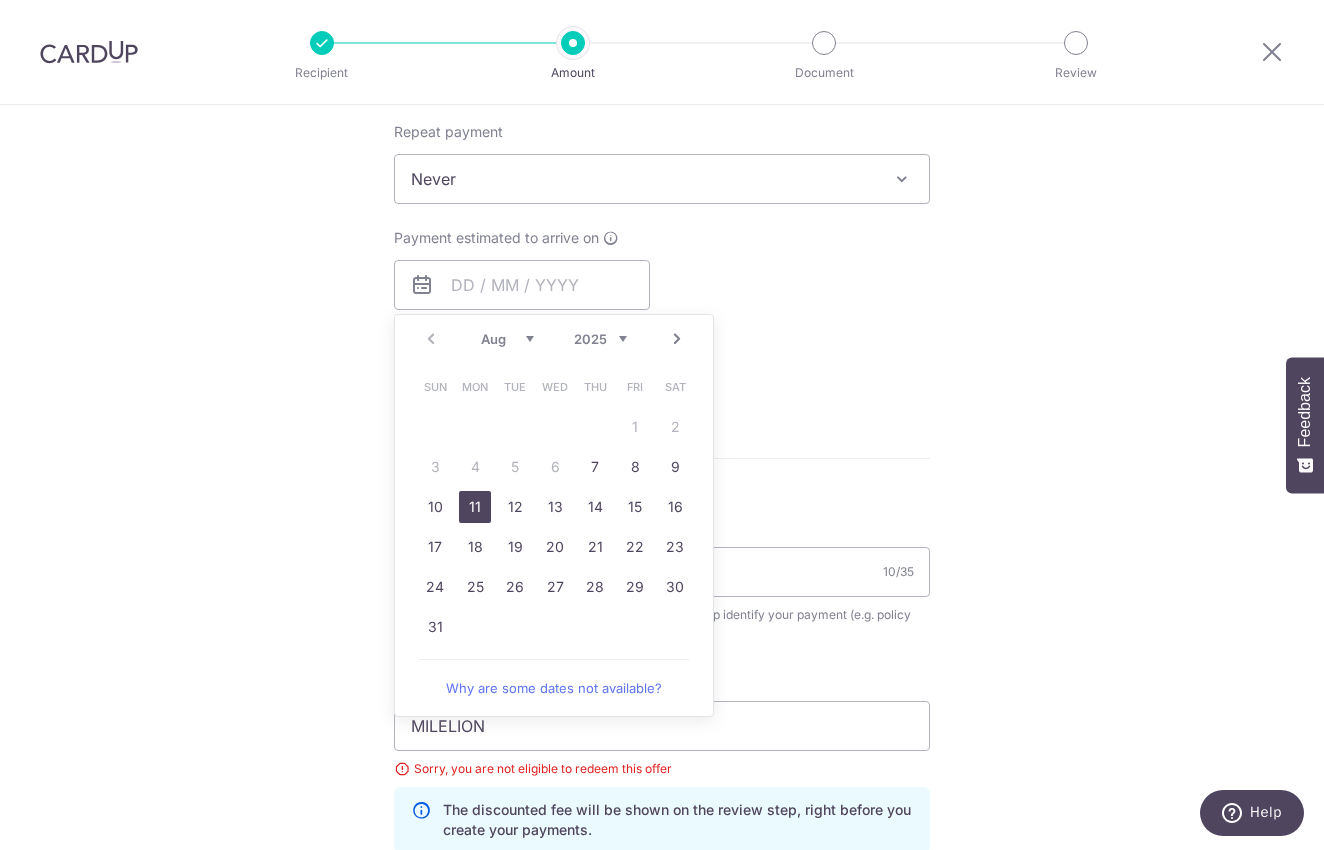 click on "11" at bounding box center [475, 507] 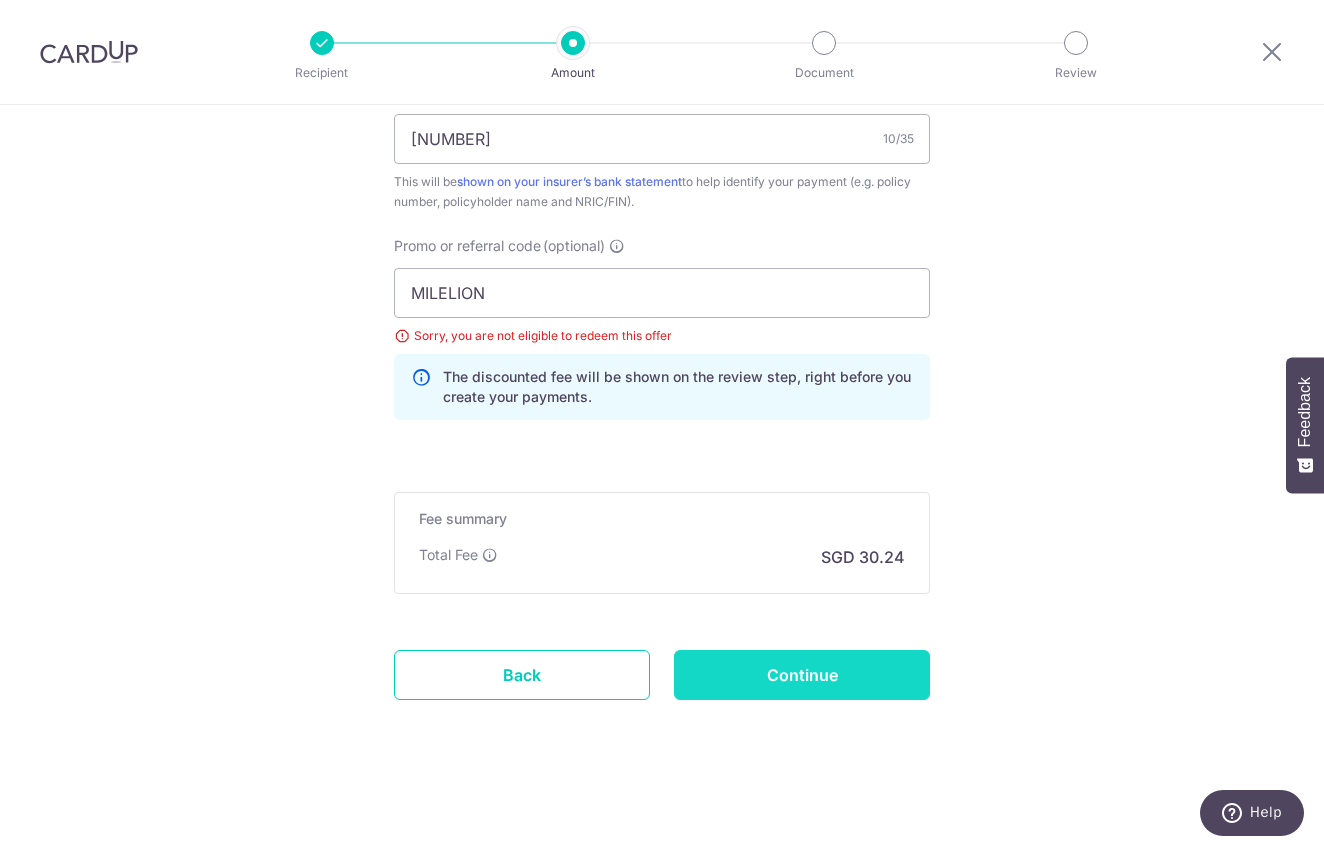 scroll, scrollTop: 1264, scrollLeft: 0, axis: vertical 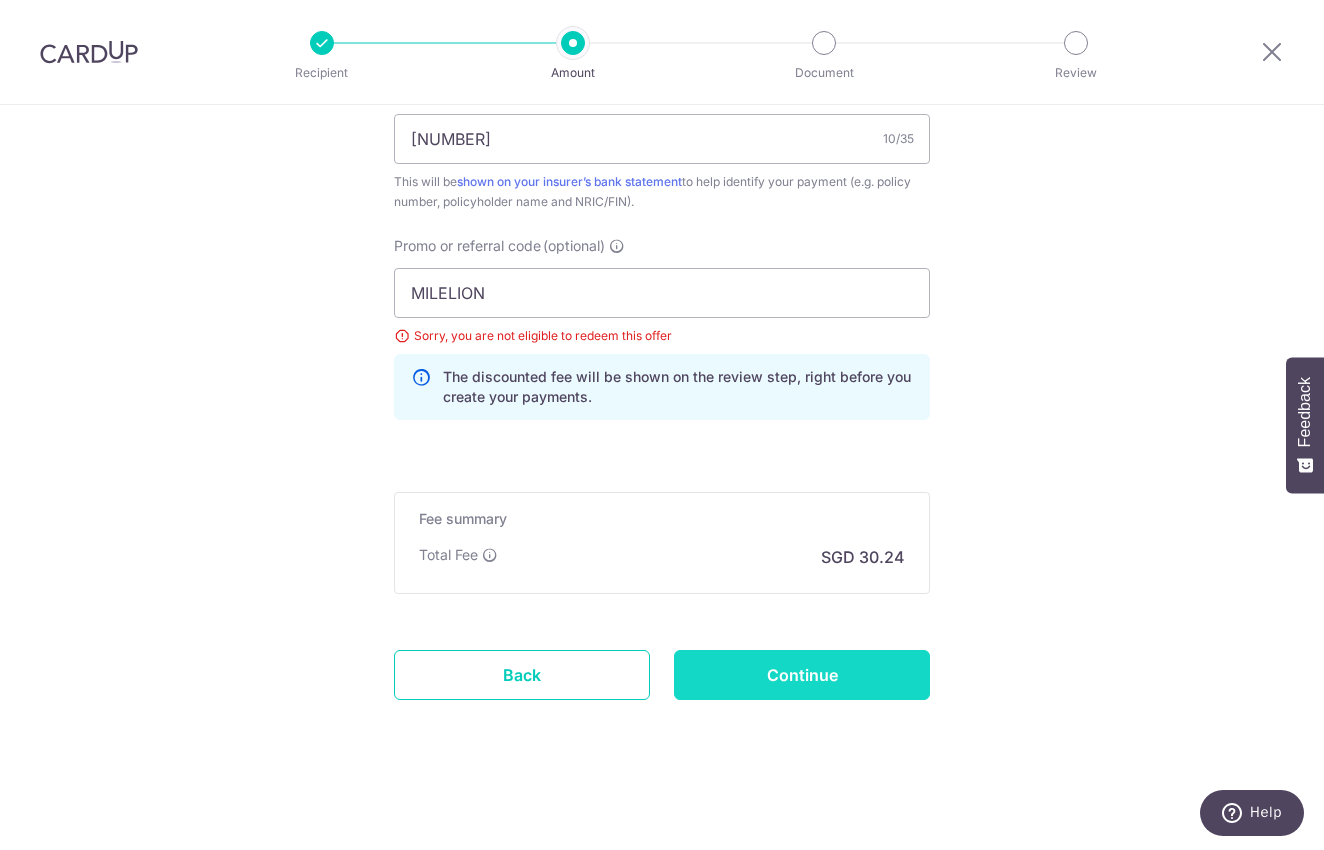 click on "Continue" at bounding box center [802, 675] 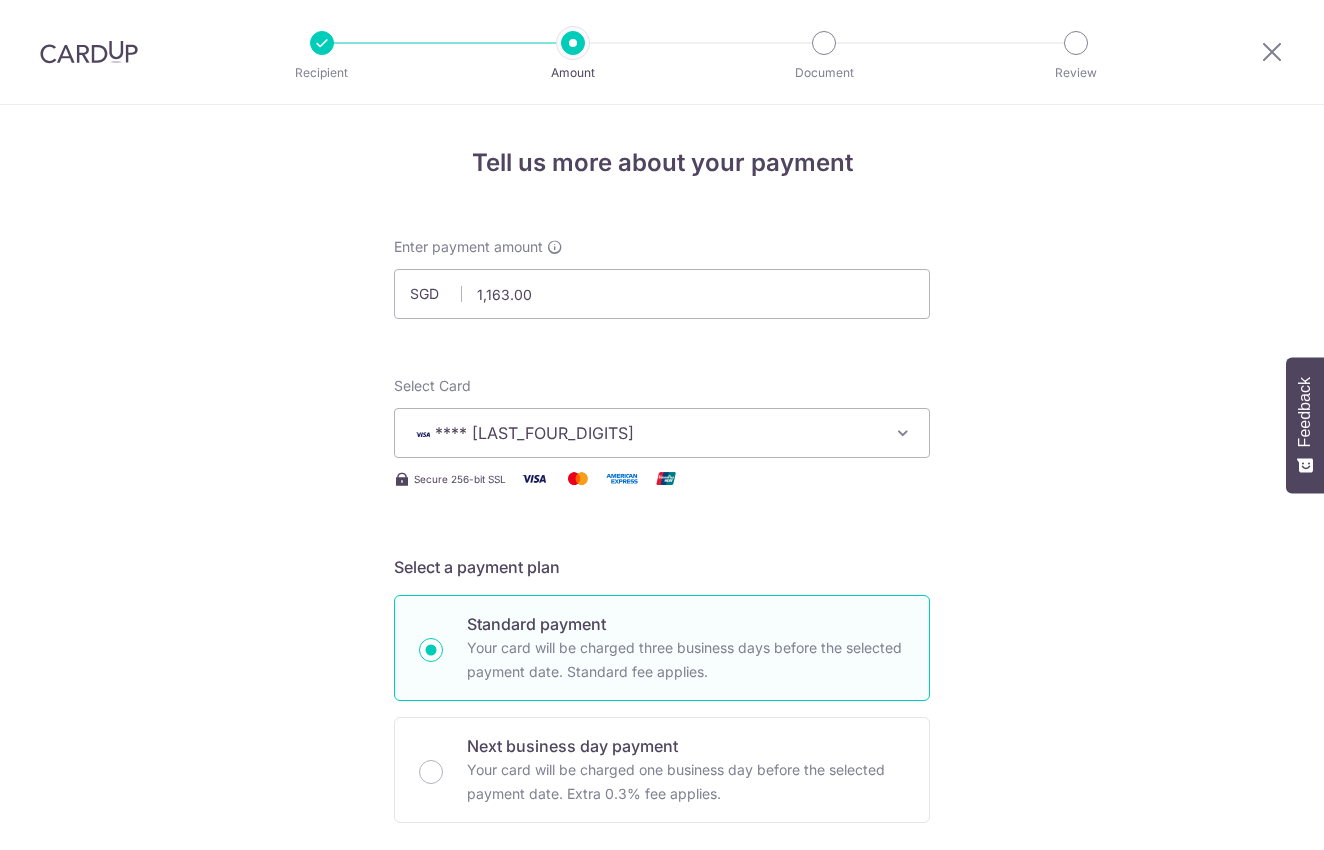 scroll, scrollTop: 0, scrollLeft: 0, axis: both 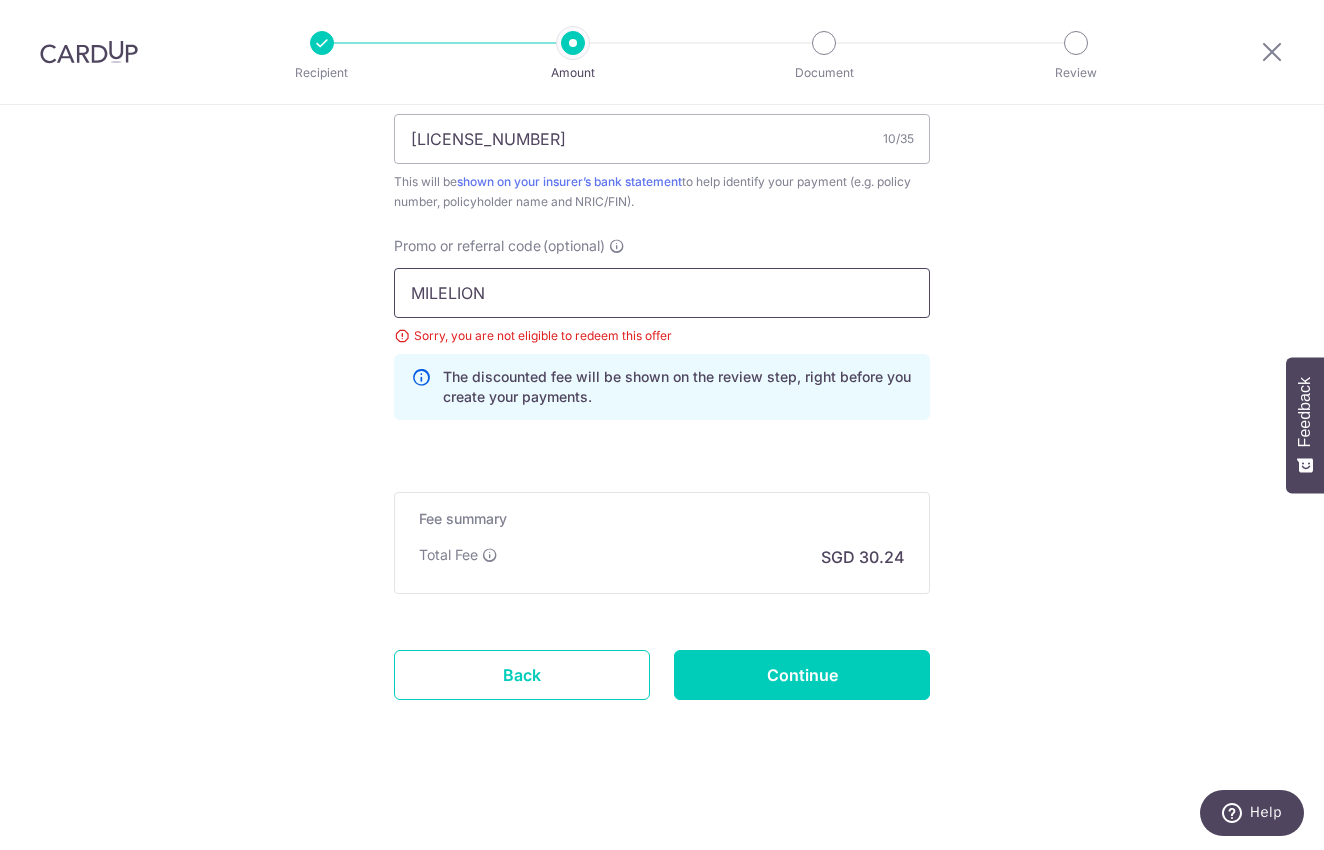 drag, startPoint x: 489, startPoint y: 292, endPoint x: 281, endPoint y: 283, distance: 208.19463 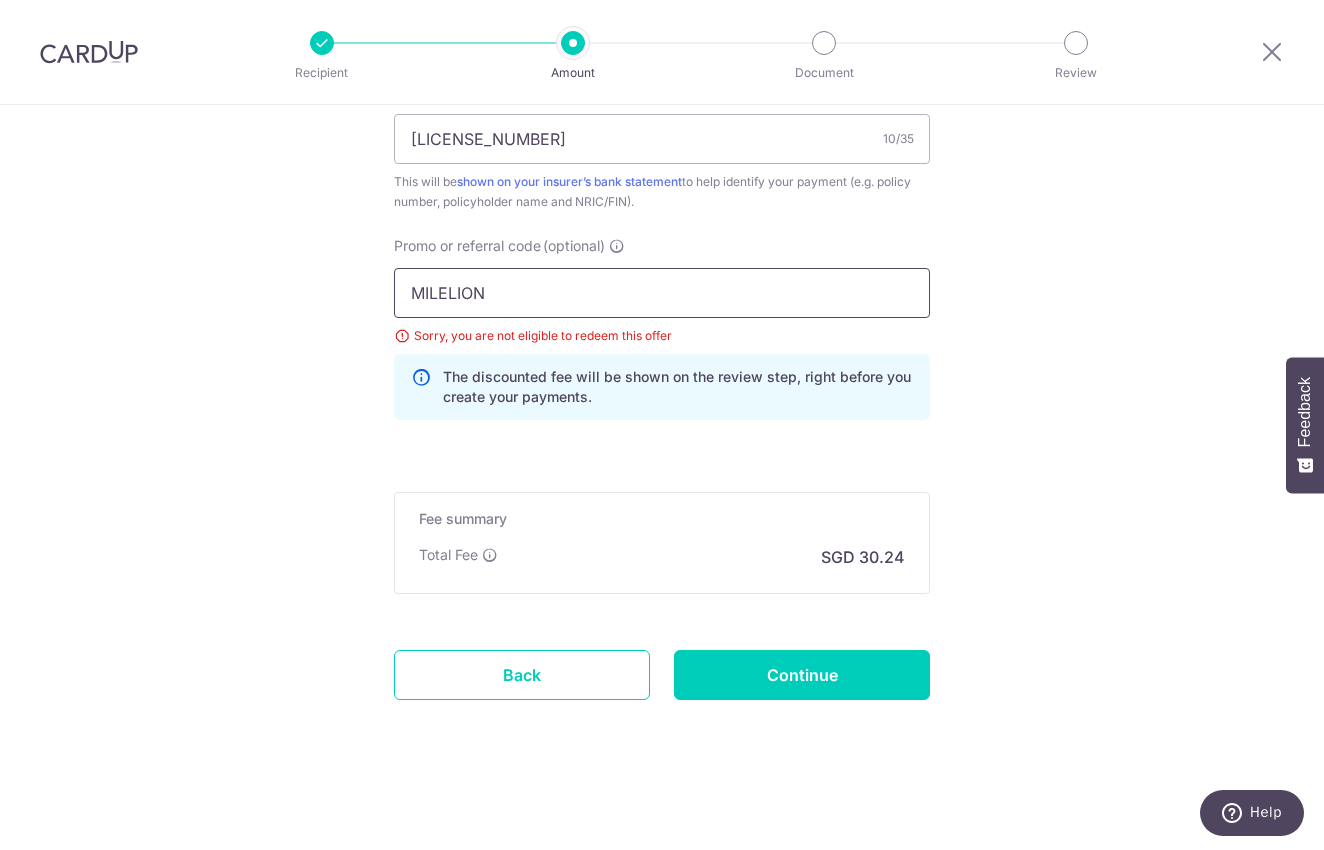 paste on "OCBC18" 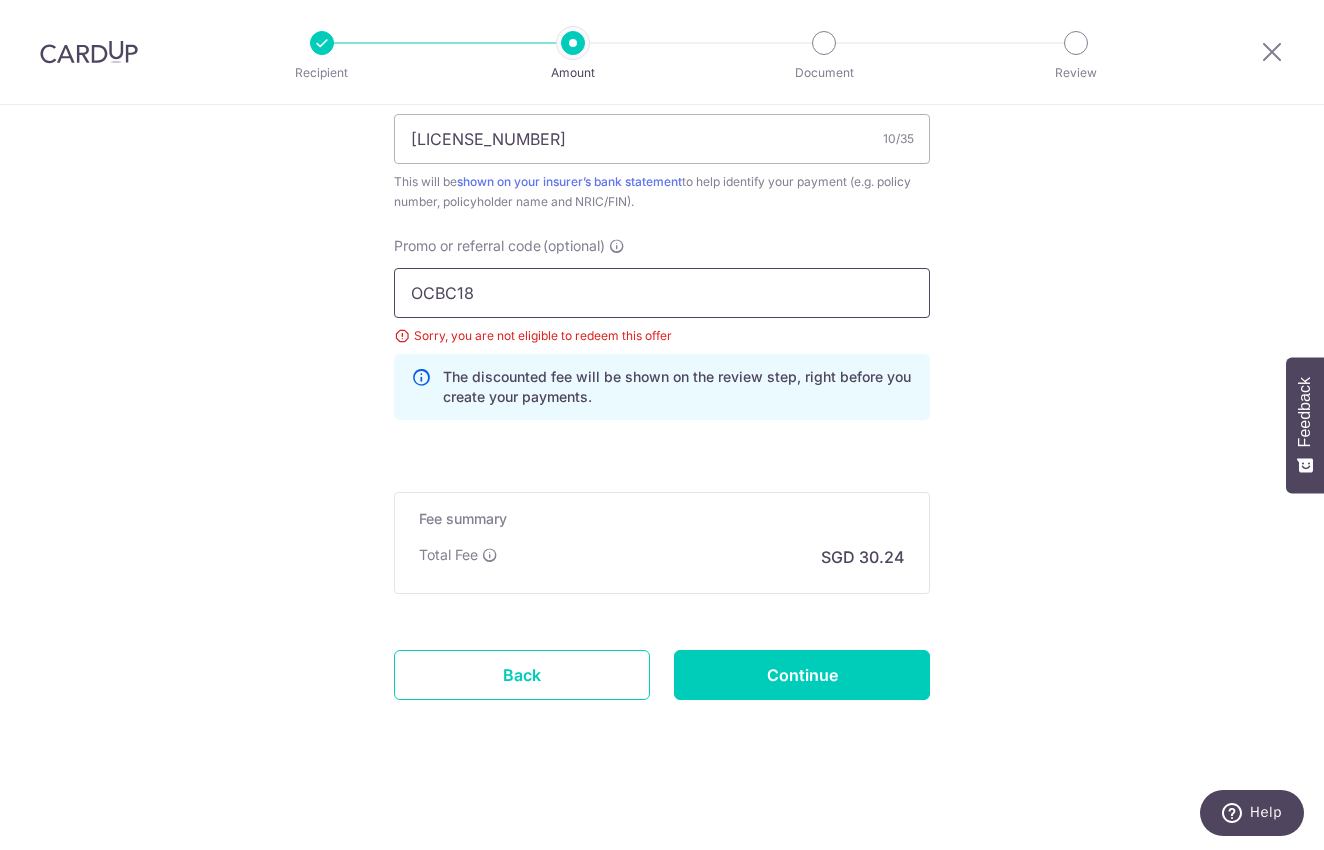 type on "OCBC18" 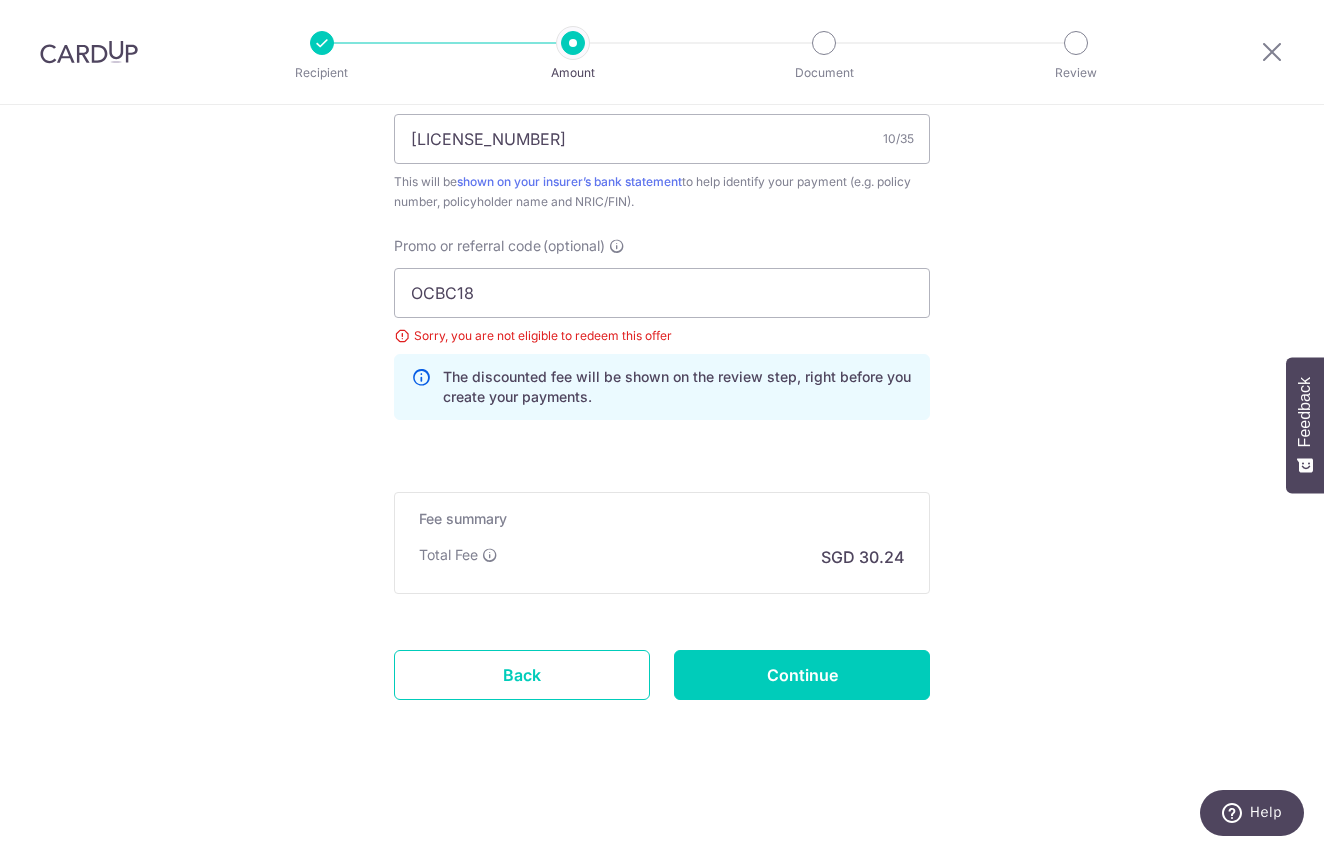 click on "Tell us more about your payment
Enter payment amount
SGD
1,163.00
1163.00
Select Card
**** 7068
Add credit card
Your Cards
**** 7068
Secure 256-bit SSL
Text
New card details
Card
Secure 256-bit SSL" at bounding box center [662, -155] 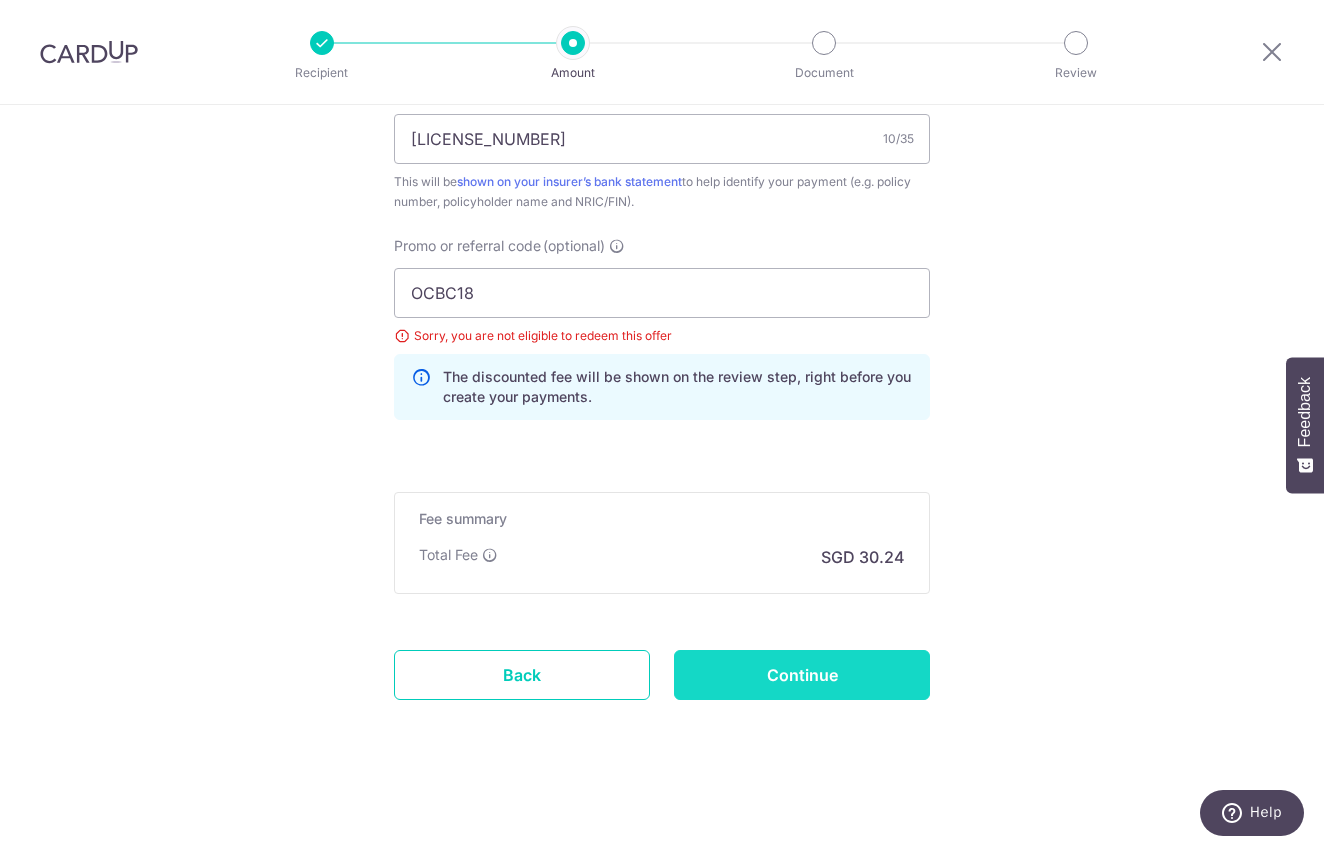 click on "Continue" at bounding box center (802, 675) 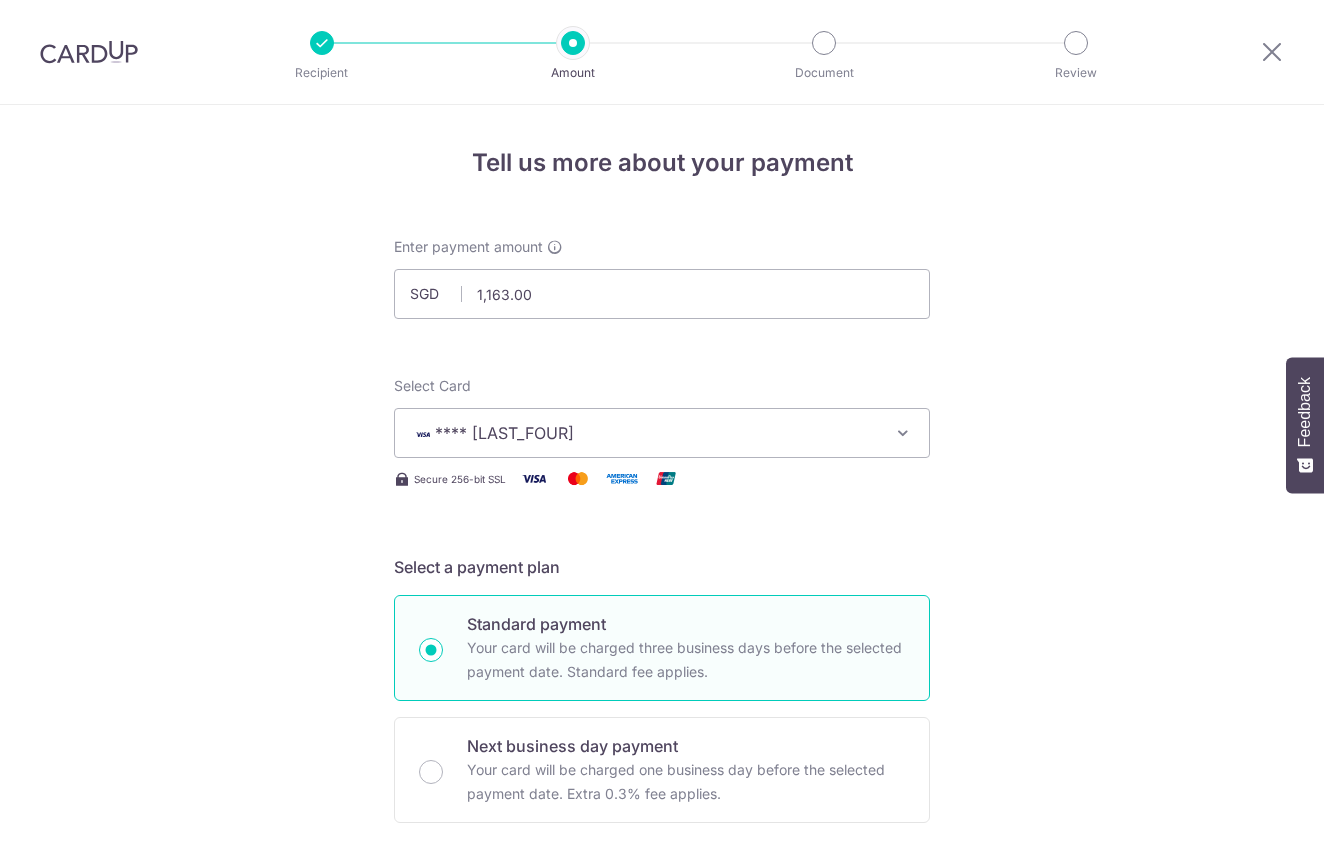 scroll, scrollTop: 0, scrollLeft: 0, axis: both 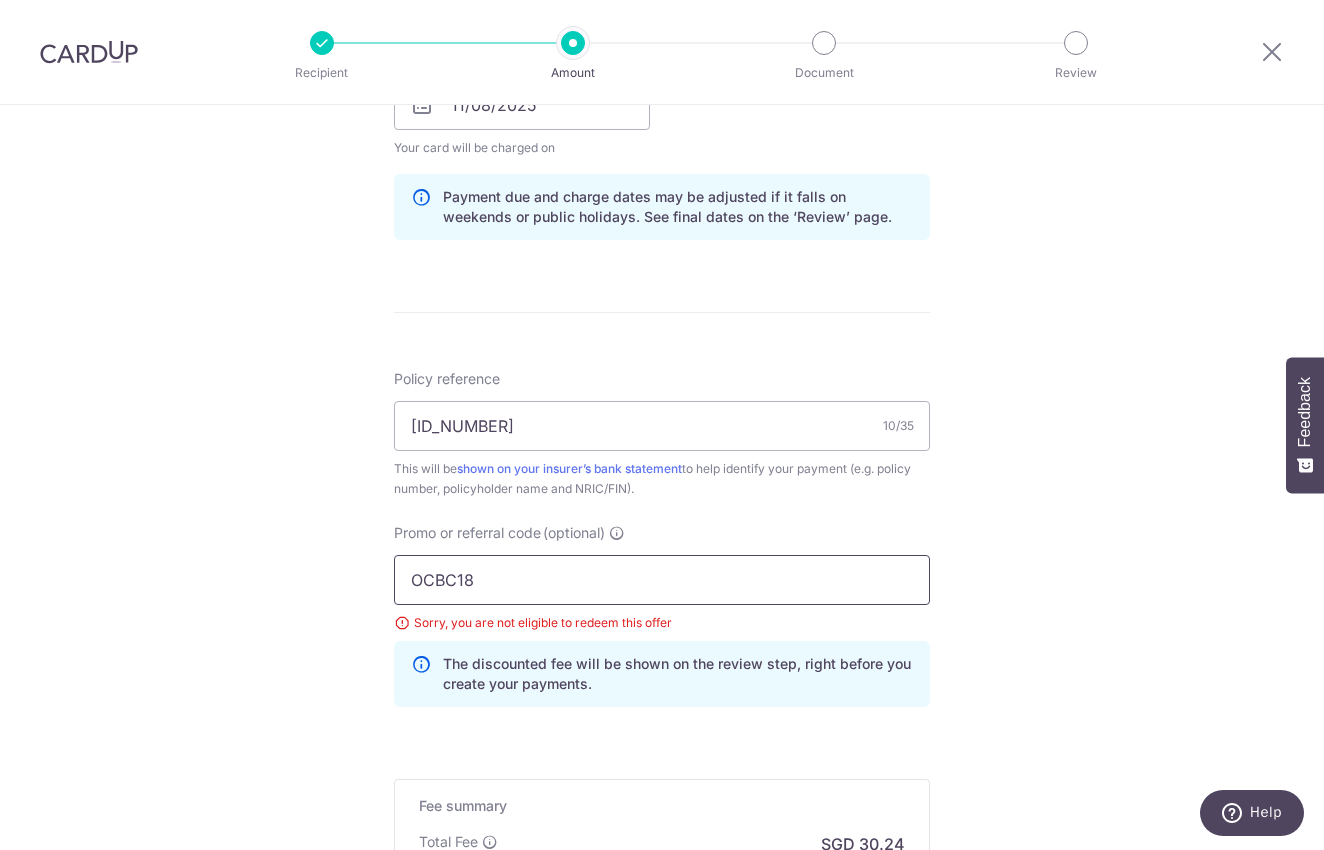 drag, startPoint x: 515, startPoint y: 584, endPoint x: 316, endPoint y: 566, distance: 199.81241 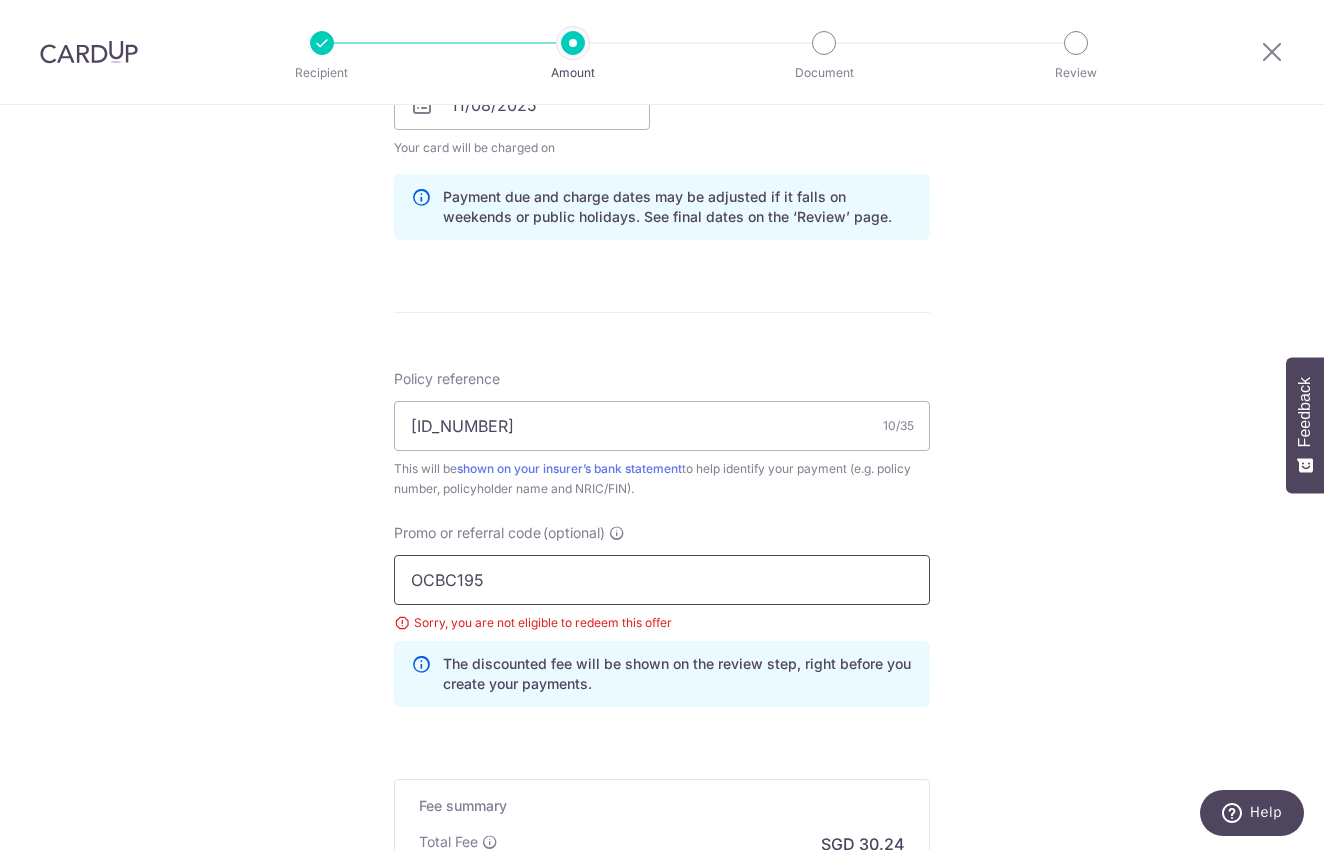 type on "OCBC195" 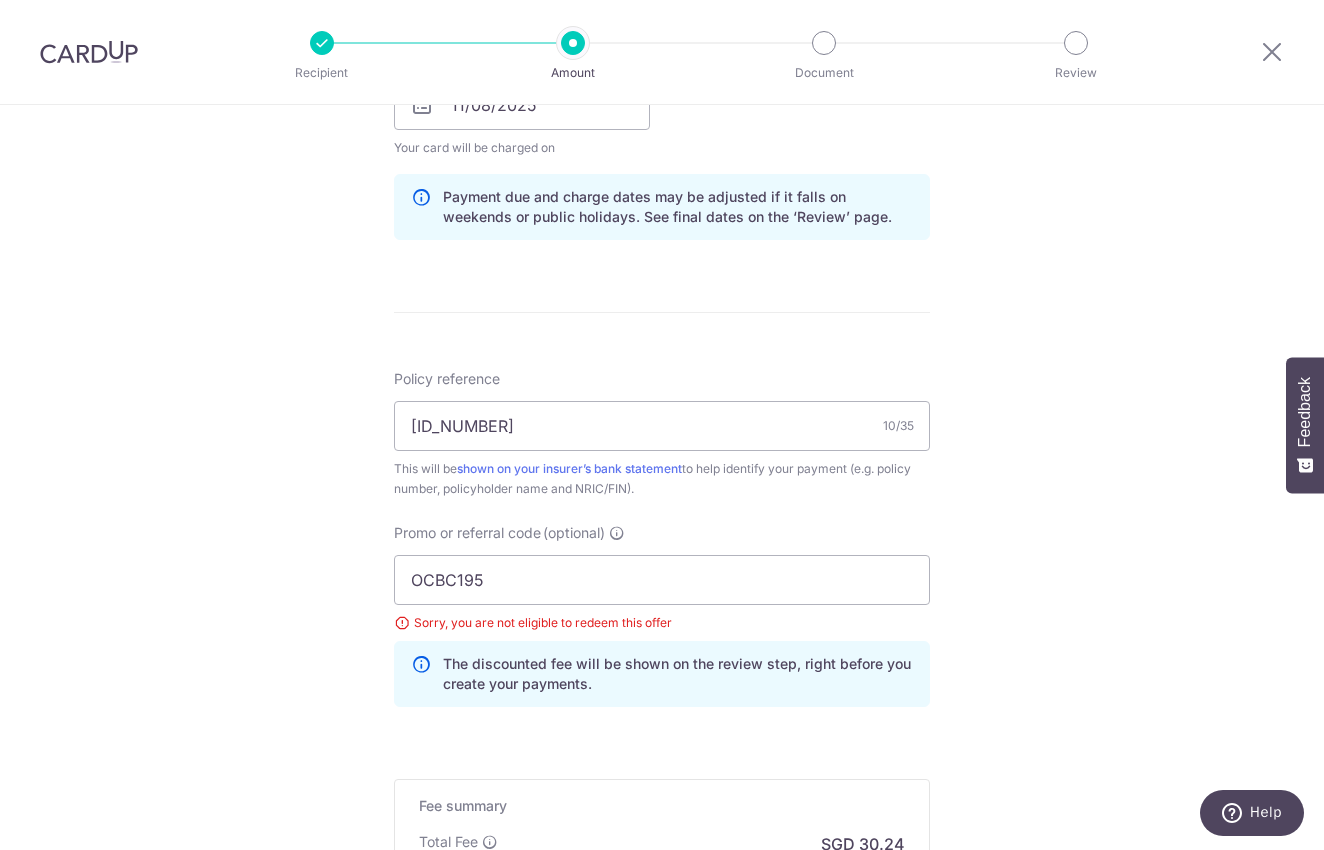 click on "Tell us more about your payment
Enter payment amount
SGD
1,163.00
1163.00
Select Card
**** 7068
Add credit card
Your Cards
**** 7068
Secure 256-bit SSL
Text
New card details
Card
Secure 256-bit SSL" at bounding box center [662, 132] 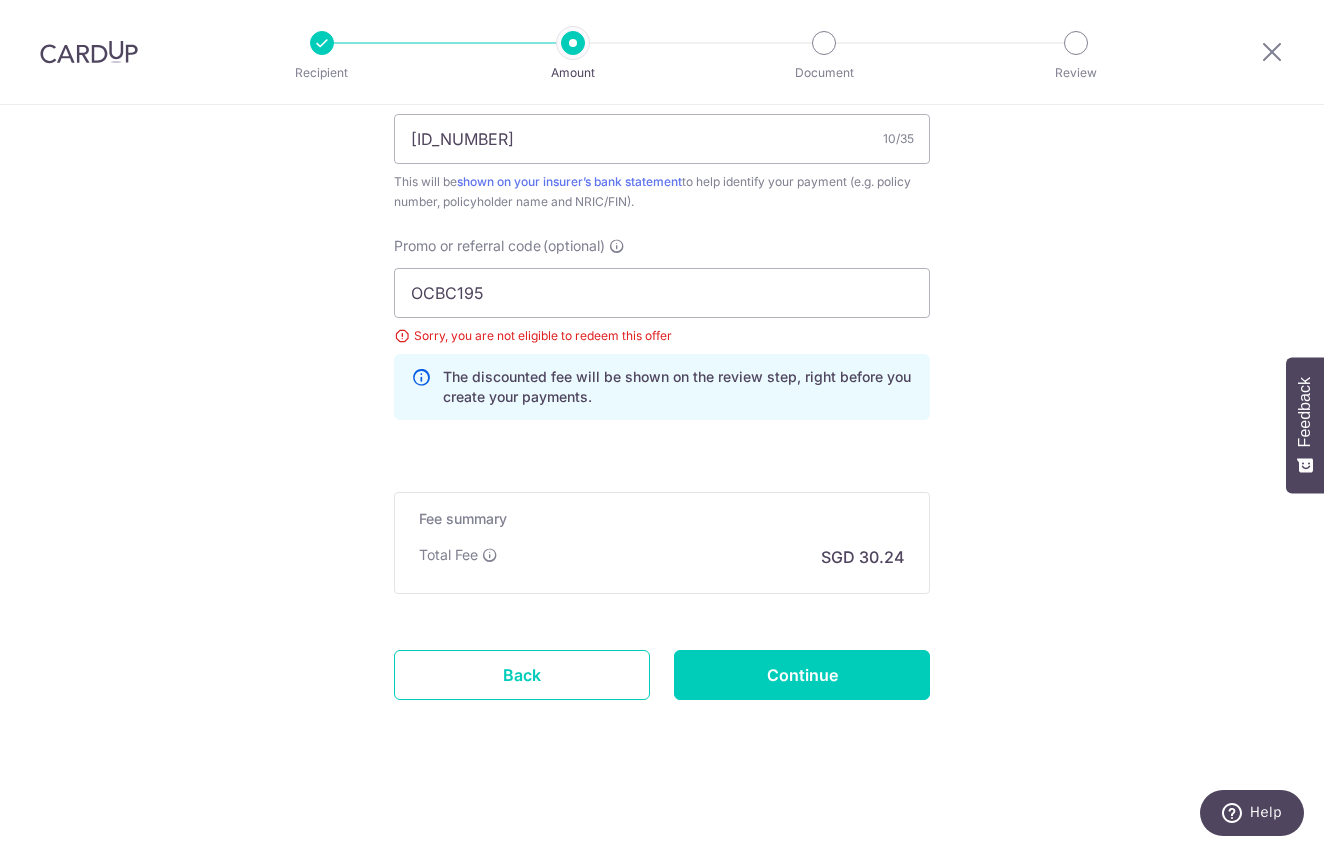 scroll, scrollTop: 1264, scrollLeft: 0, axis: vertical 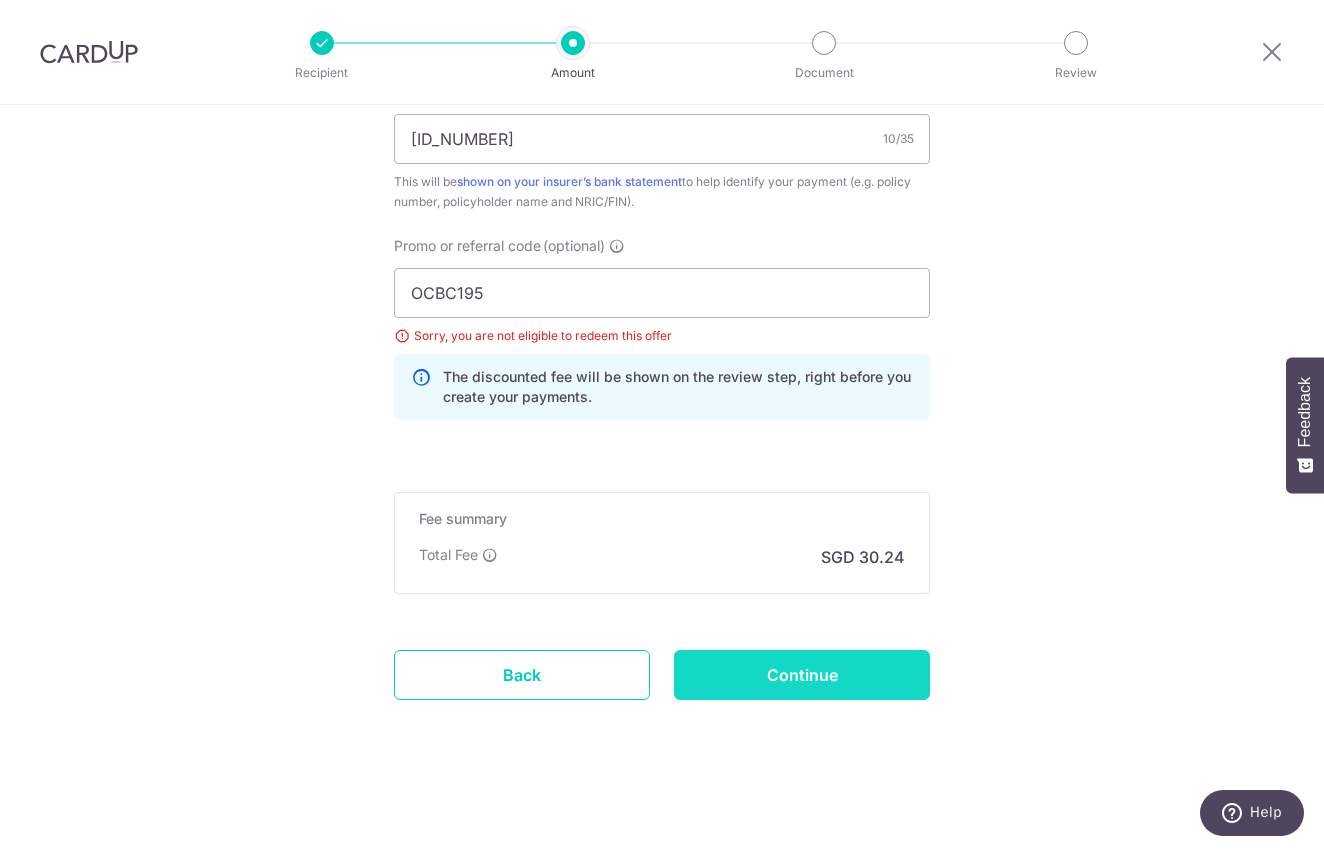 click on "Continue" at bounding box center [802, 675] 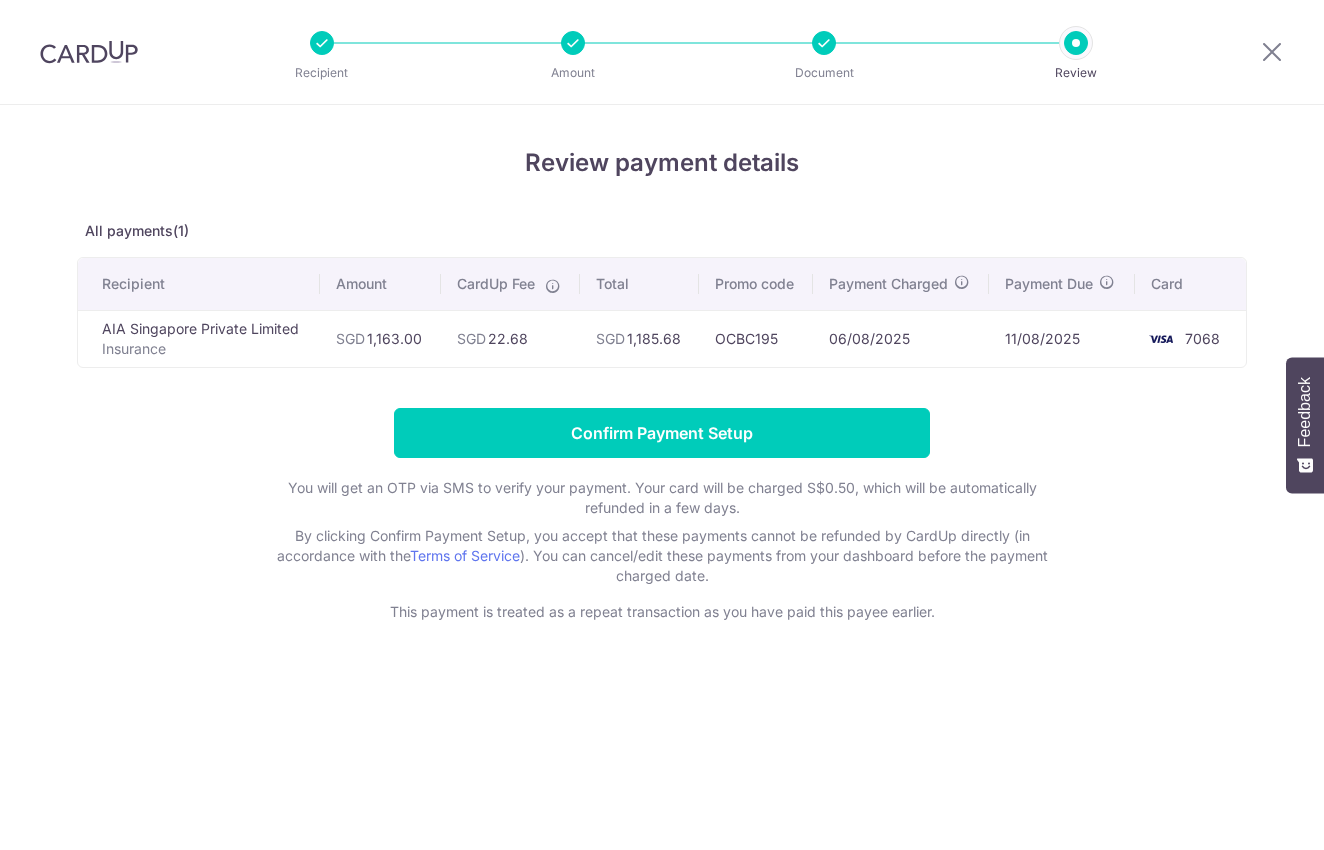 scroll, scrollTop: 0, scrollLeft: 0, axis: both 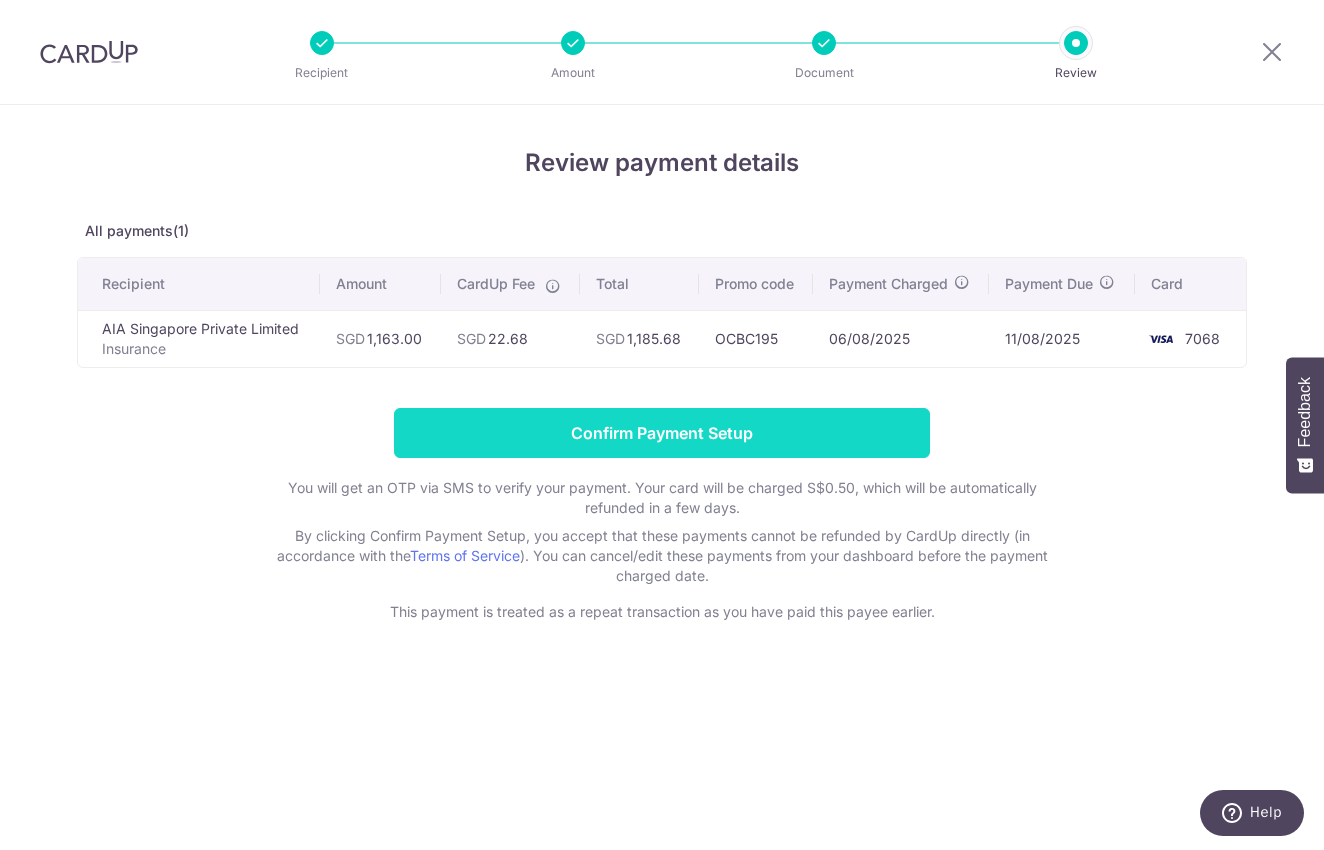 click on "Confirm Payment Setup" at bounding box center (662, 433) 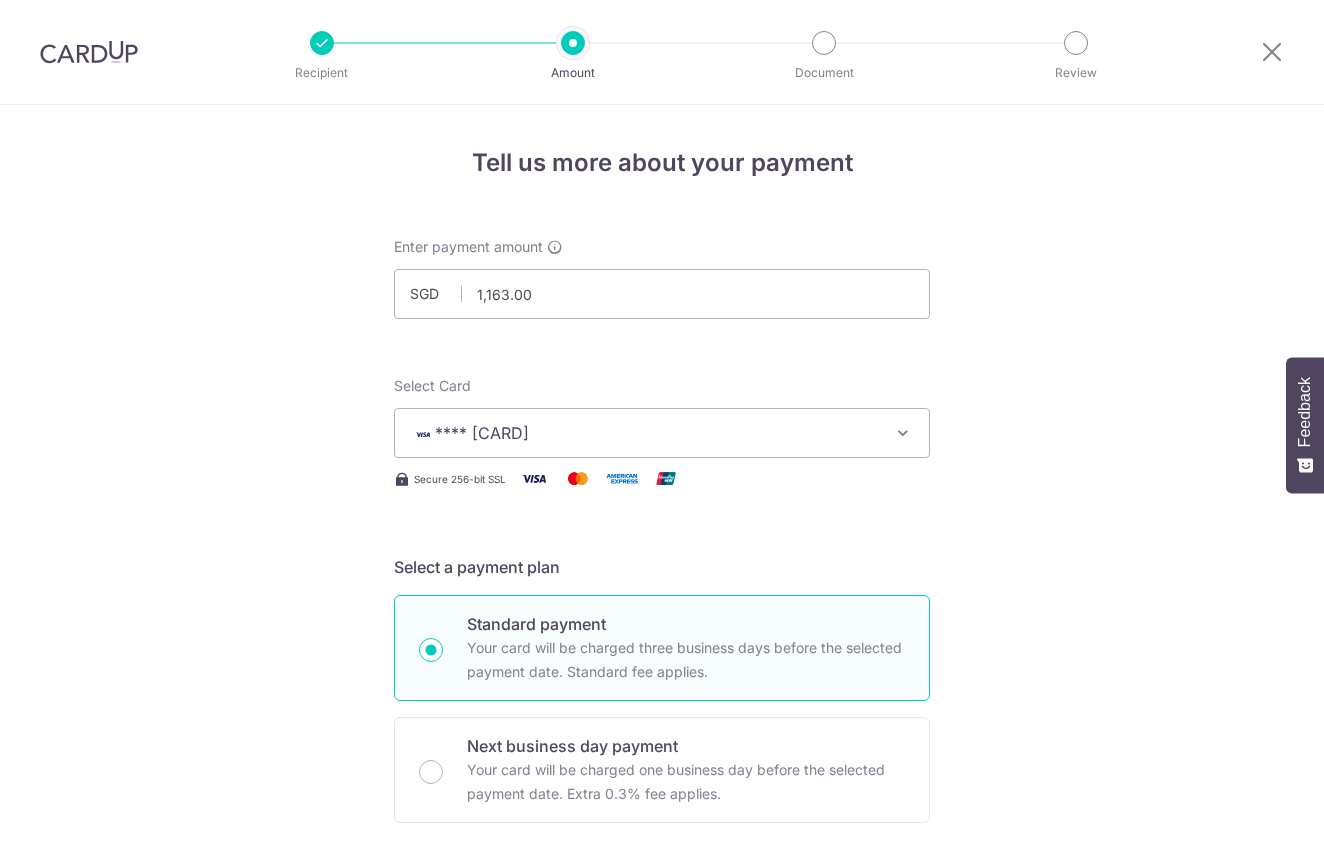 scroll, scrollTop: 0, scrollLeft: 0, axis: both 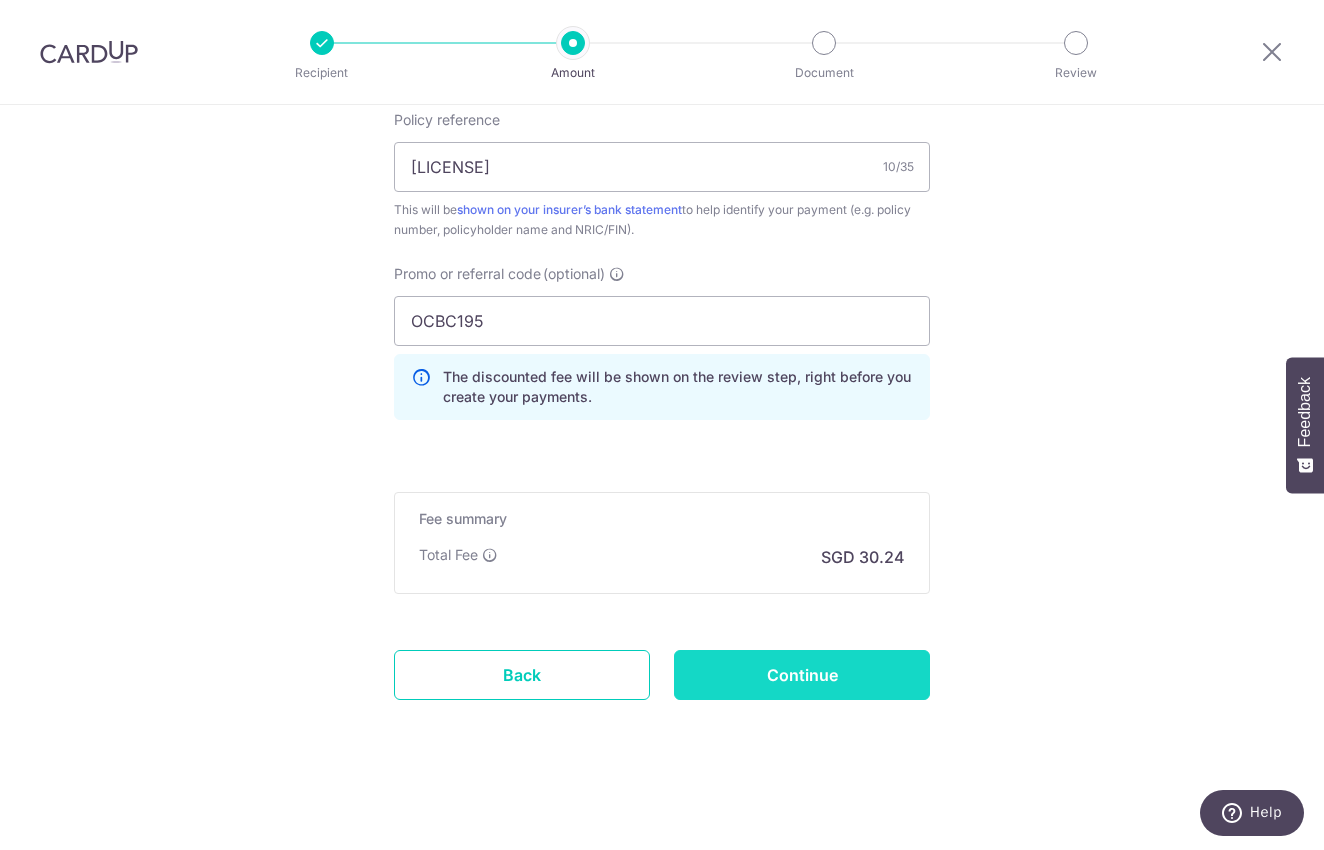 click on "Continue" at bounding box center [802, 675] 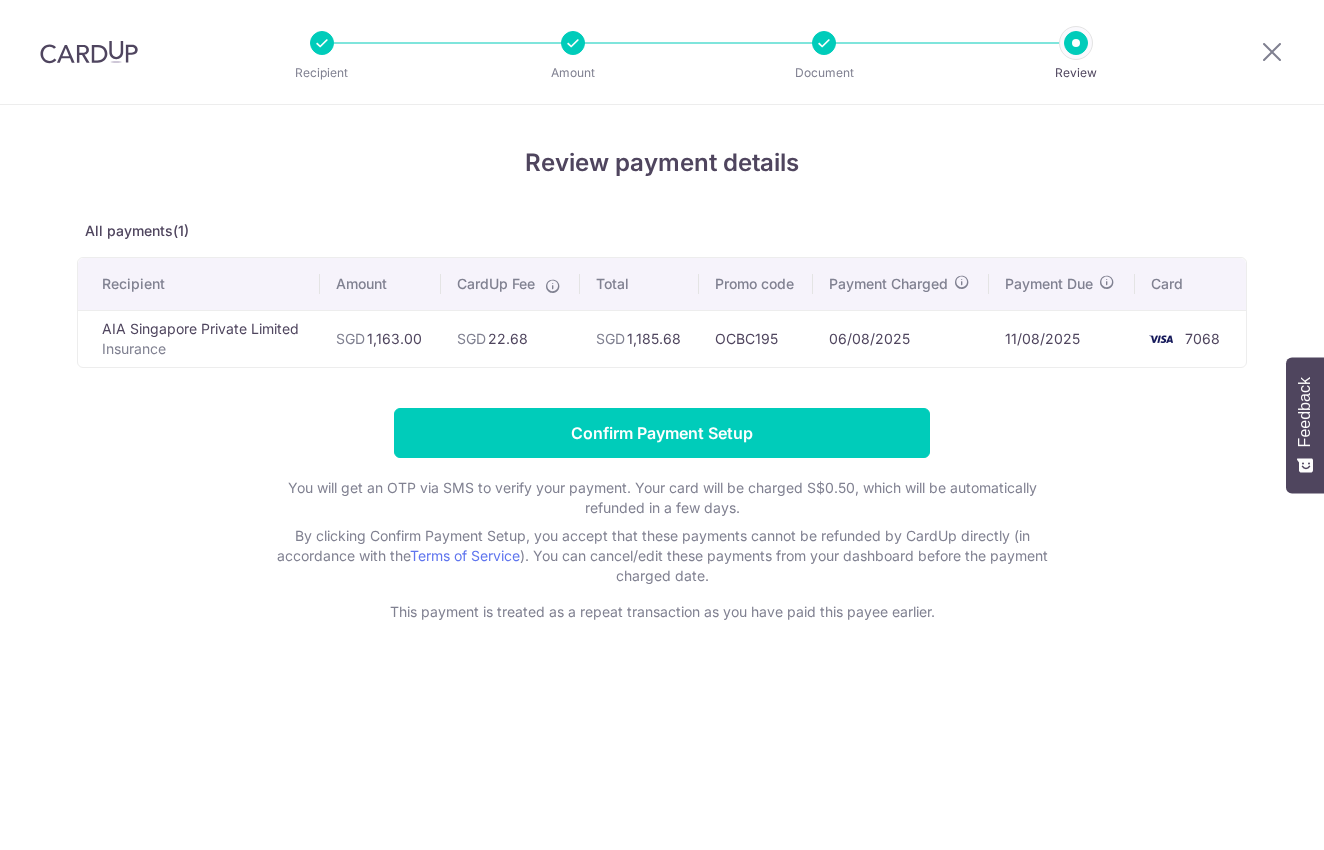 scroll, scrollTop: 0, scrollLeft: 0, axis: both 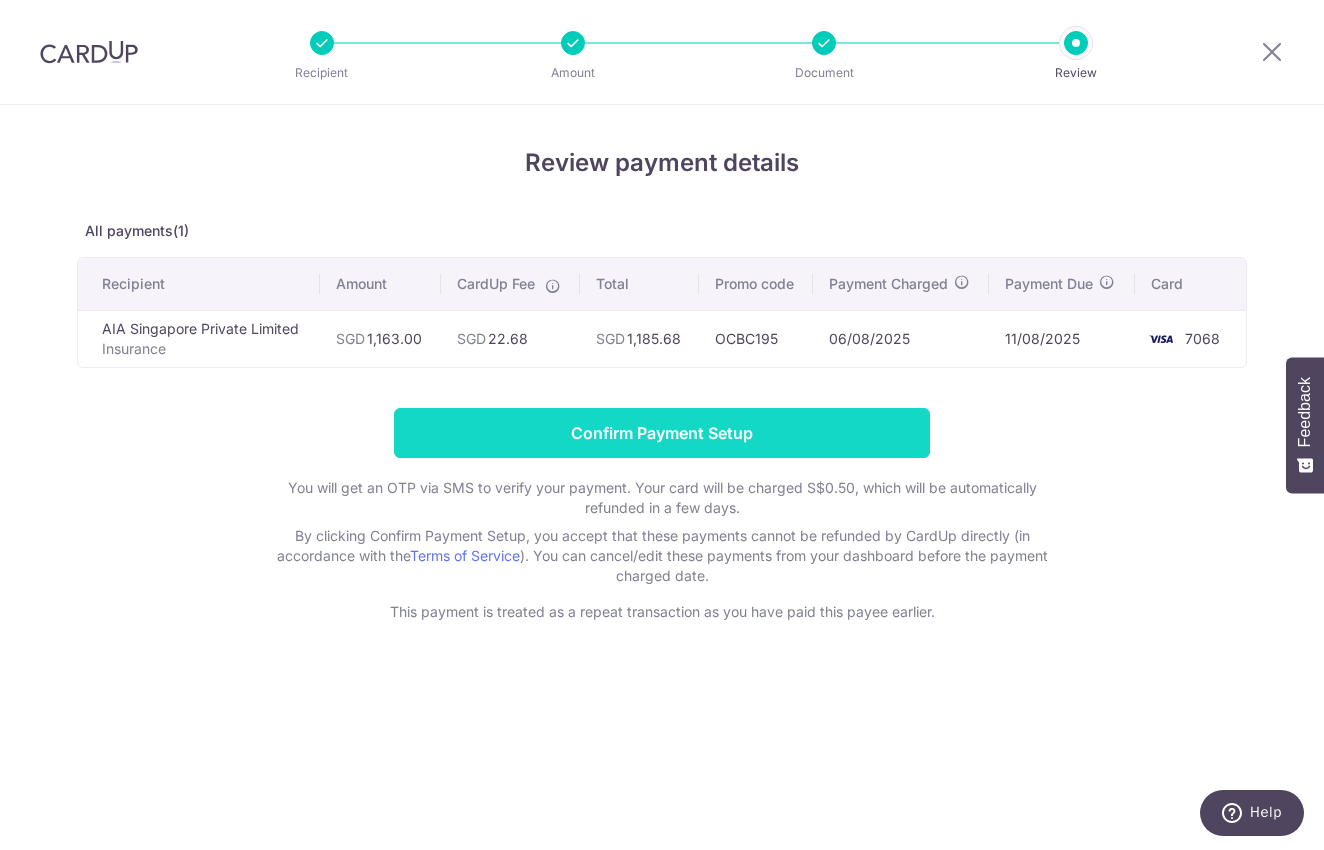 click on "Confirm Payment Setup" at bounding box center [662, 433] 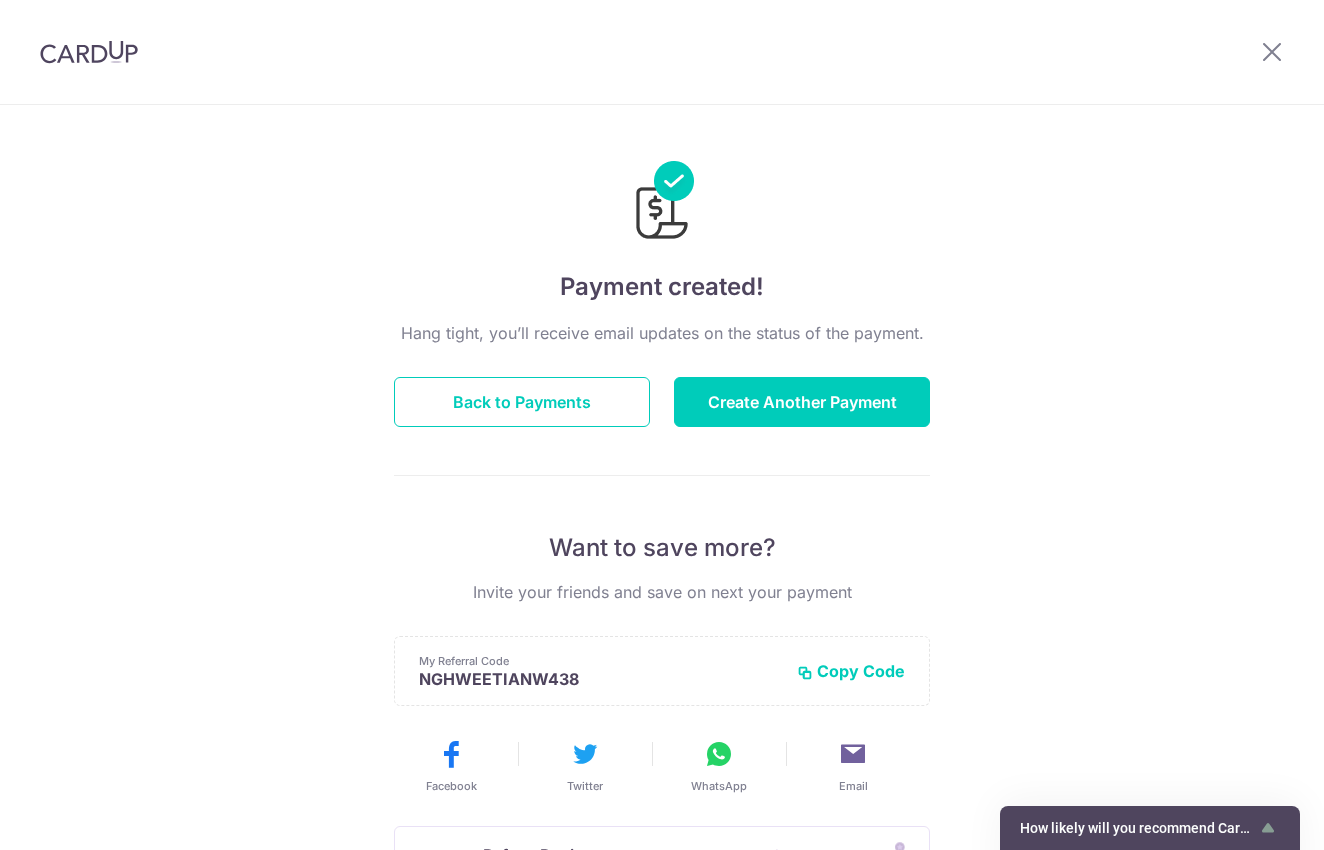 scroll, scrollTop: 0, scrollLeft: 0, axis: both 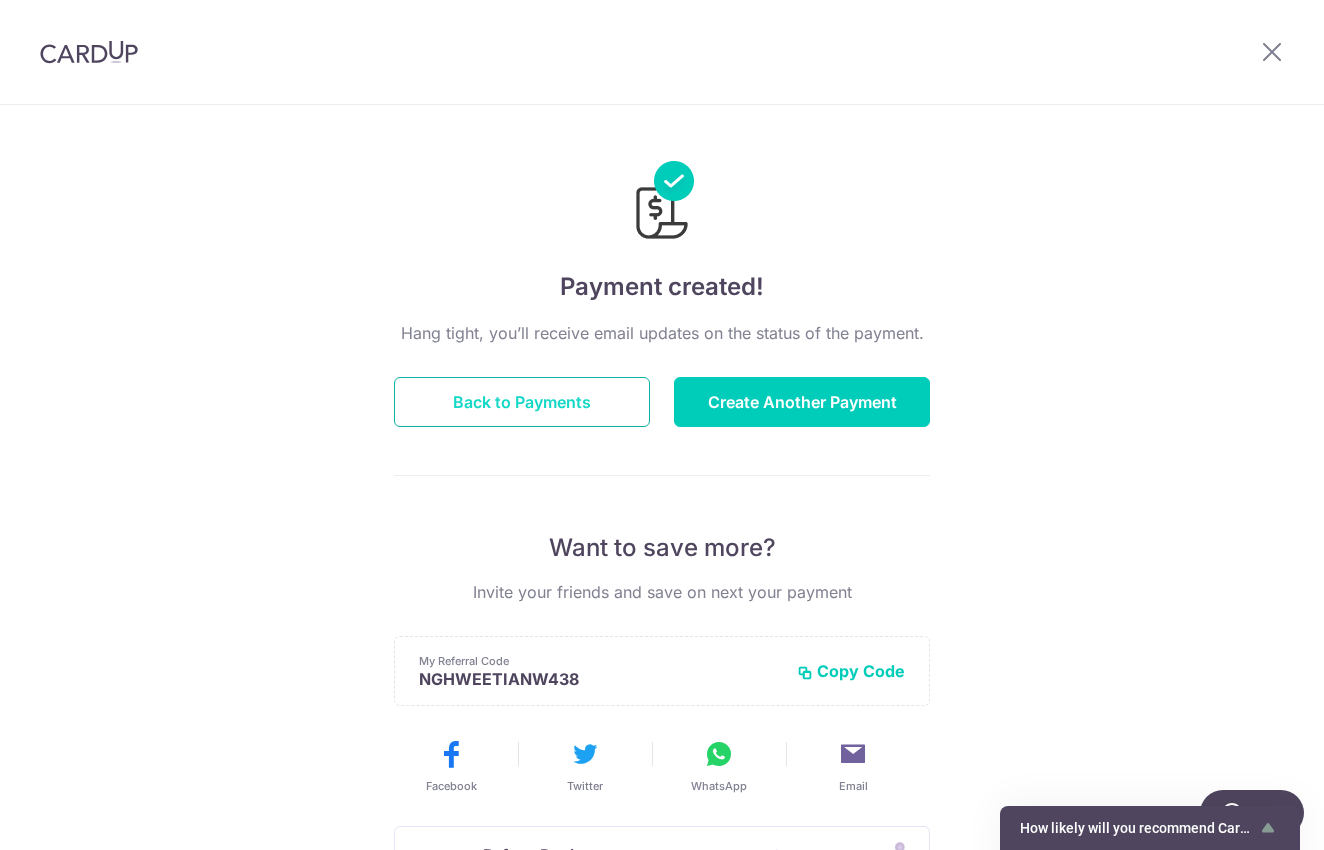 click on "Back to Payments" at bounding box center (522, 402) 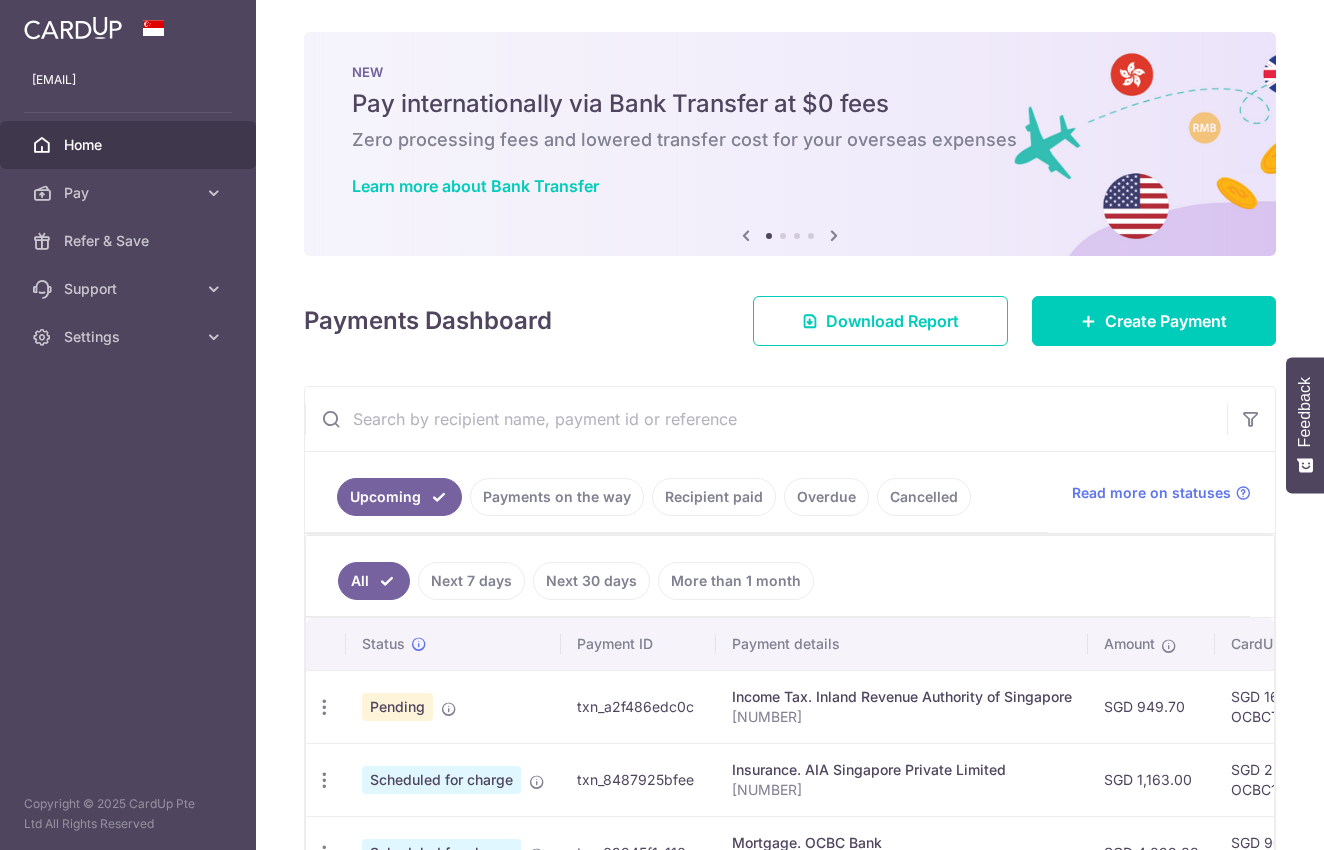 scroll, scrollTop: 0, scrollLeft: 0, axis: both 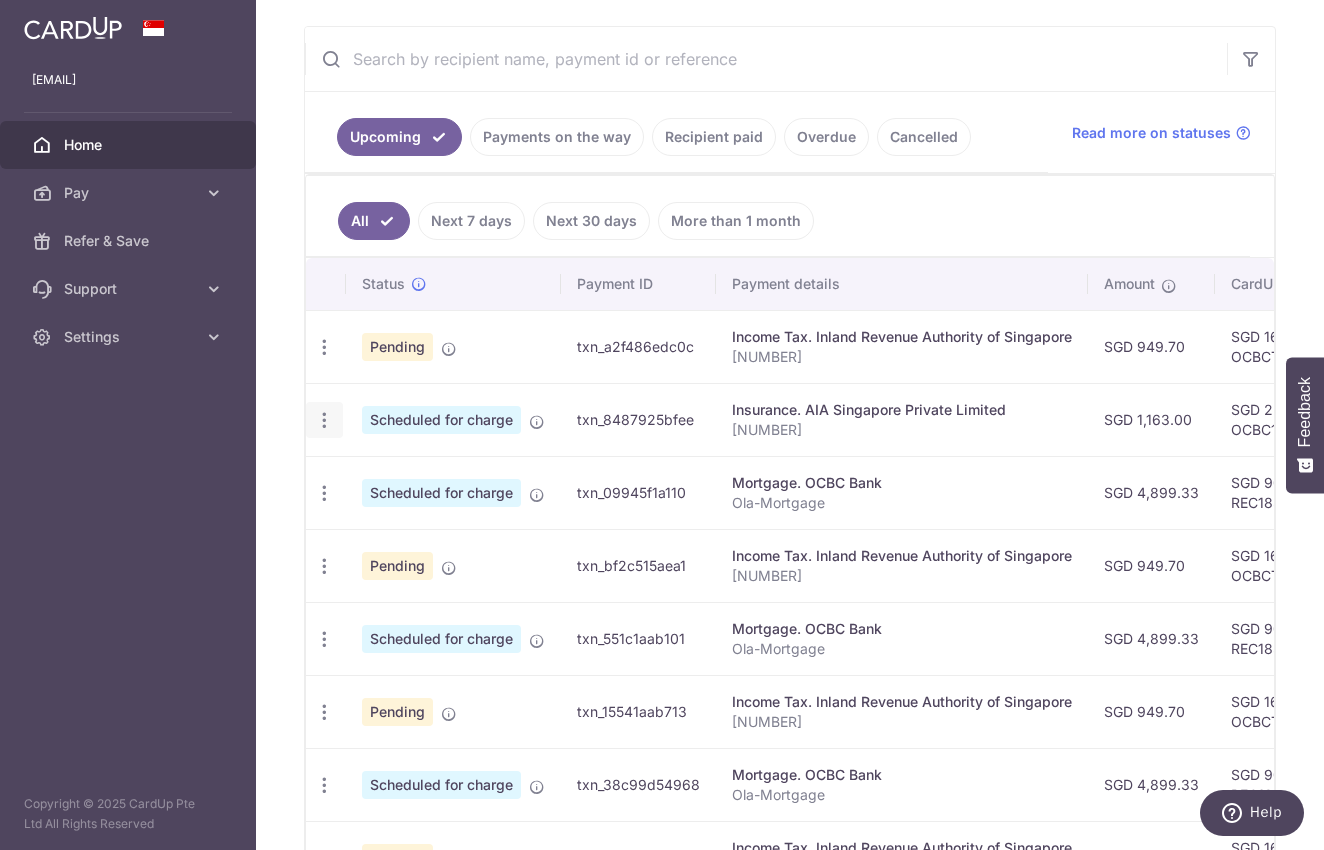 click at bounding box center [324, 347] 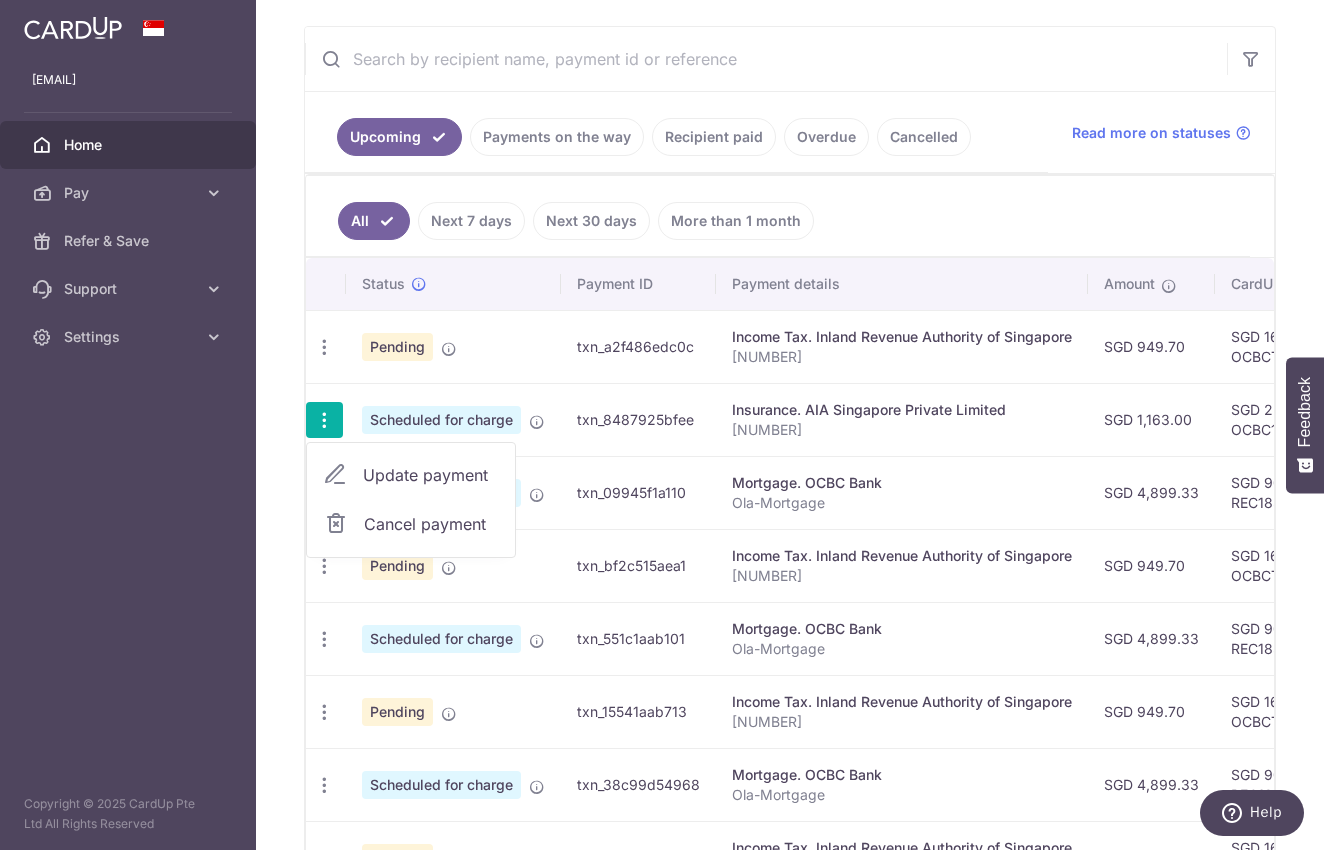 click on "[EMAIL]
Home
Pay
Payments
Recipients
Cards
Refer & Save
Support
FAQ
Contact Us
Settings
Account
Logout
Copyright © 2025 CardUp Pte Ltd All Rights Reserved" at bounding box center (128, 425) 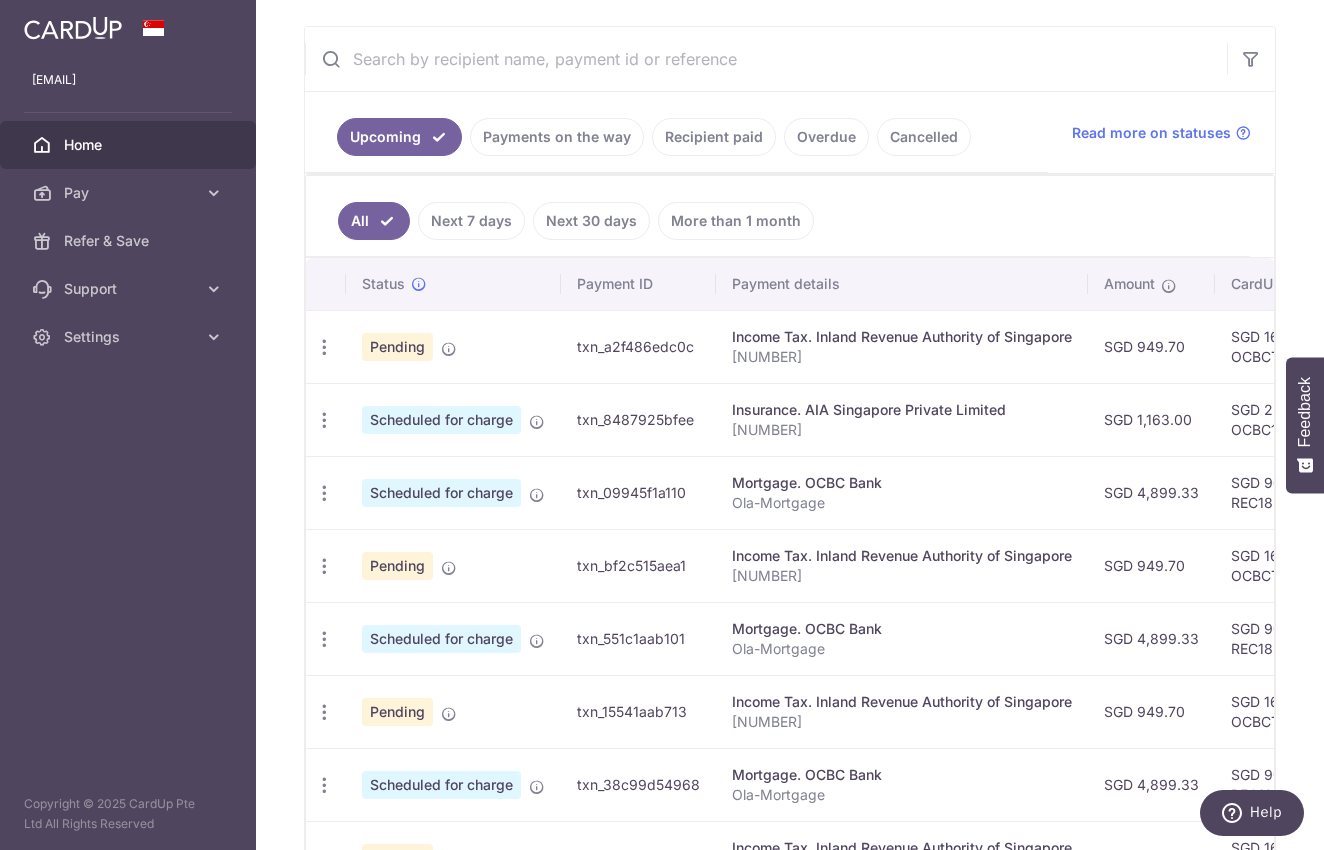 scroll, scrollTop: 0, scrollLeft: 0, axis: both 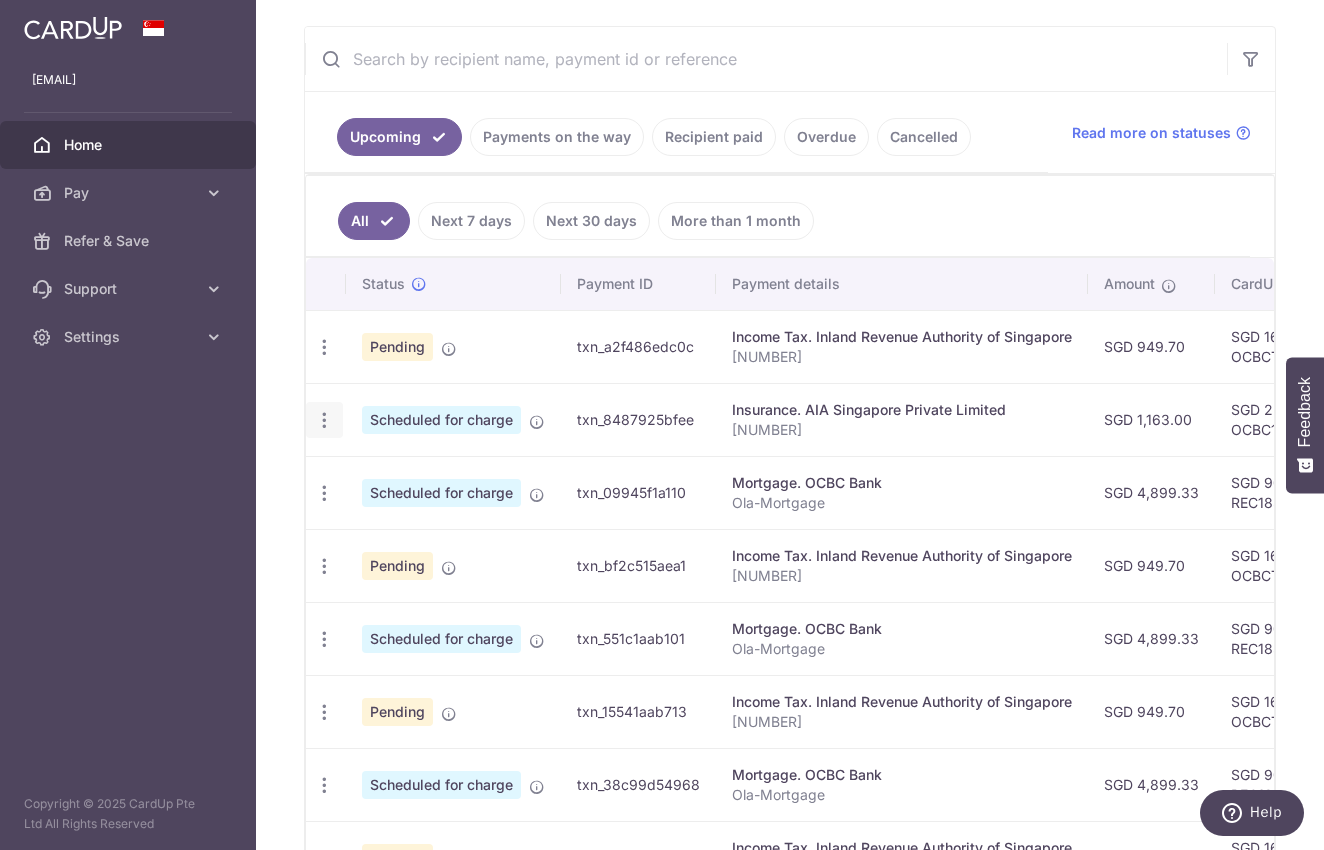 click at bounding box center [324, 347] 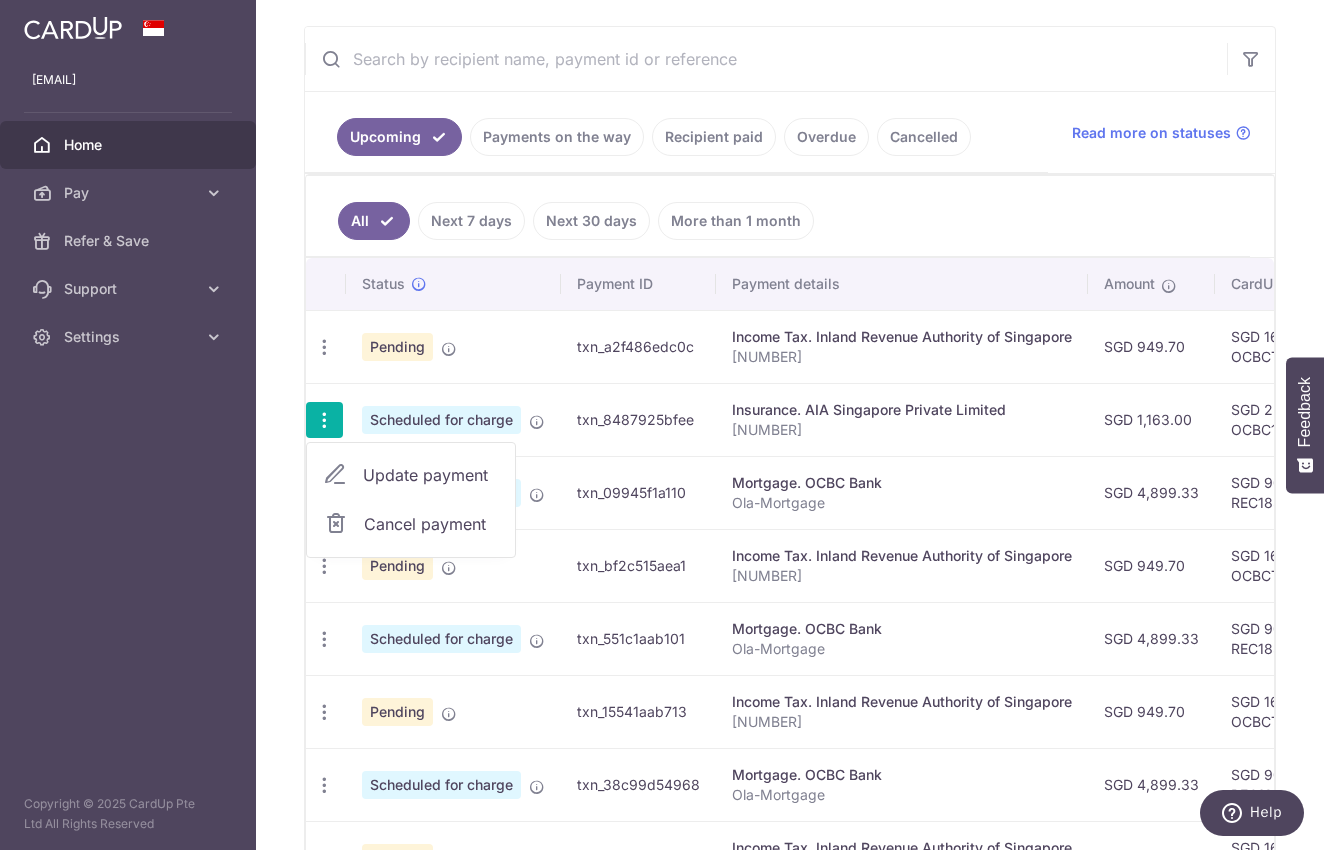 click on "Cancel payment" at bounding box center (431, 524) 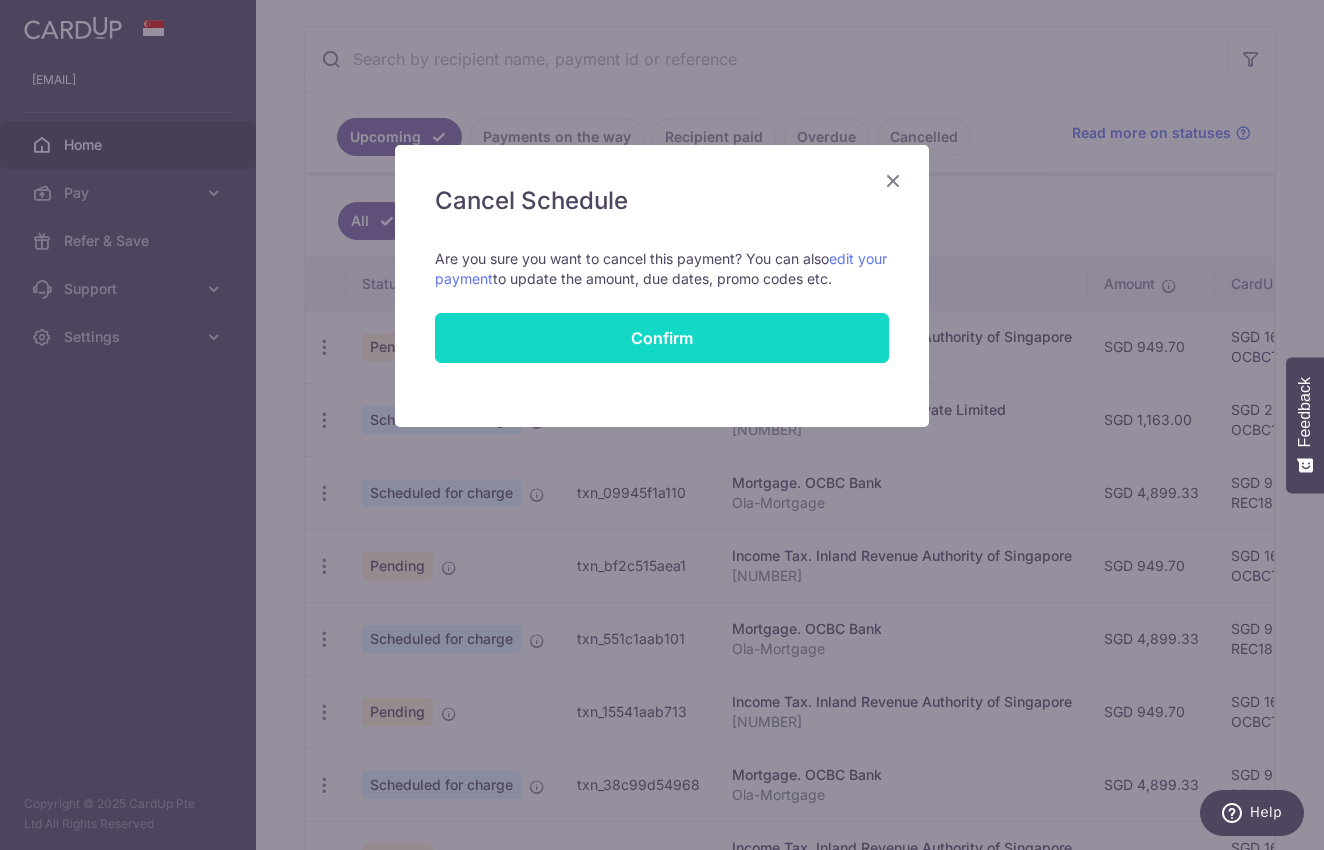 click on "Confirm" at bounding box center (662, 338) 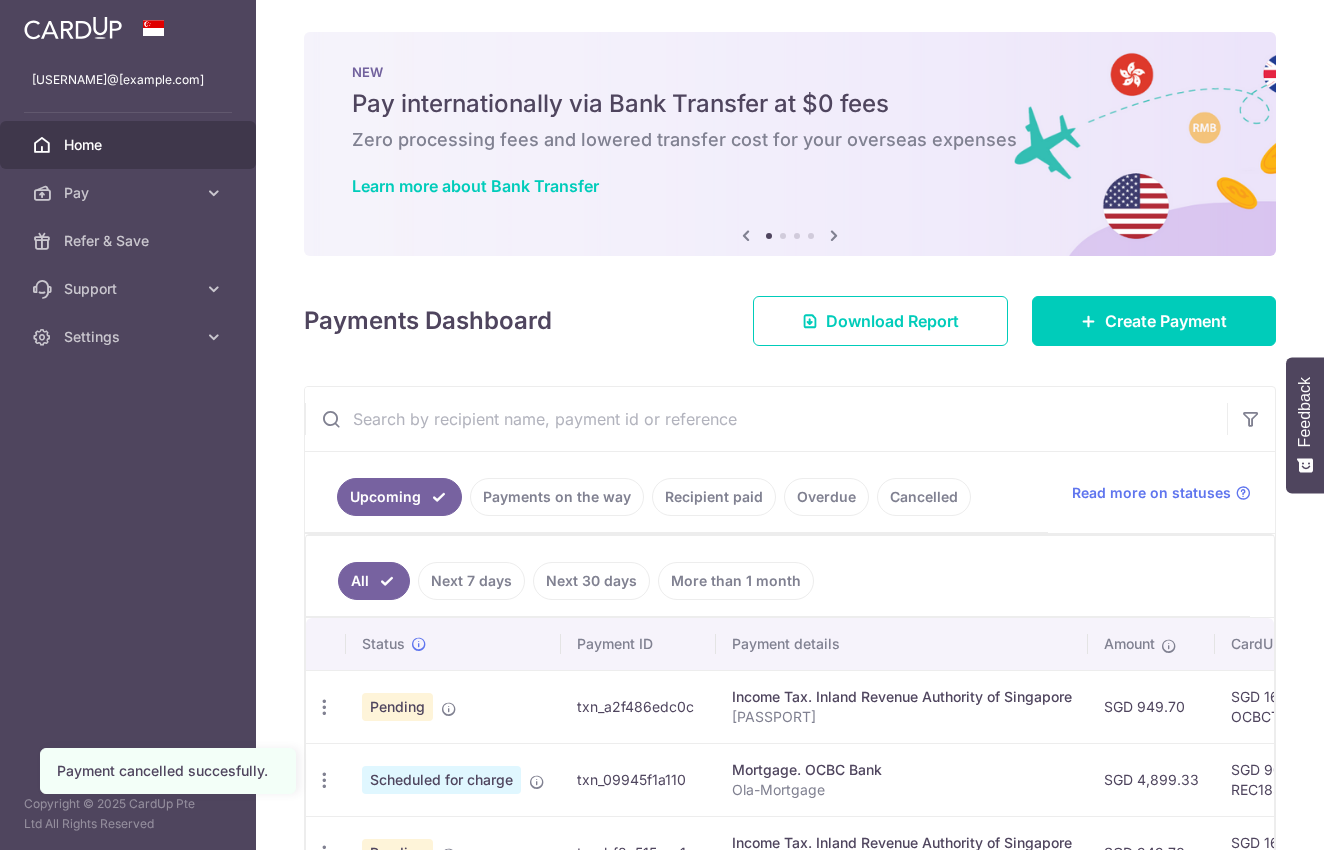 scroll, scrollTop: 0, scrollLeft: 0, axis: both 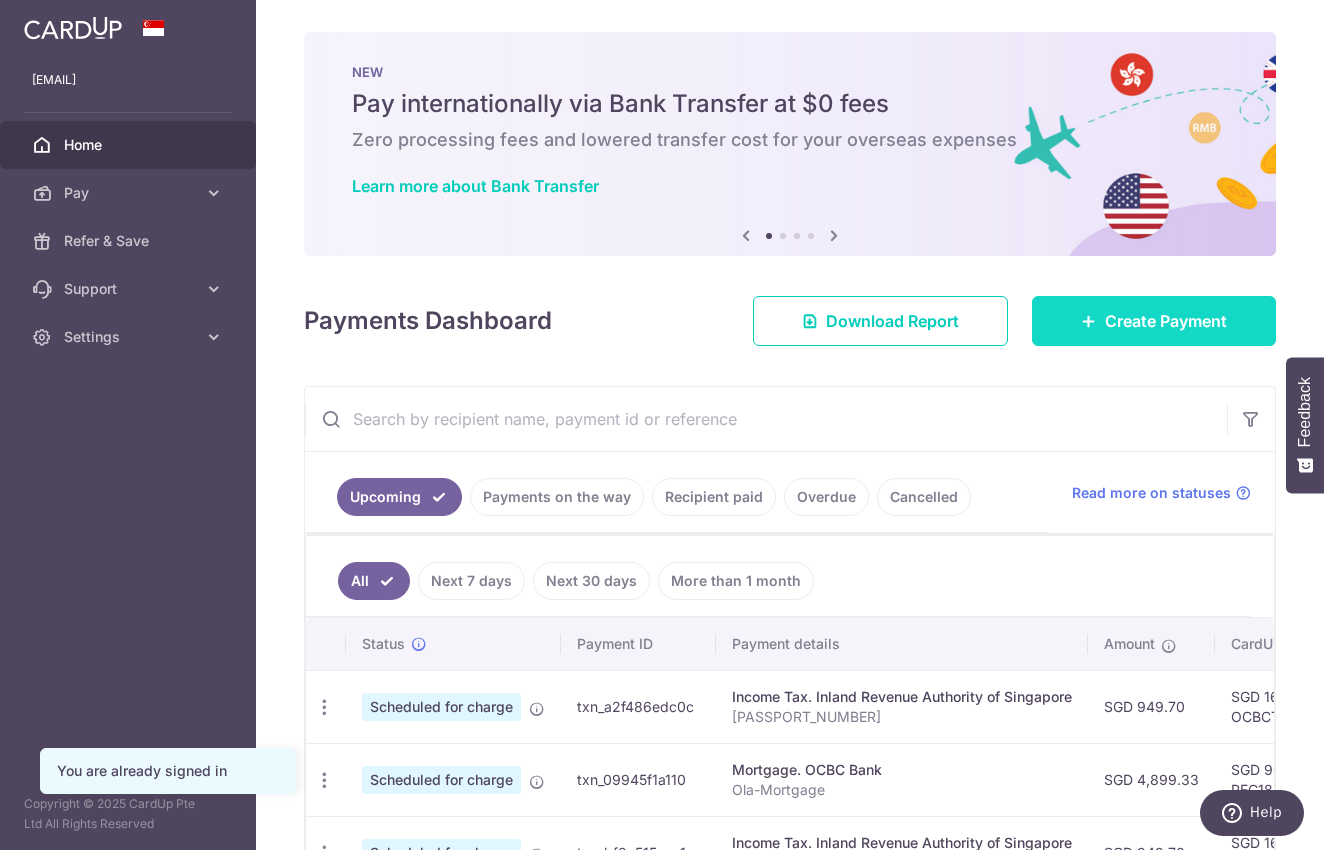 click on "Create Payment" at bounding box center (1166, 321) 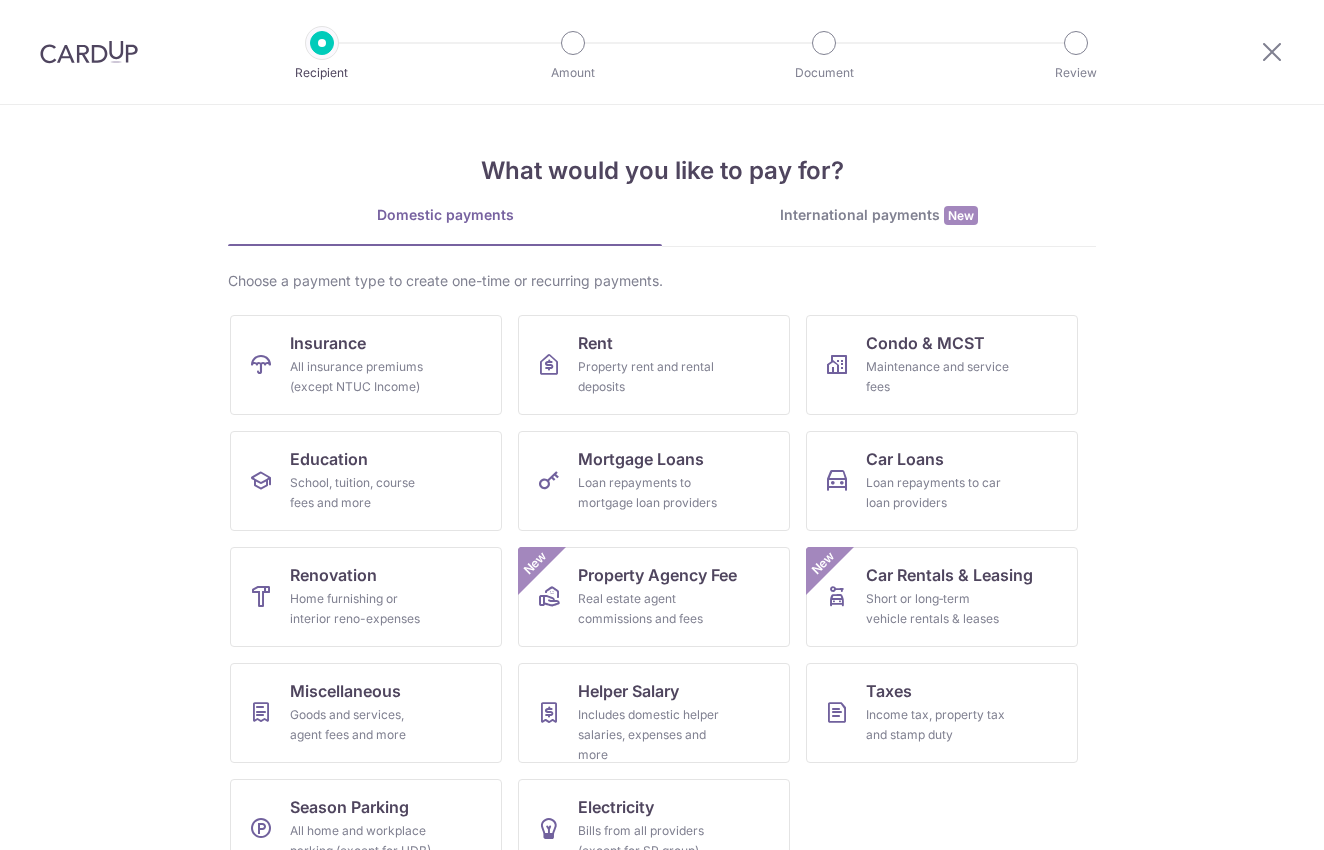 scroll, scrollTop: 0, scrollLeft: 0, axis: both 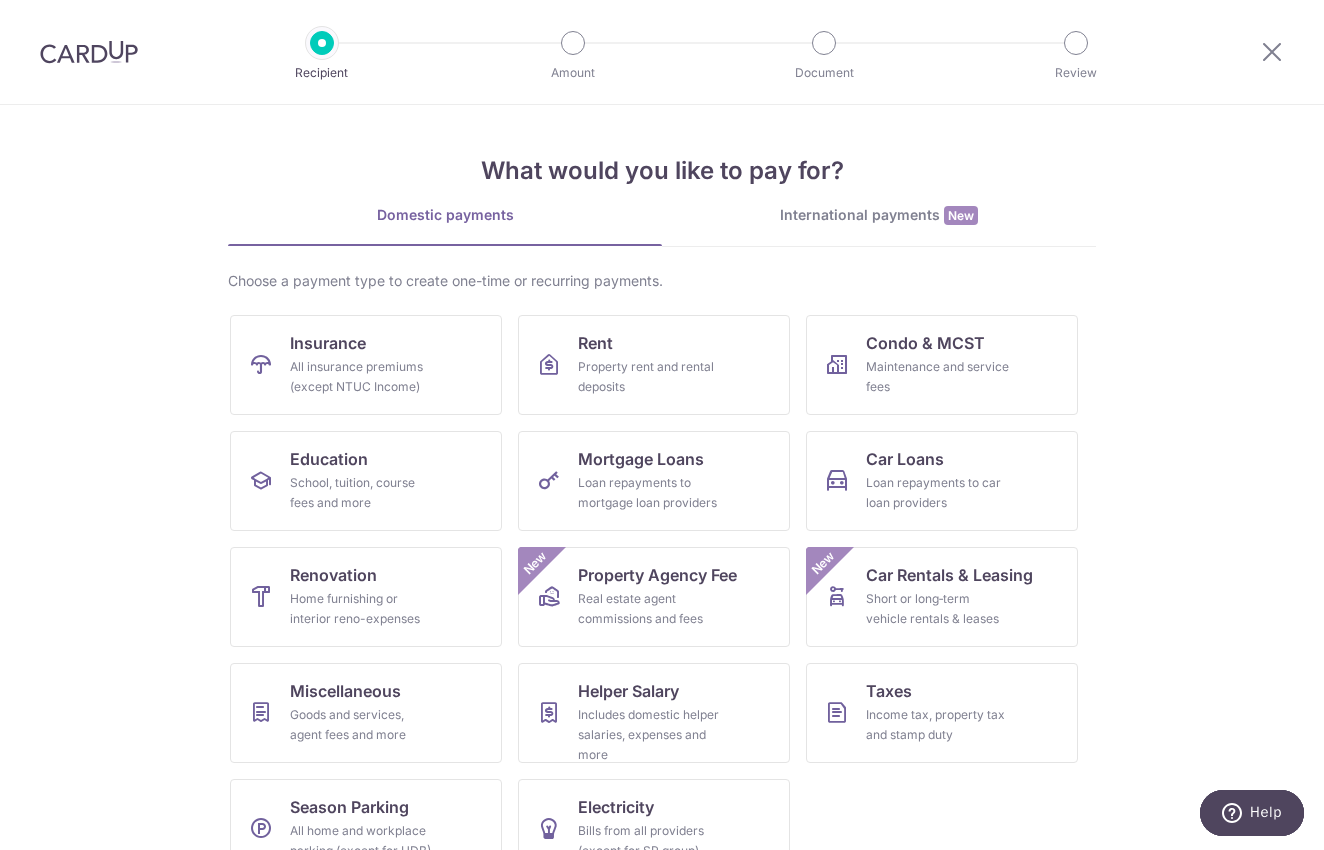 click on "Domestic payments" at bounding box center [445, 215] 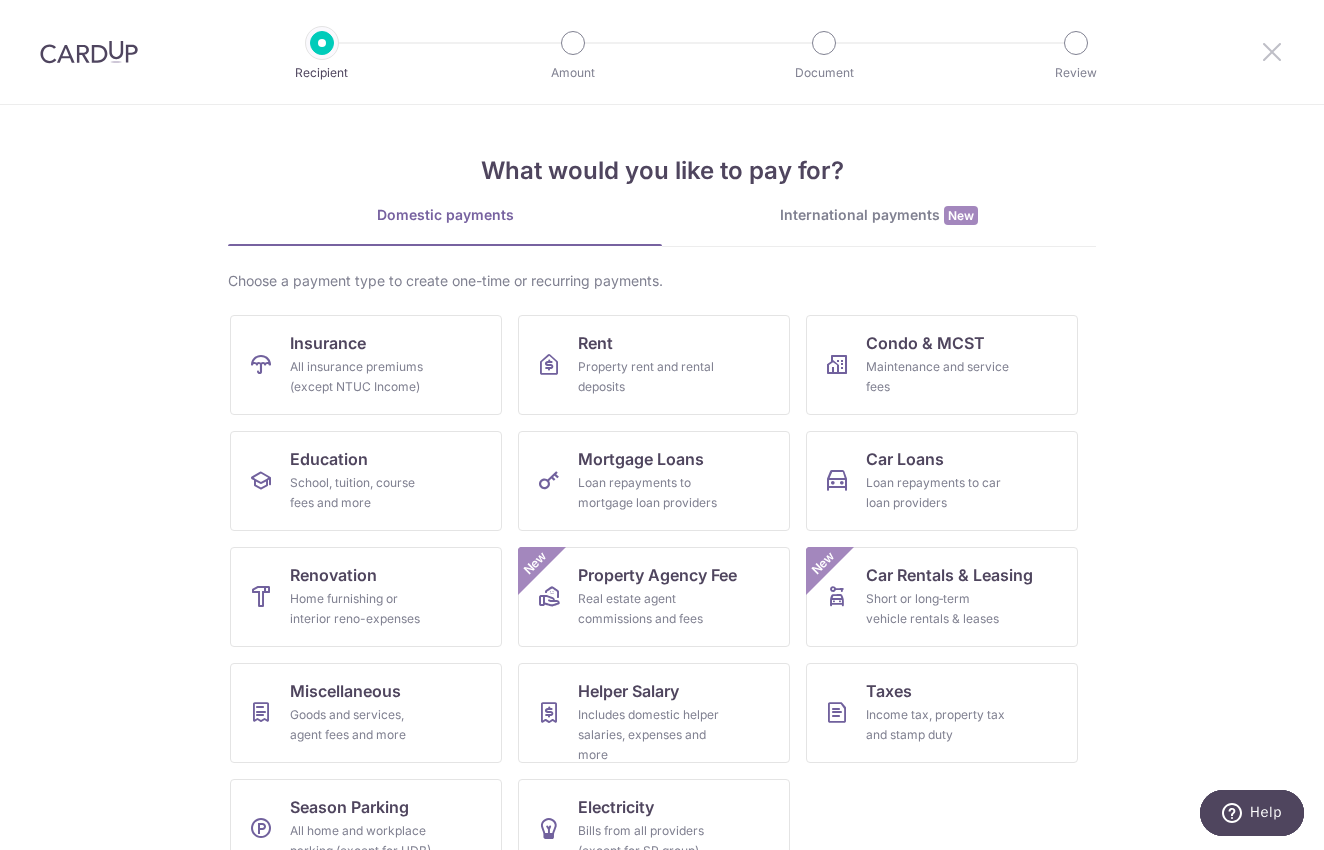 click at bounding box center (1272, 51) 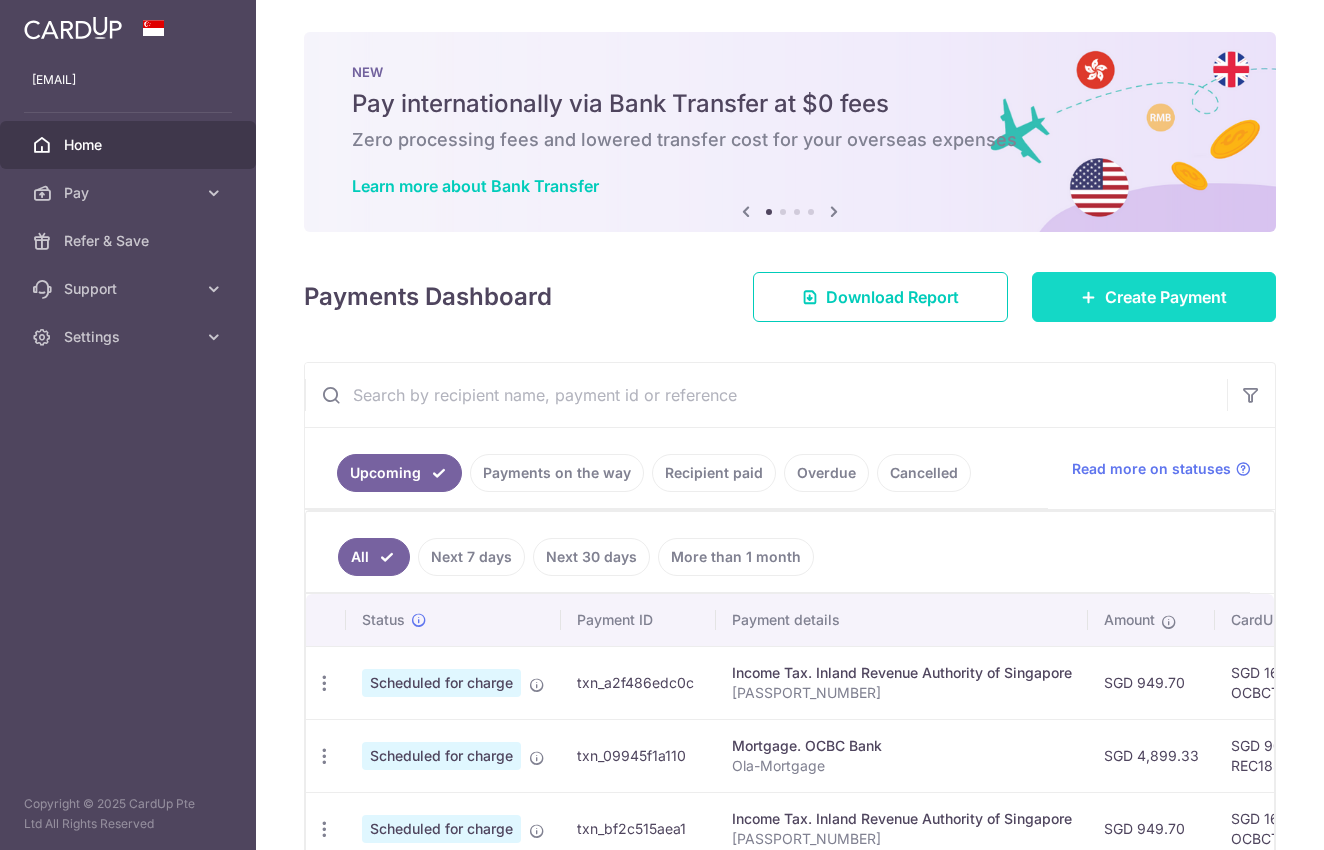 scroll, scrollTop: 0, scrollLeft: 0, axis: both 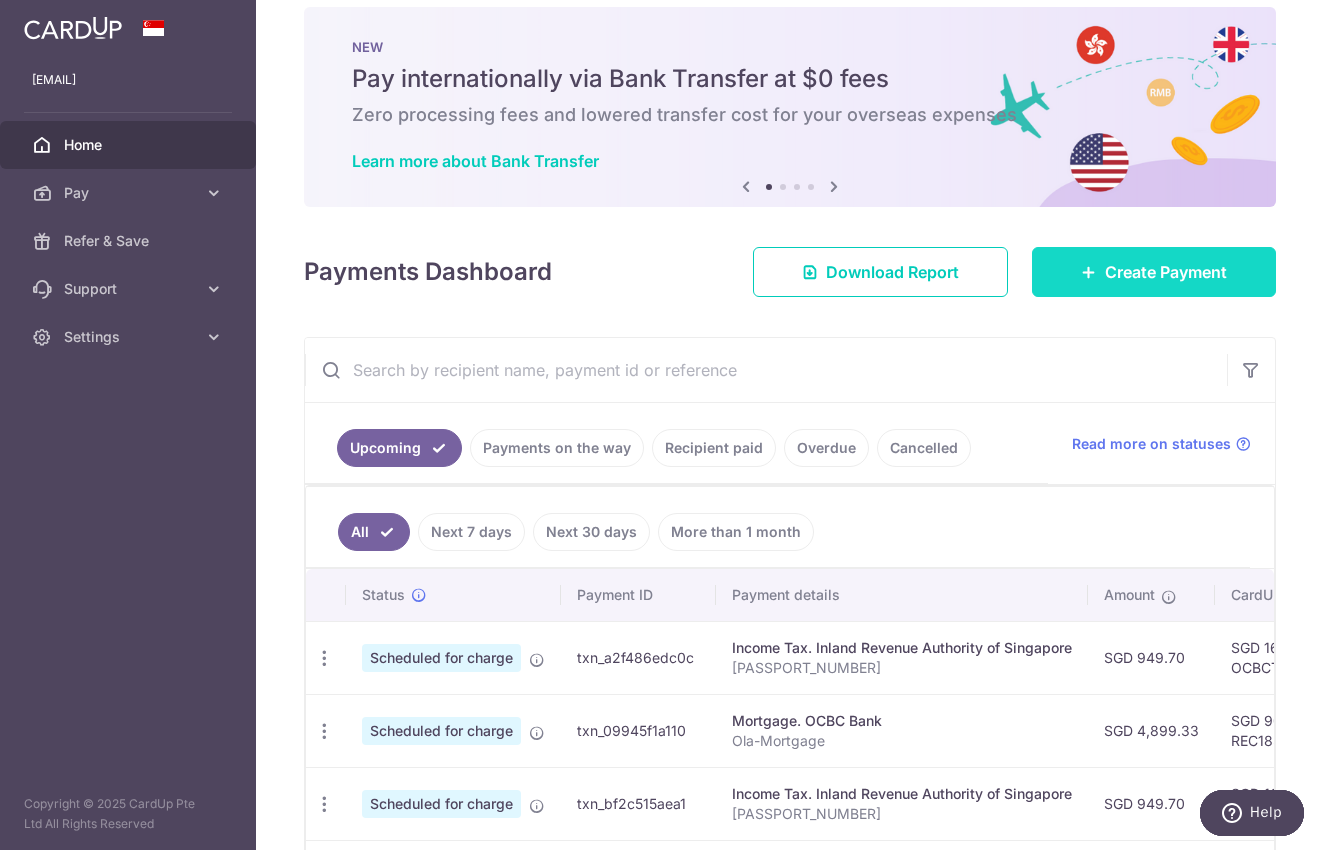 click on "Create Payment" at bounding box center [1166, 272] 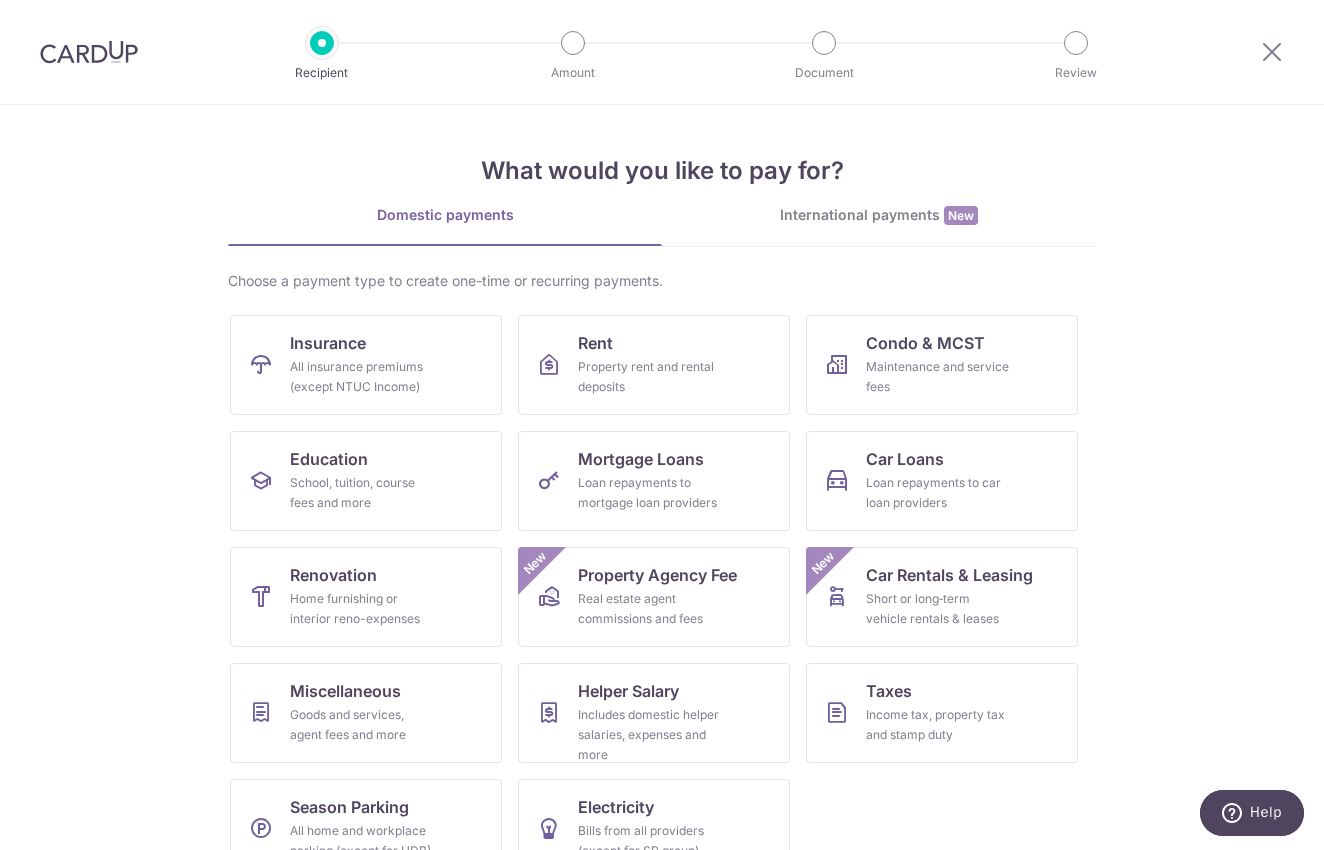 scroll, scrollTop: 0, scrollLeft: 0, axis: both 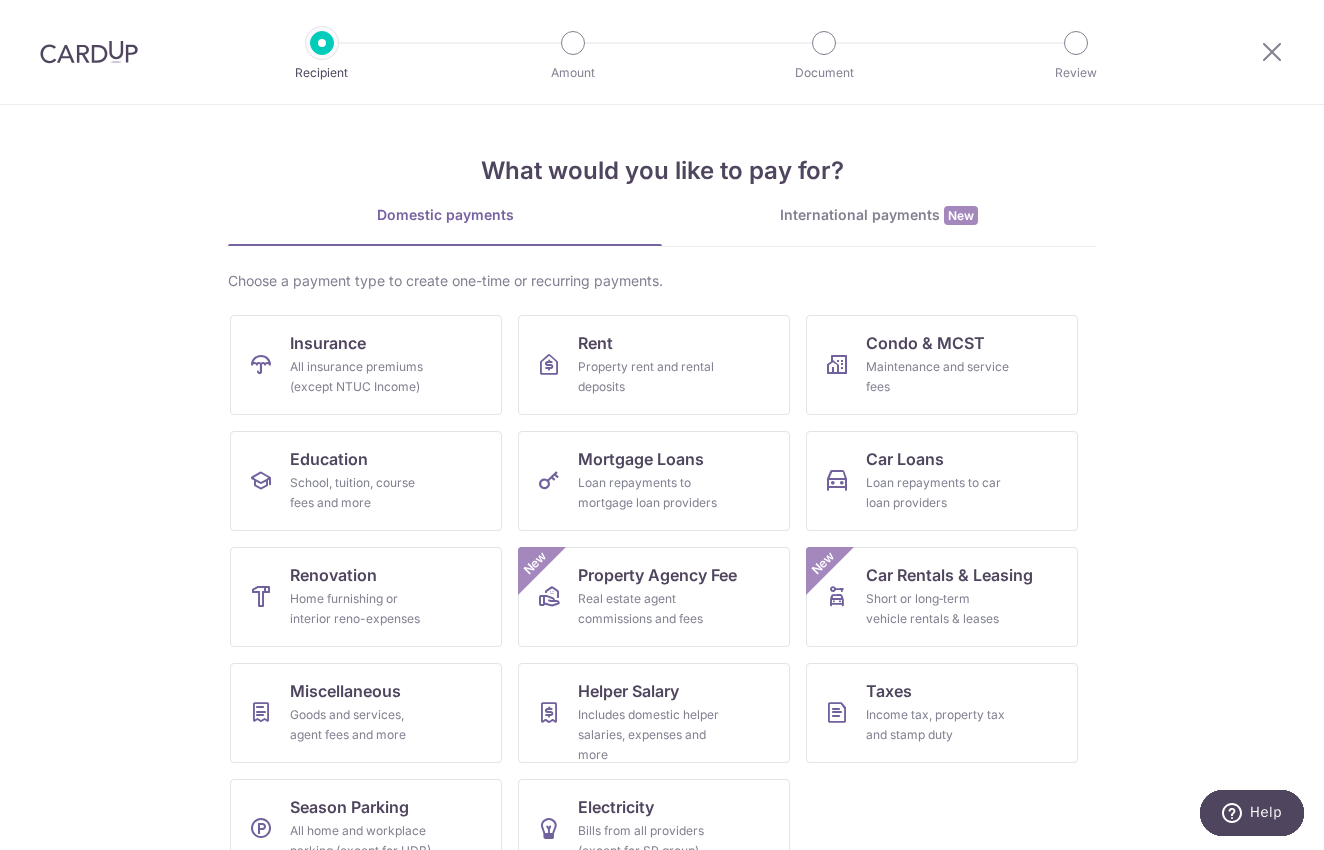 click on "International payments
New" at bounding box center (879, 215) 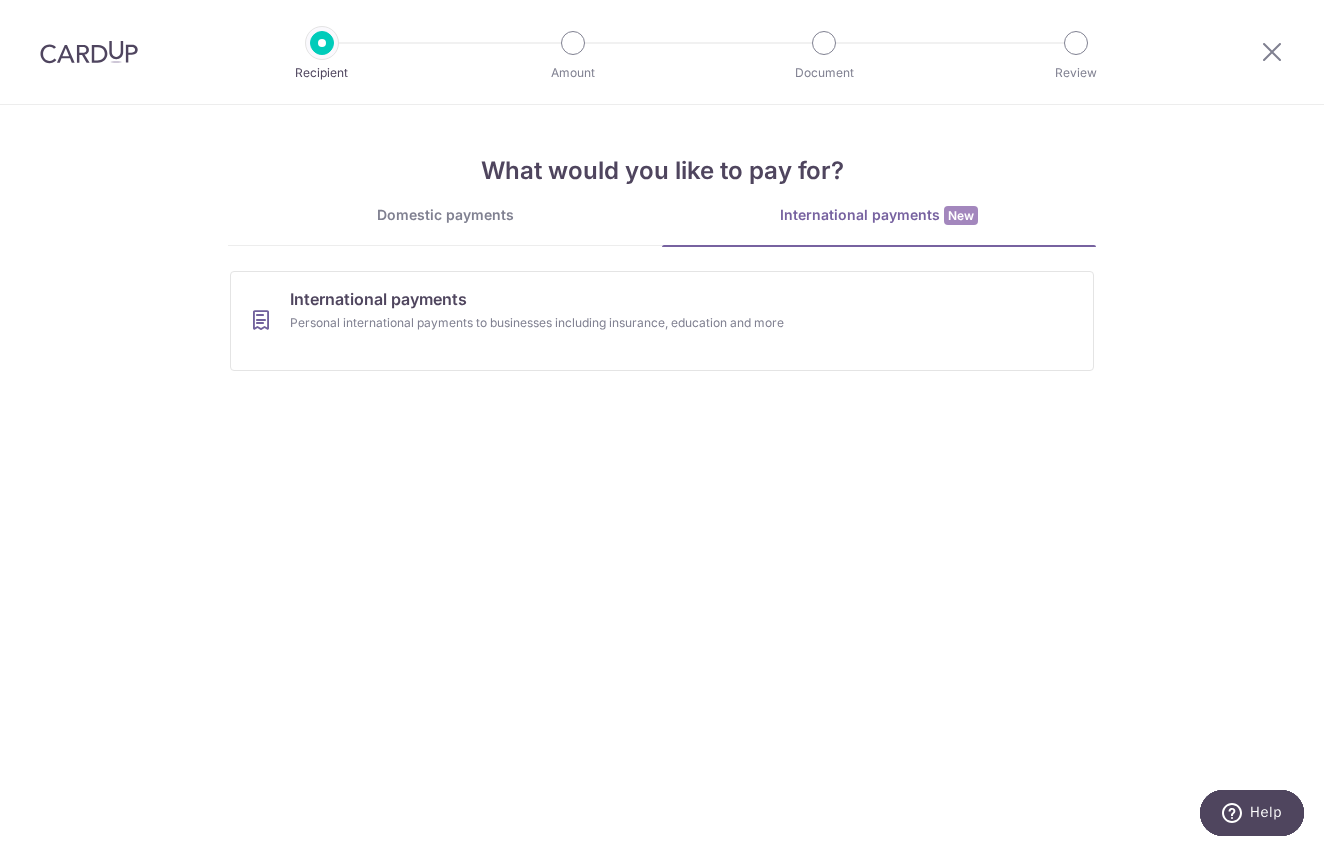 click on "Domestic payments" at bounding box center (445, 215) 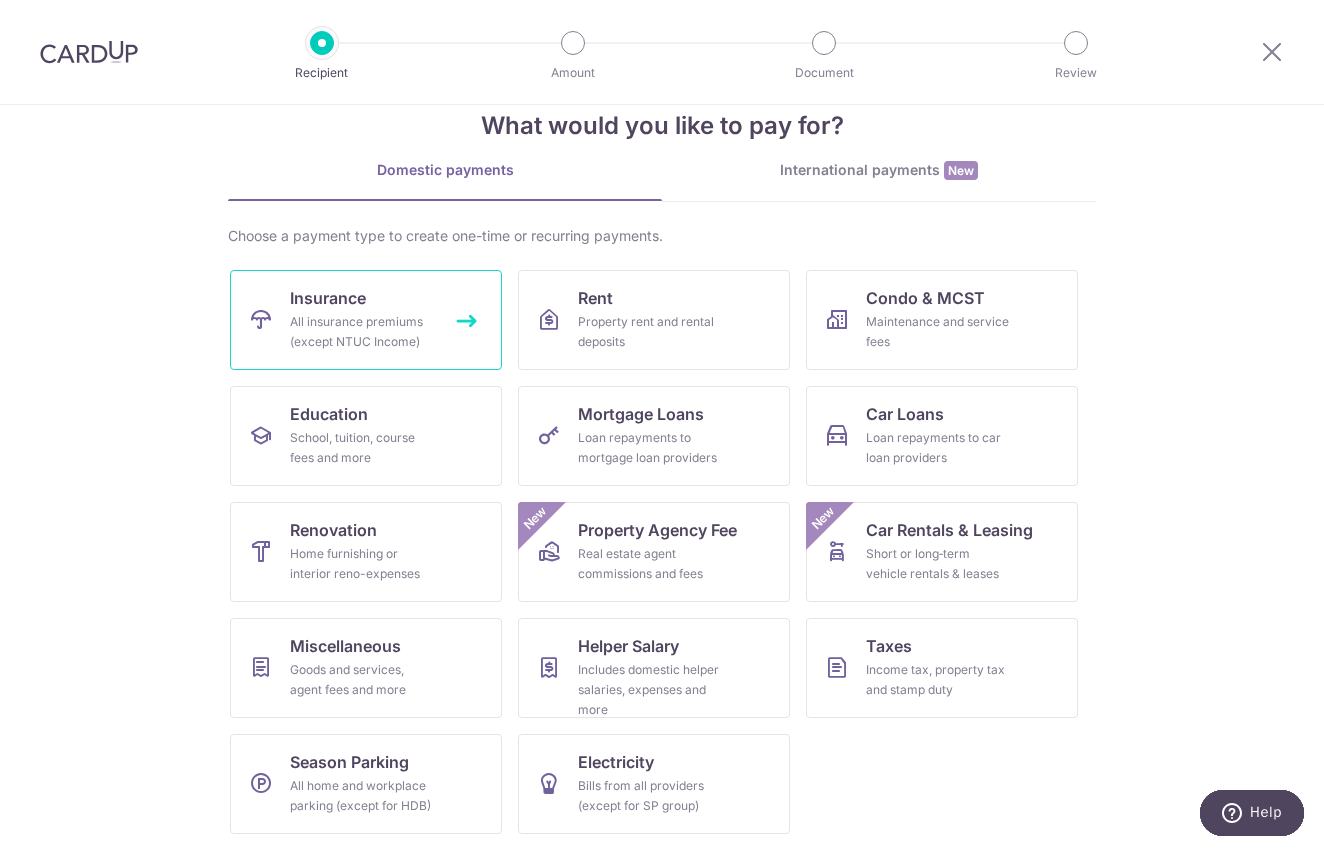scroll, scrollTop: 45, scrollLeft: 0, axis: vertical 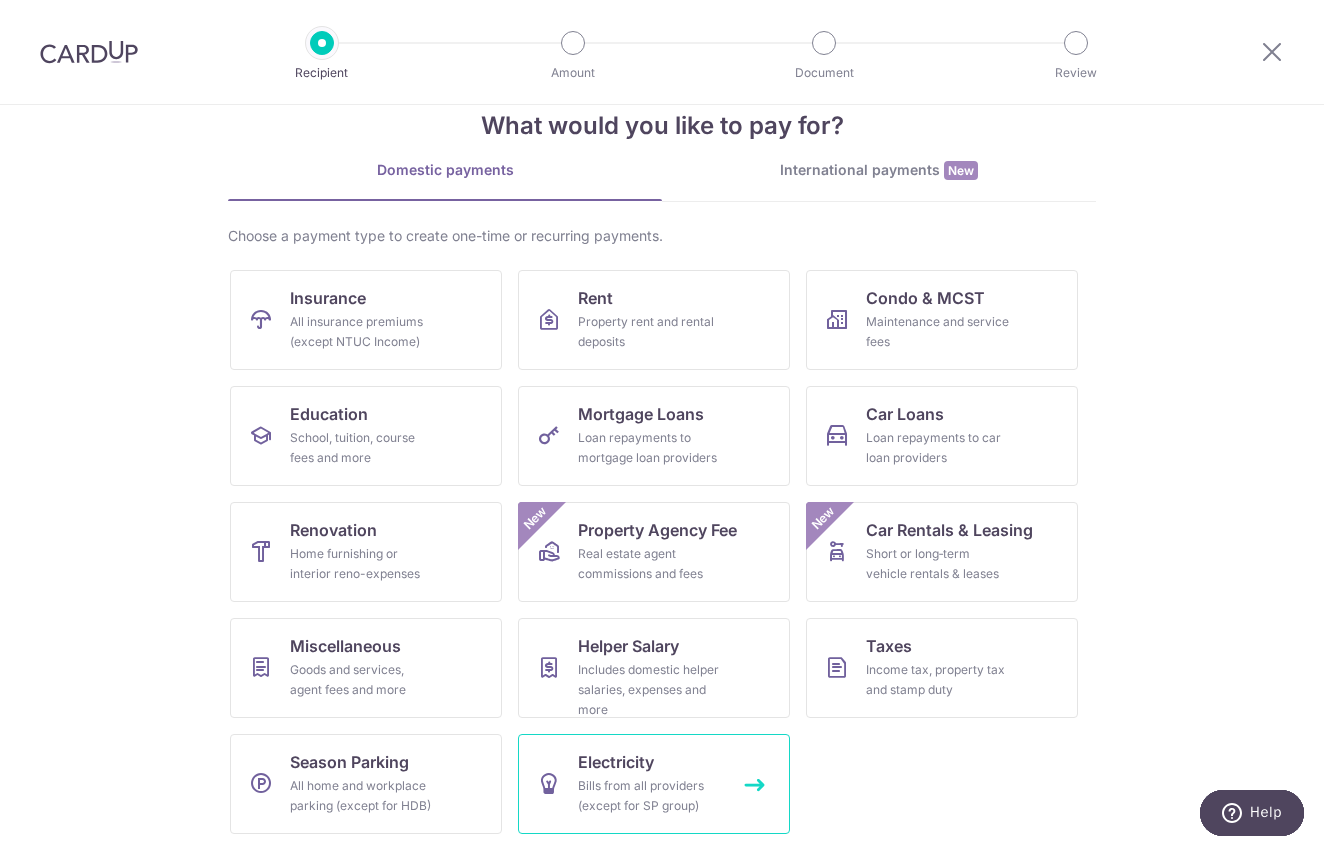 click on "Electricity" at bounding box center [616, 762] 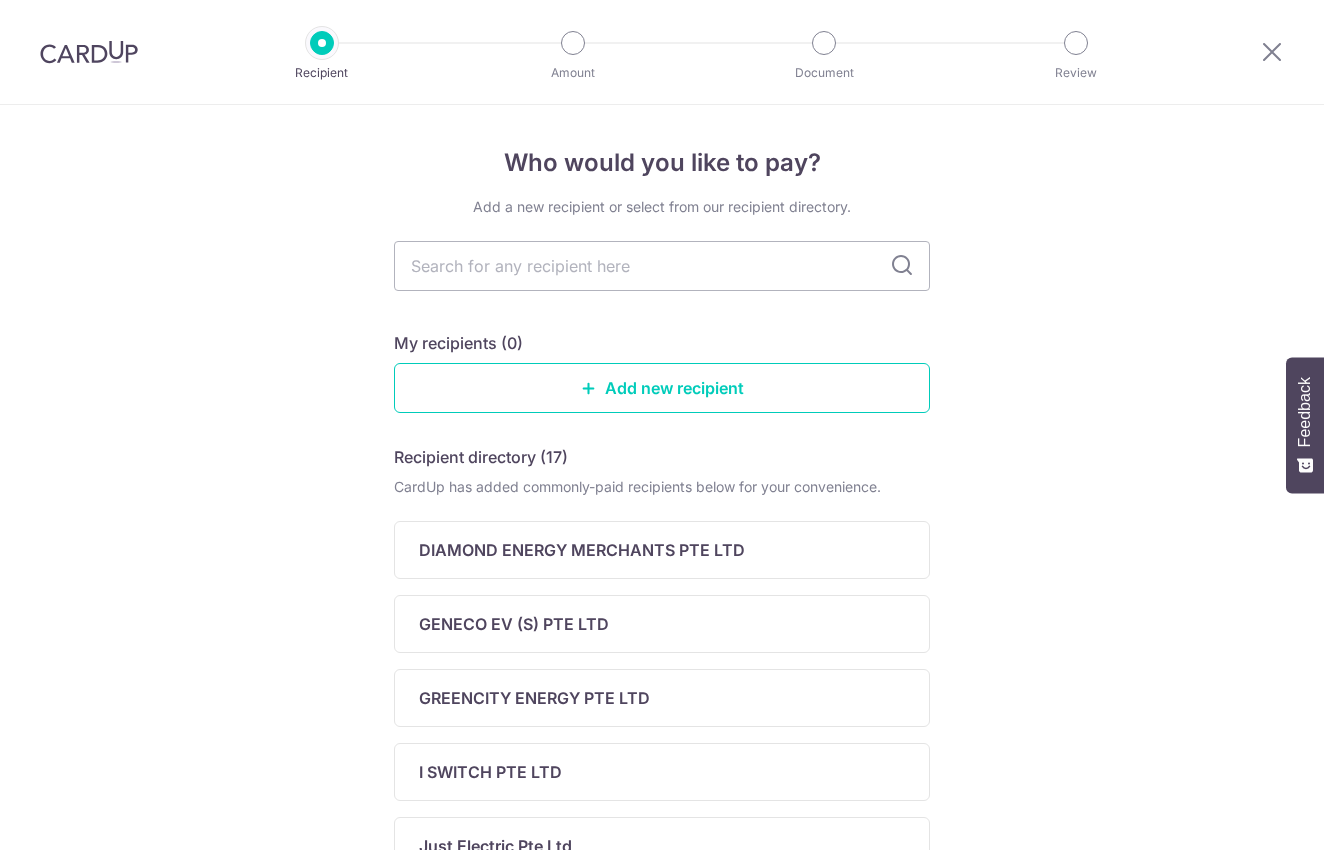 scroll, scrollTop: 0, scrollLeft: 0, axis: both 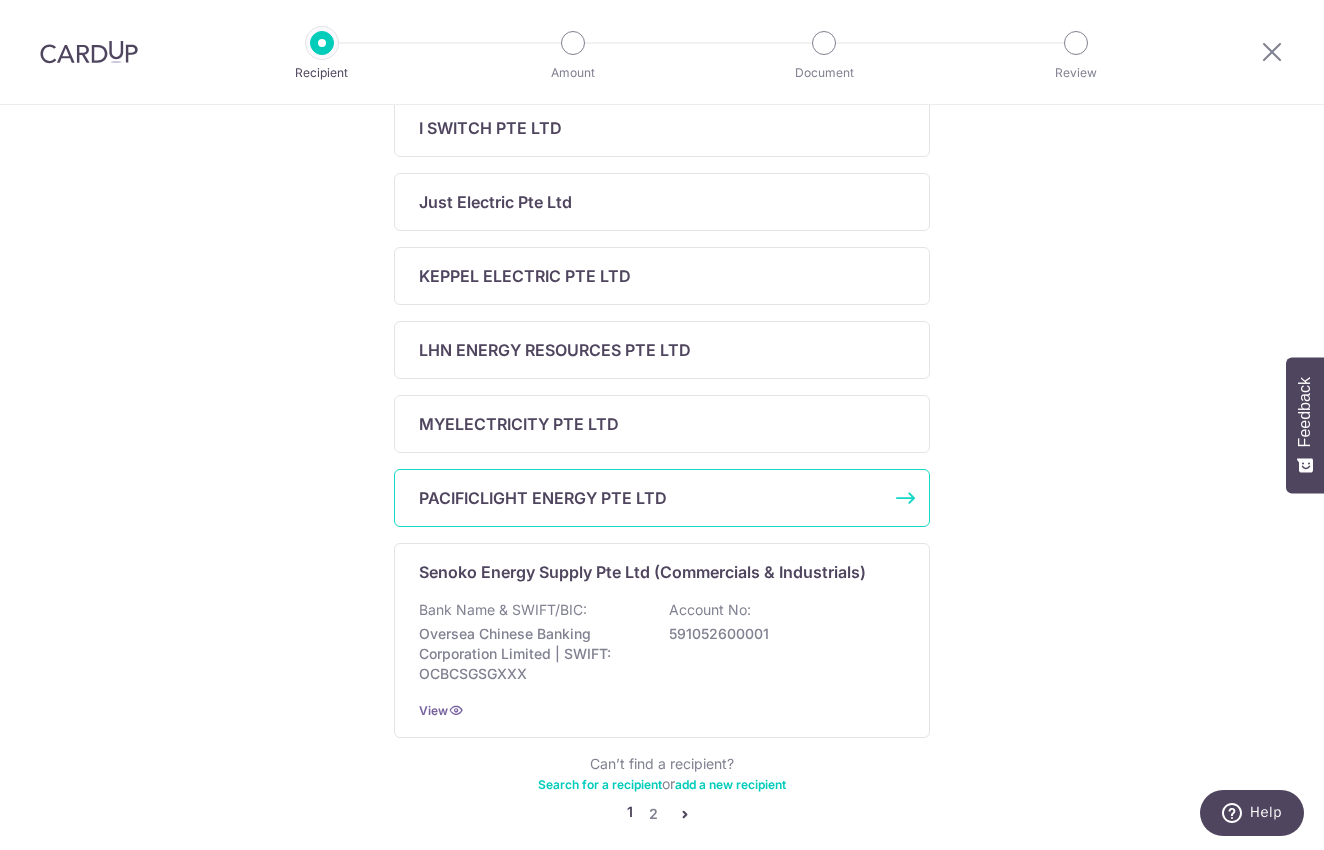 click on "PACIFICLIGHT ENERGY PTE LTD" at bounding box center (650, 498) 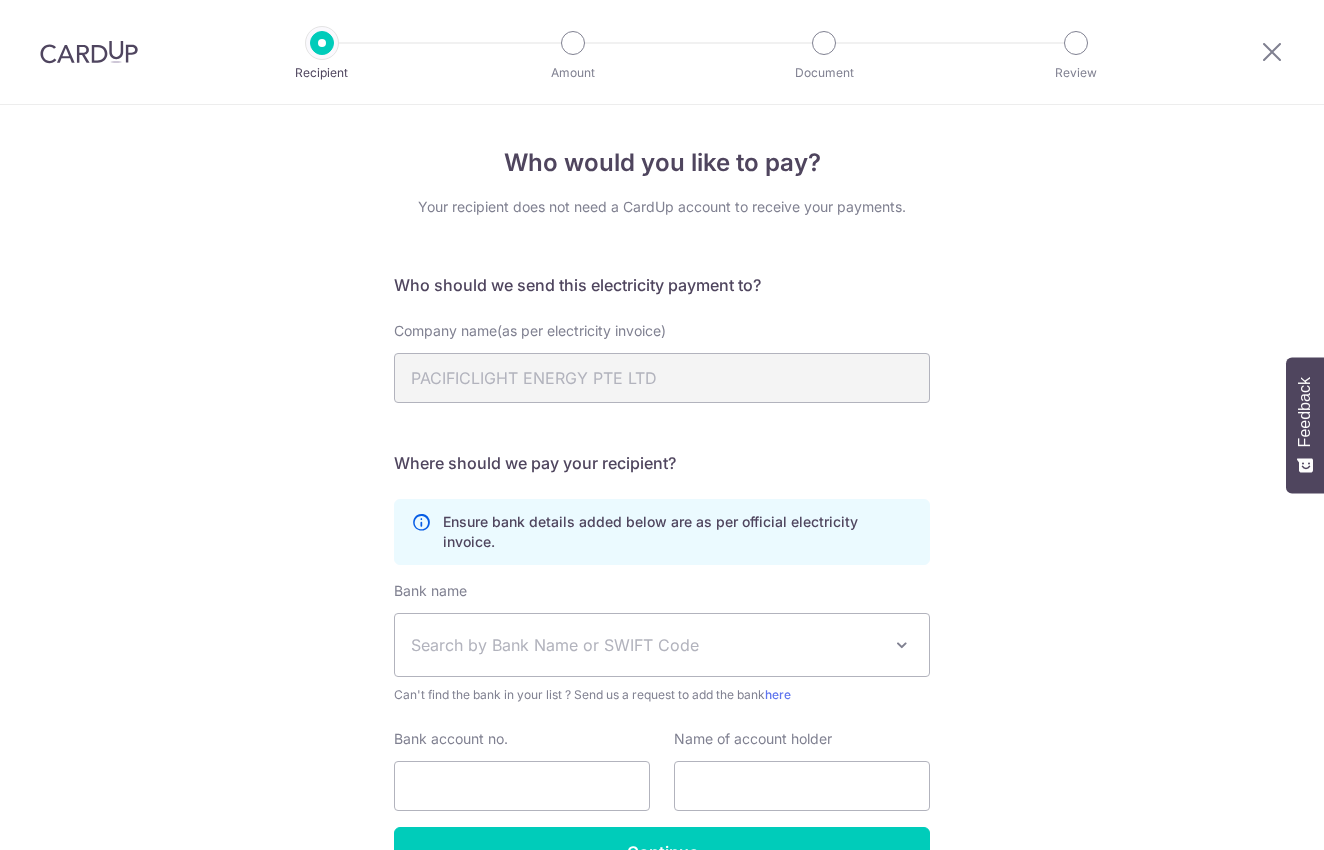 scroll, scrollTop: 0, scrollLeft: 0, axis: both 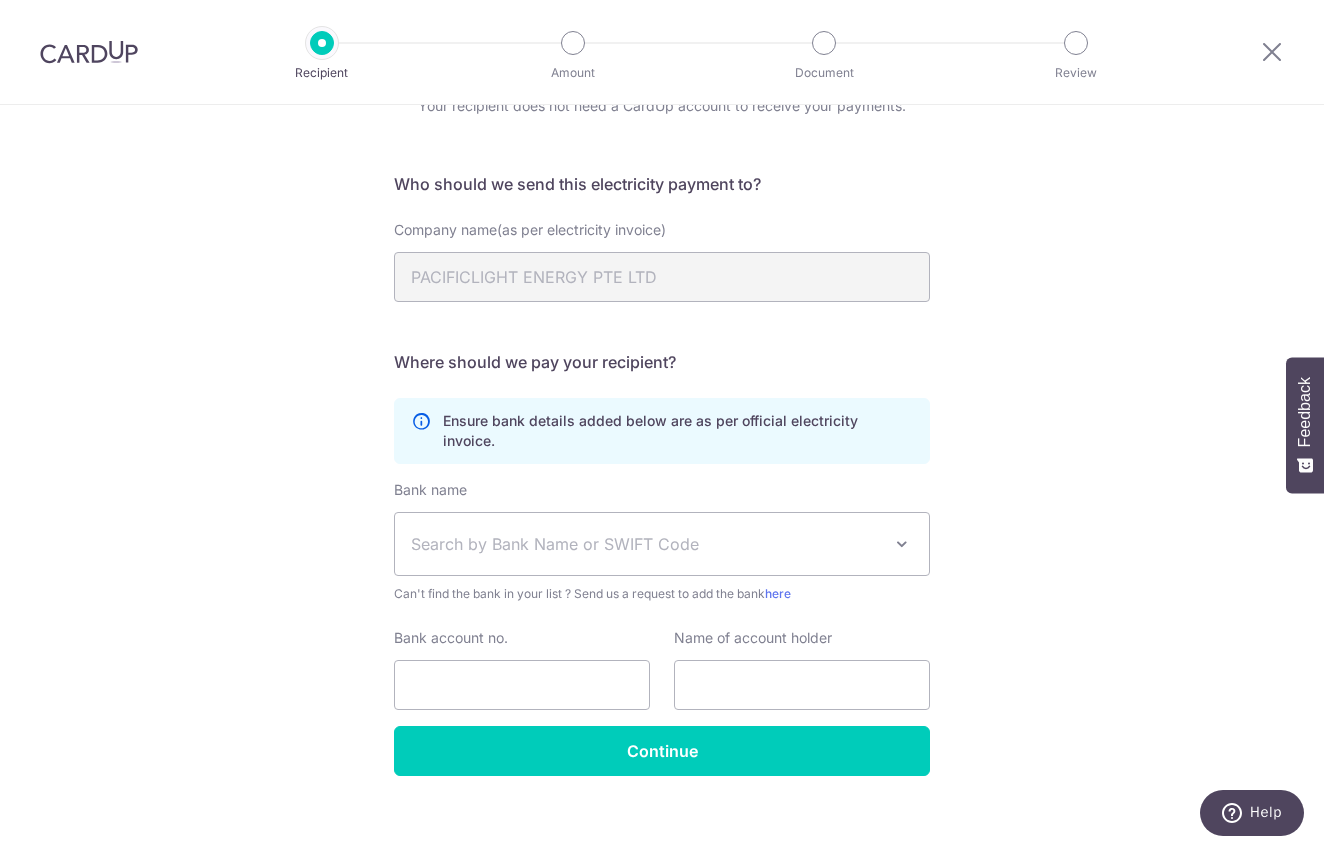 click on "Search by Bank Name or SWIFT Code" at bounding box center [646, 544] 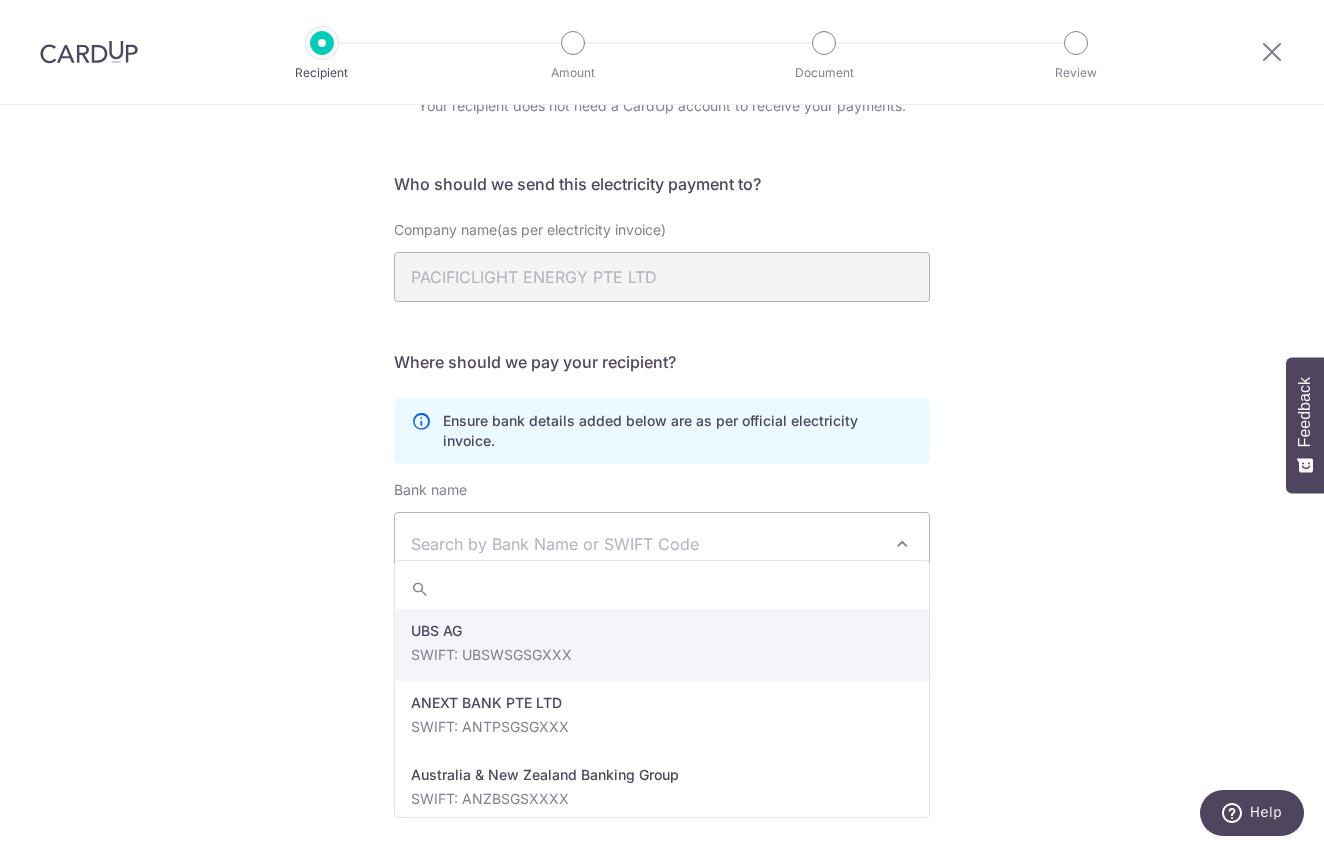click on "Who would you like to pay?
Your recipient does not need a CardUp account to receive your payments.
Who should we send this electricity payment to?
Company name(as per electricity invoice)
[COMPANY]
Translation missing: en.no key
URL
Telephone
Where should we pay your recipient?
Ensure bank details added below are as per official electricity invoice.
Bank name
Select Bank
[BANK]
[BANK]
[BANK]" at bounding box center (662, 437) 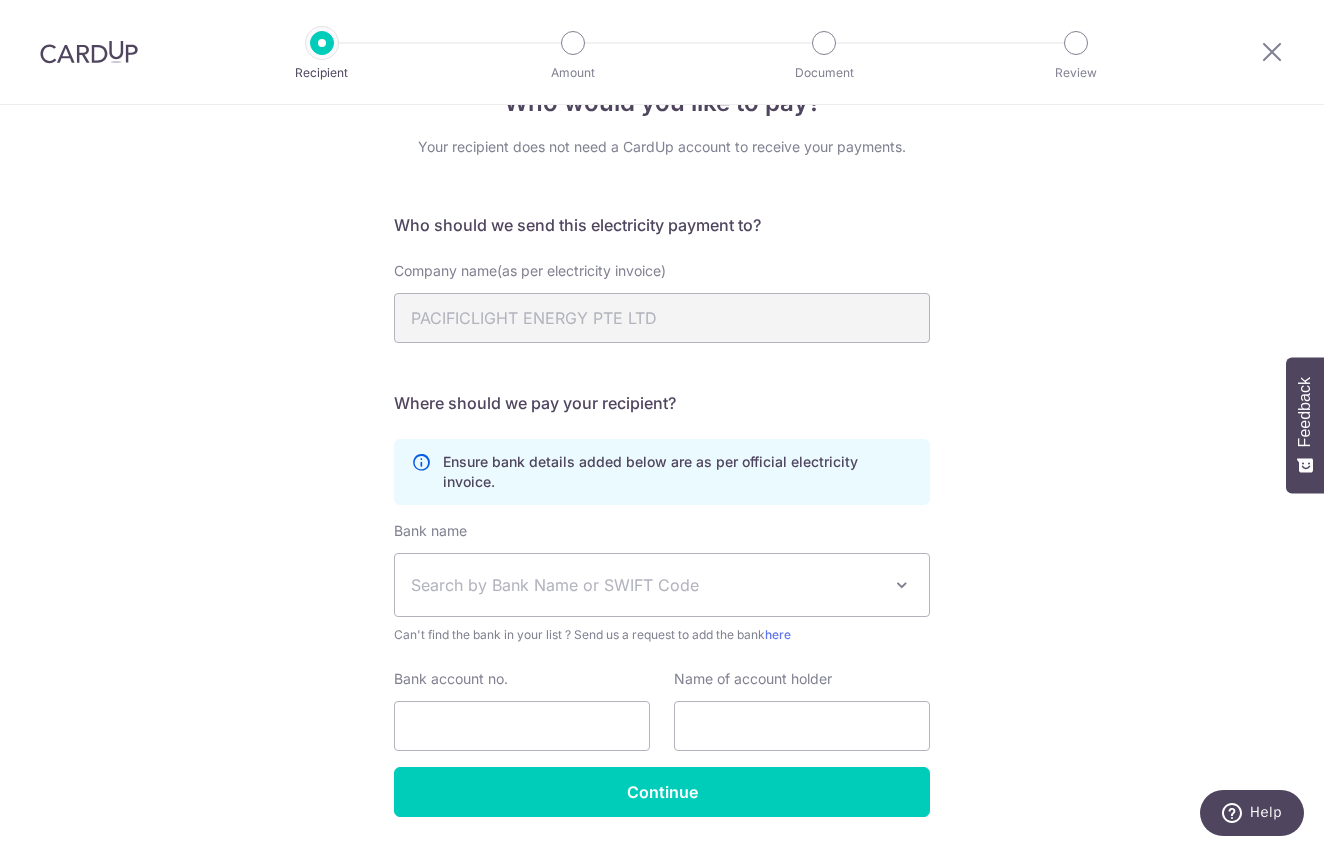 scroll, scrollTop: 55, scrollLeft: 0, axis: vertical 